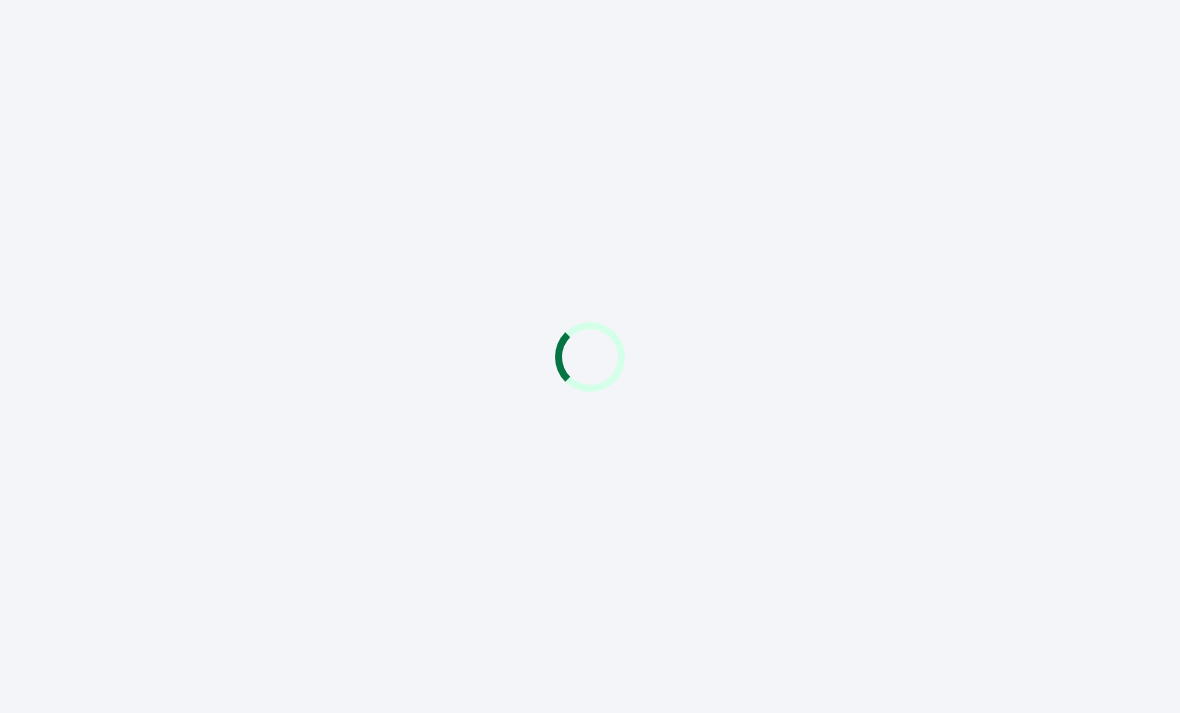 scroll, scrollTop: 0, scrollLeft: 0, axis: both 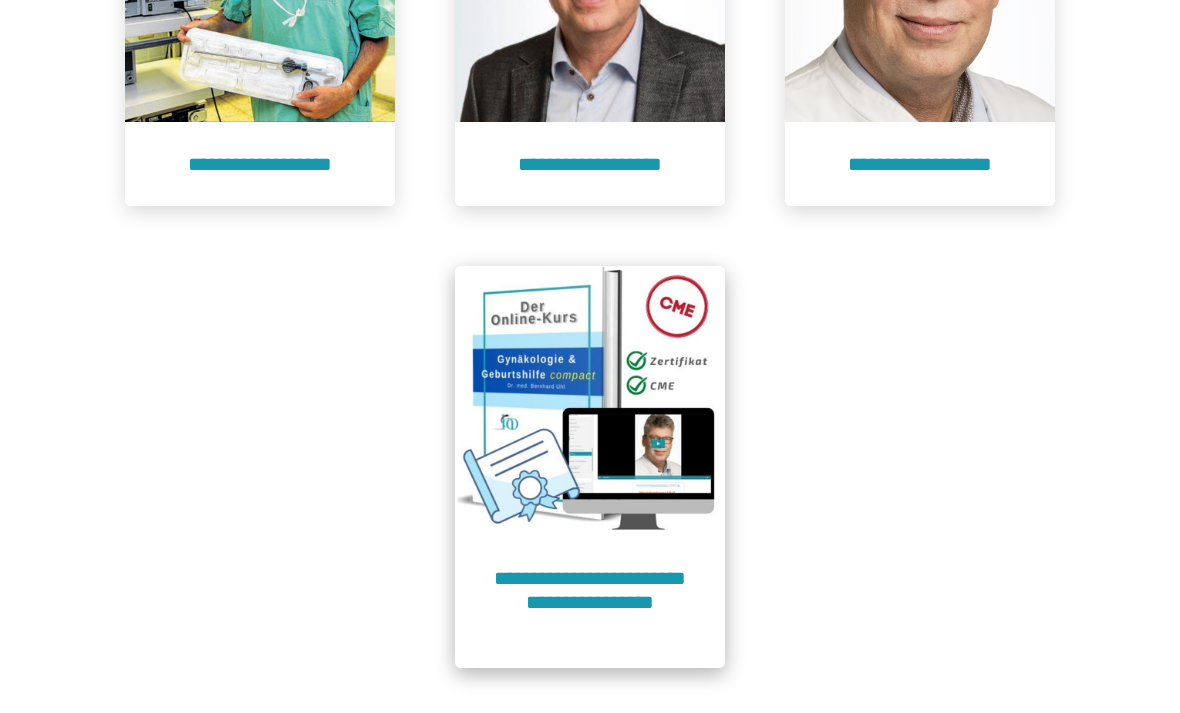 click on "**********" at bounding box center (590, 602) 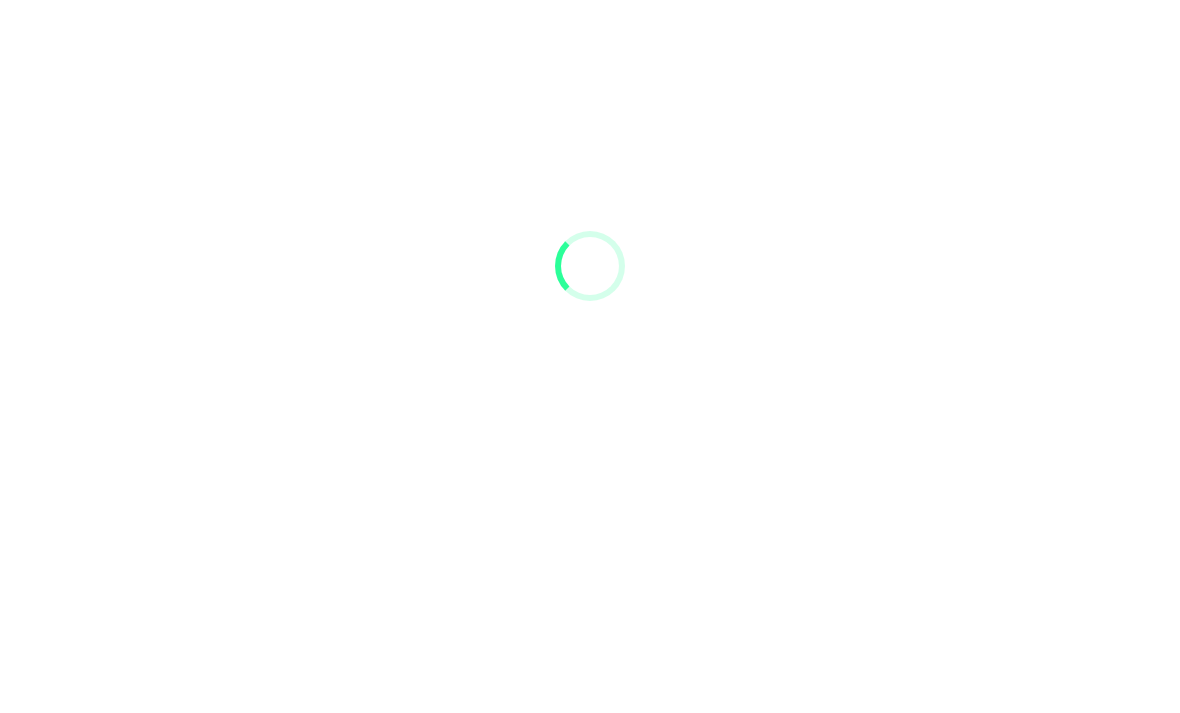 scroll, scrollTop: 91, scrollLeft: 0, axis: vertical 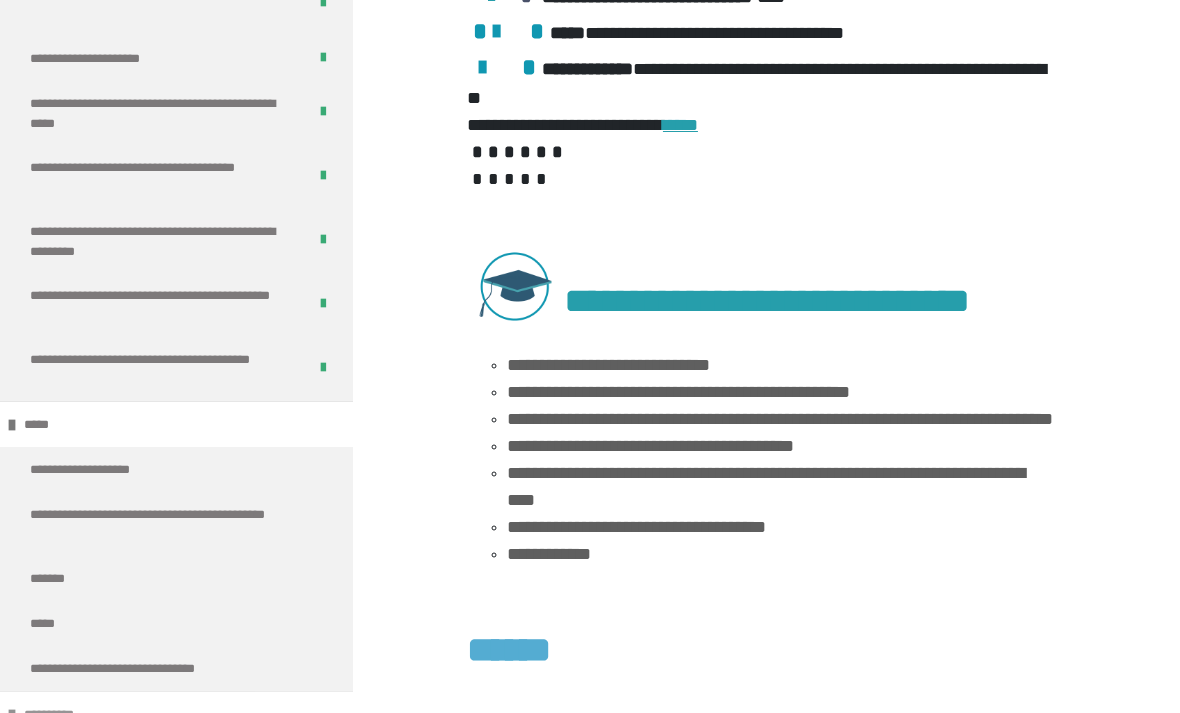 click on "**********" at bounding box center [176, 714] 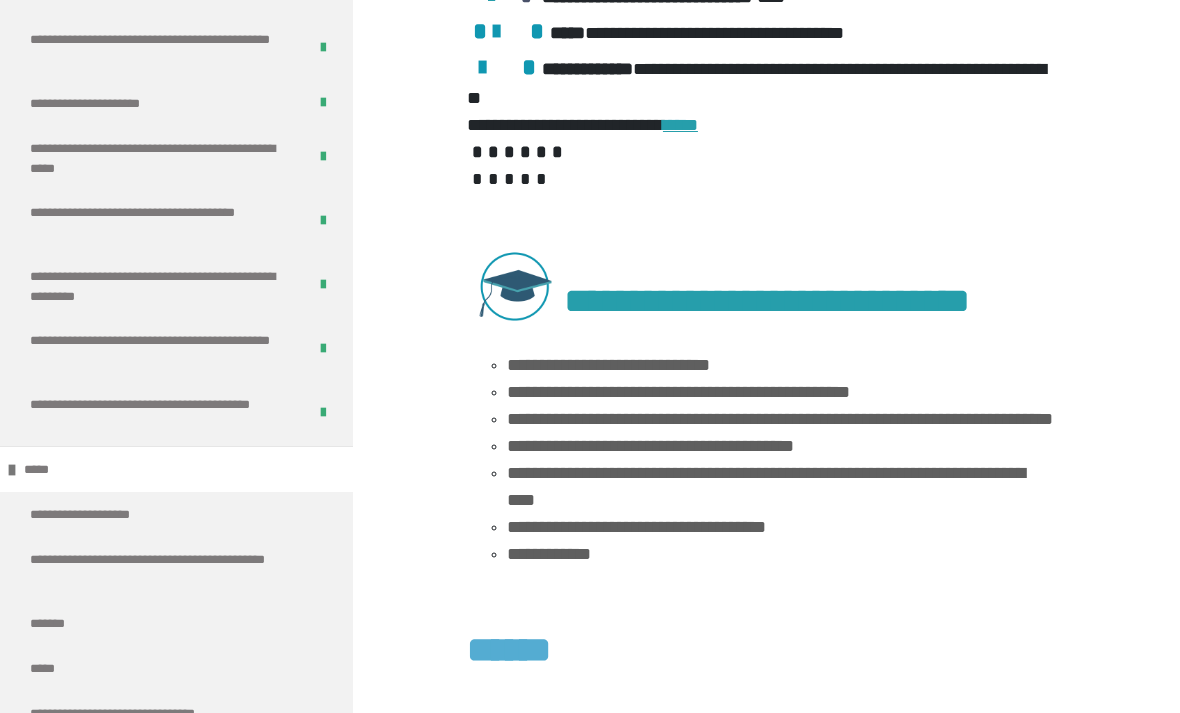 scroll, scrollTop: 2630, scrollLeft: 0, axis: vertical 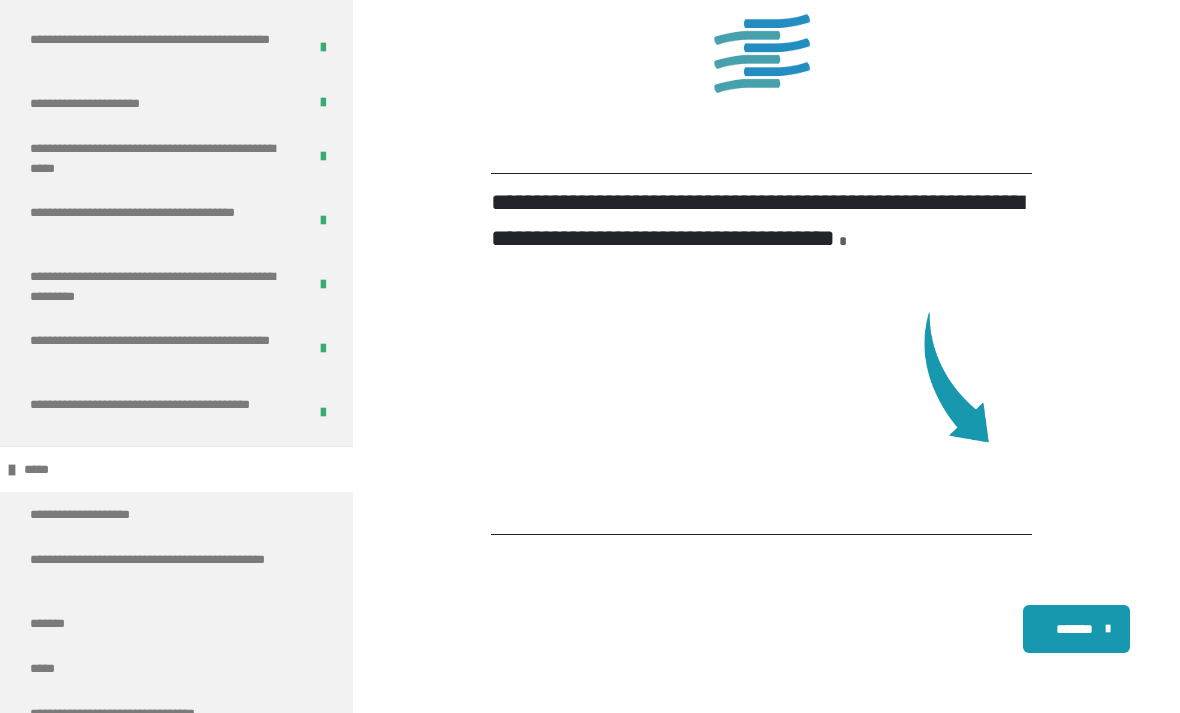 click on "*******" at bounding box center (1074, 629) 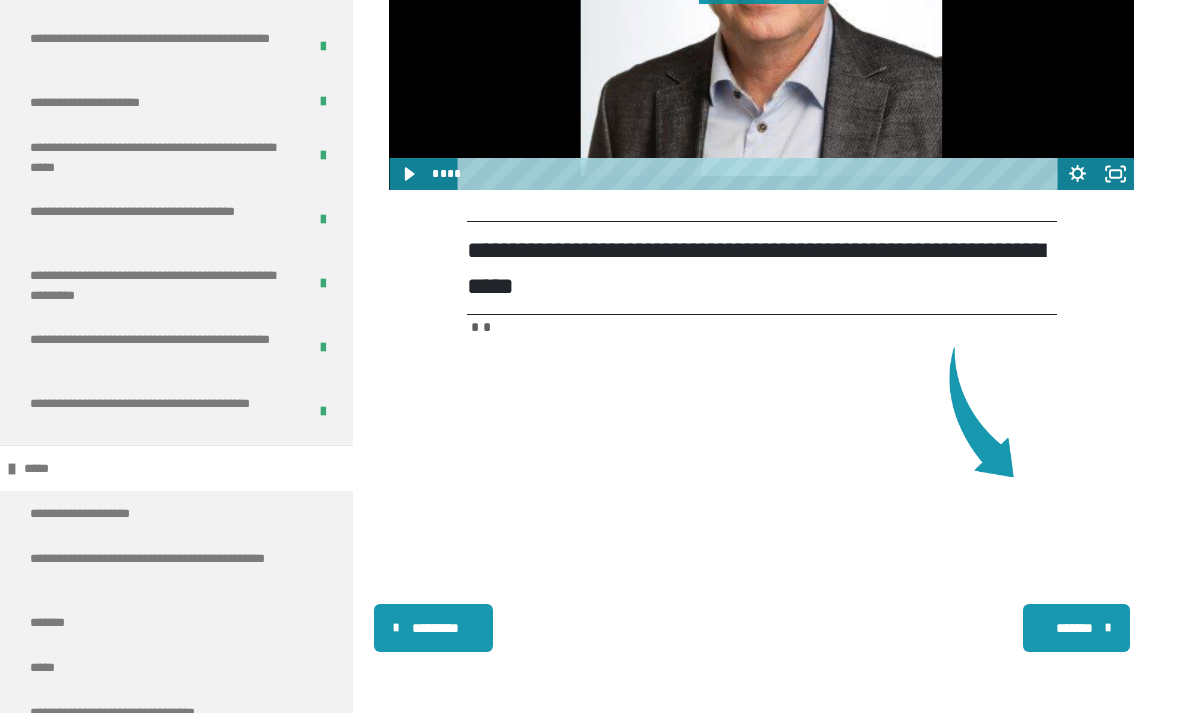 scroll, scrollTop: 1084, scrollLeft: 0, axis: vertical 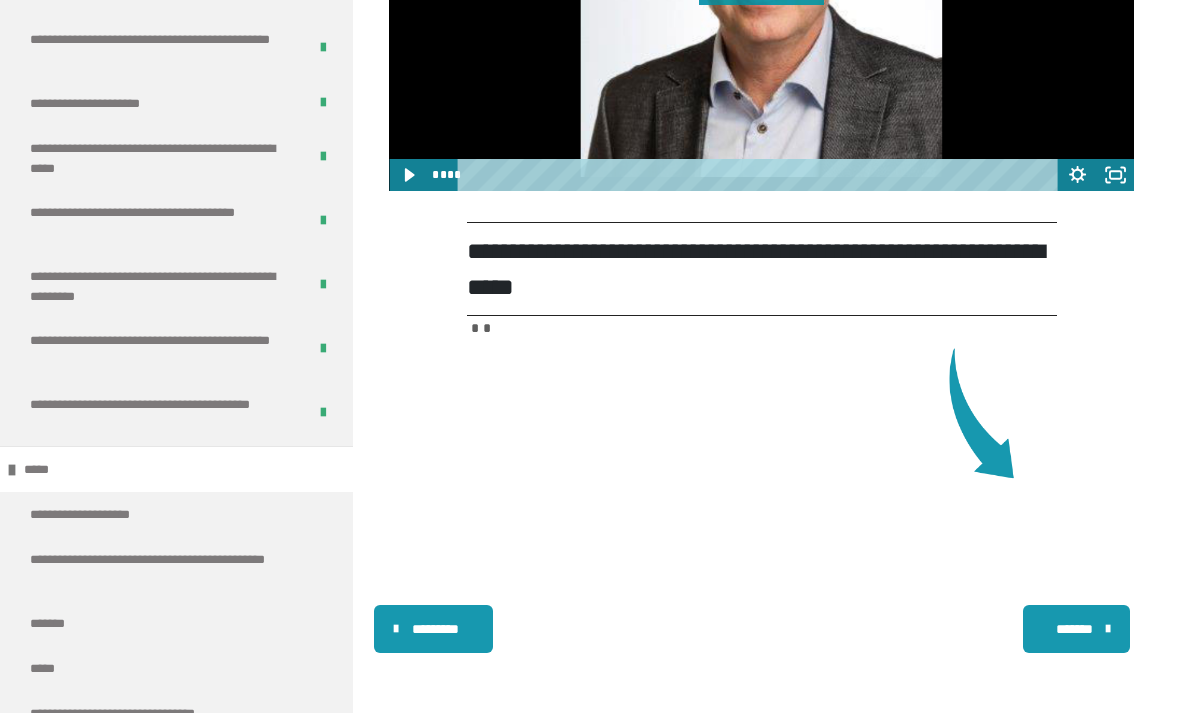 click on "*******" at bounding box center [1076, 629] 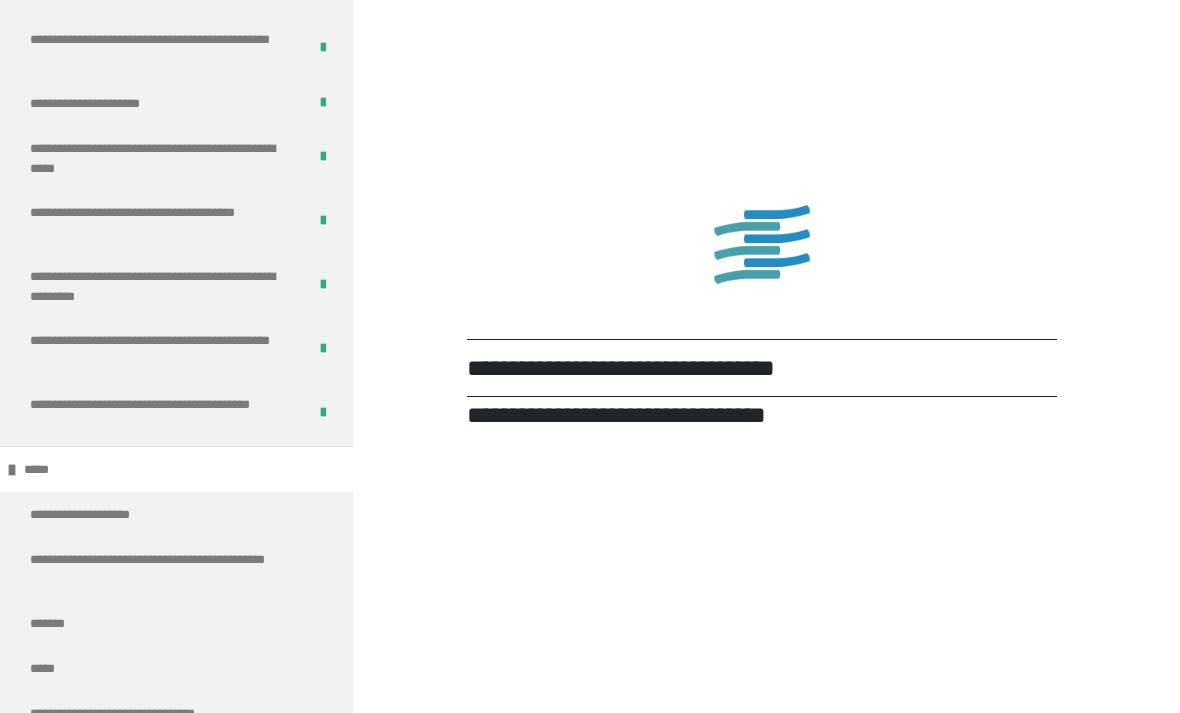 scroll, scrollTop: 1231, scrollLeft: 0, axis: vertical 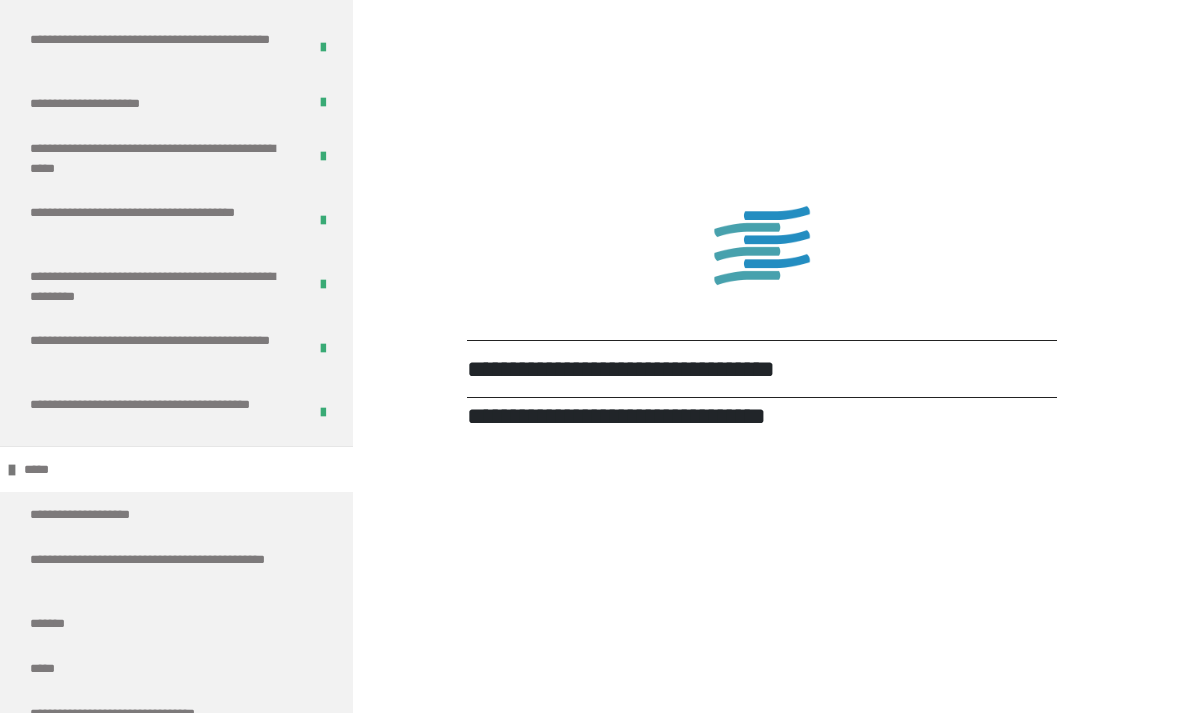 click on "**********" at bounding box center [176, 759] 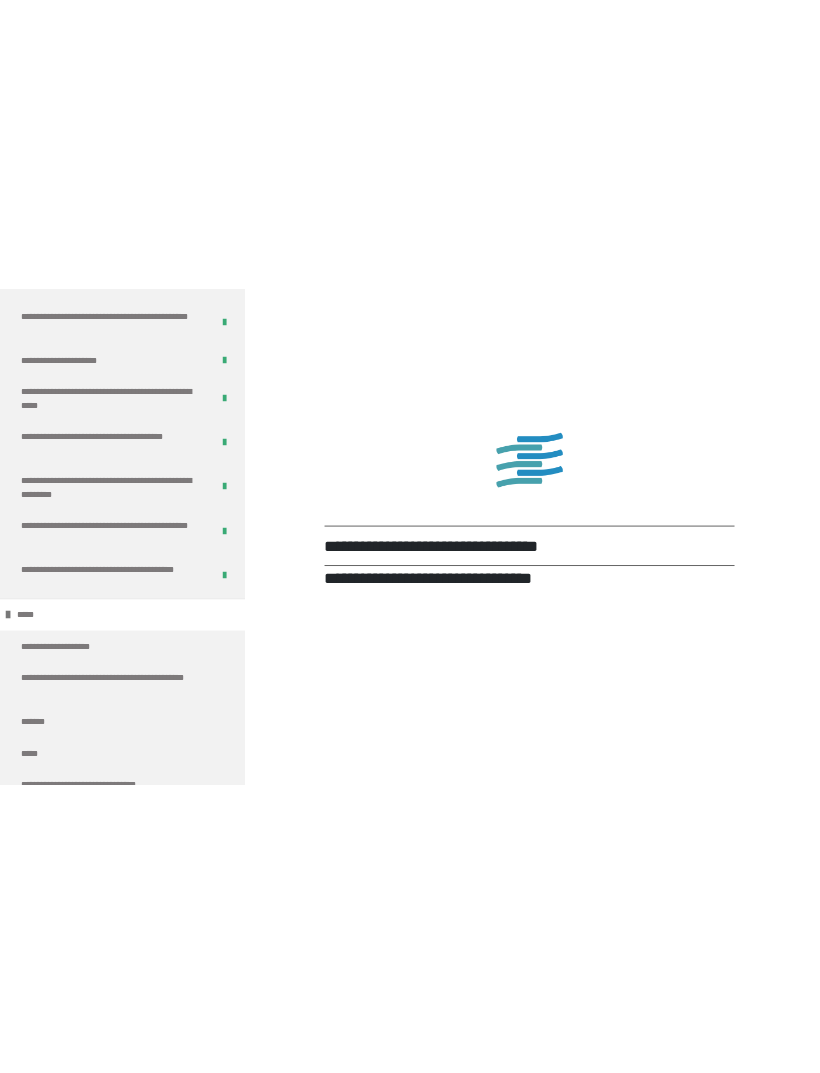 scroll, scrollTop: 923, scrollLeft: 0, axis: vertical 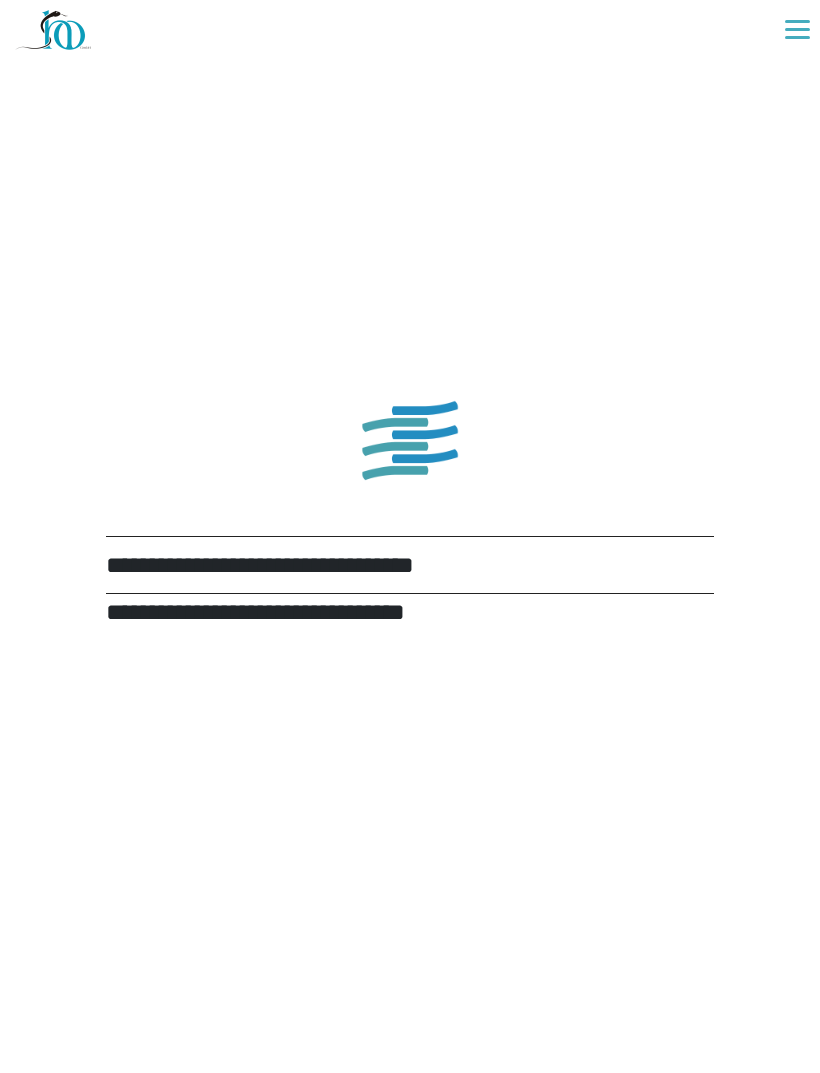 click 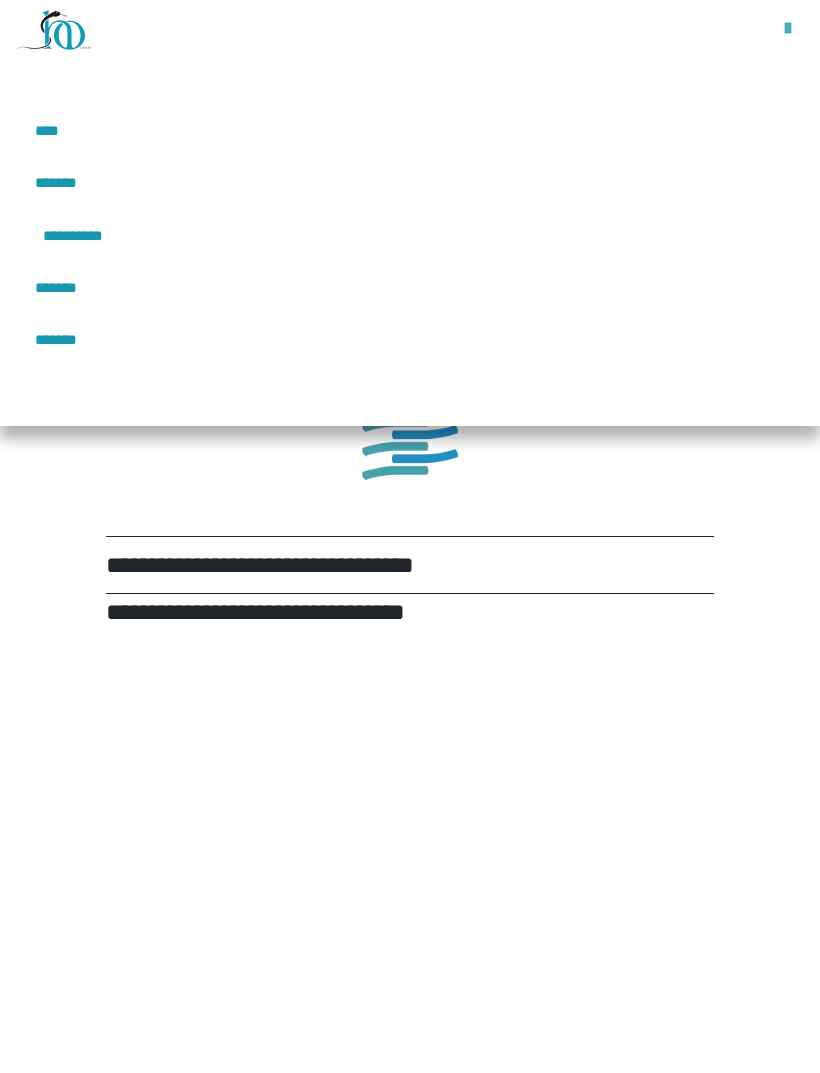 click at bounding box center [797, 30] 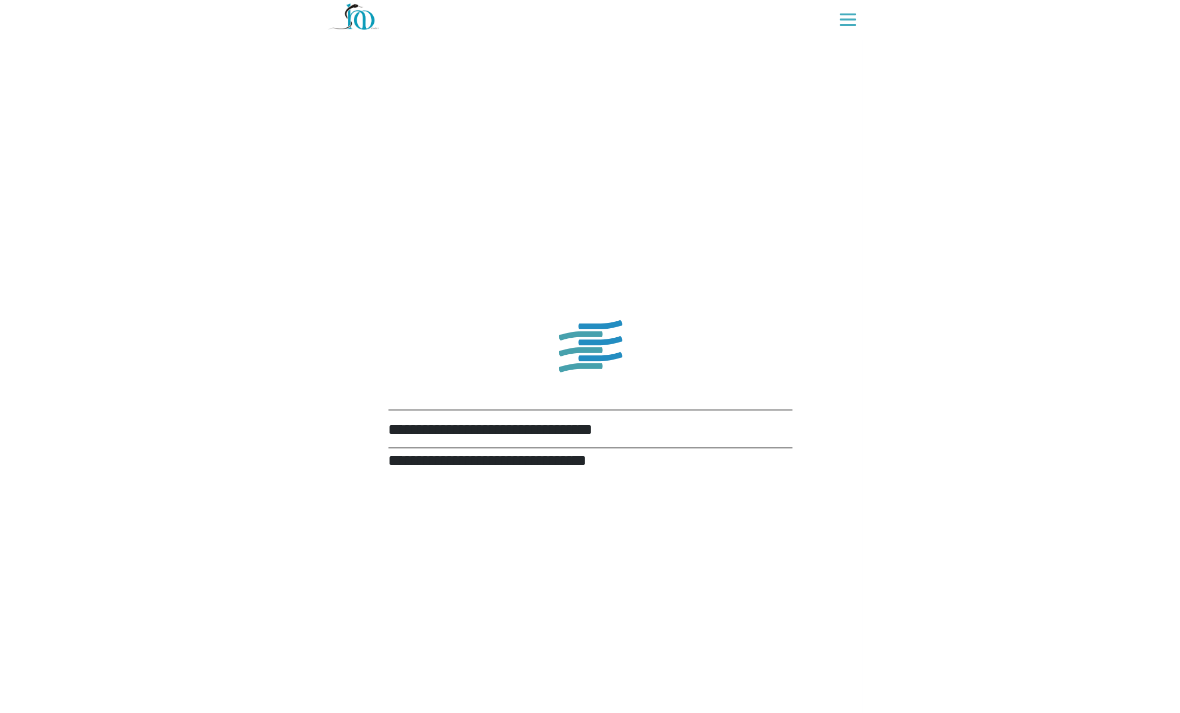 scroll, scrollTop: 1226, scrollLeft: 0, axis: vertical 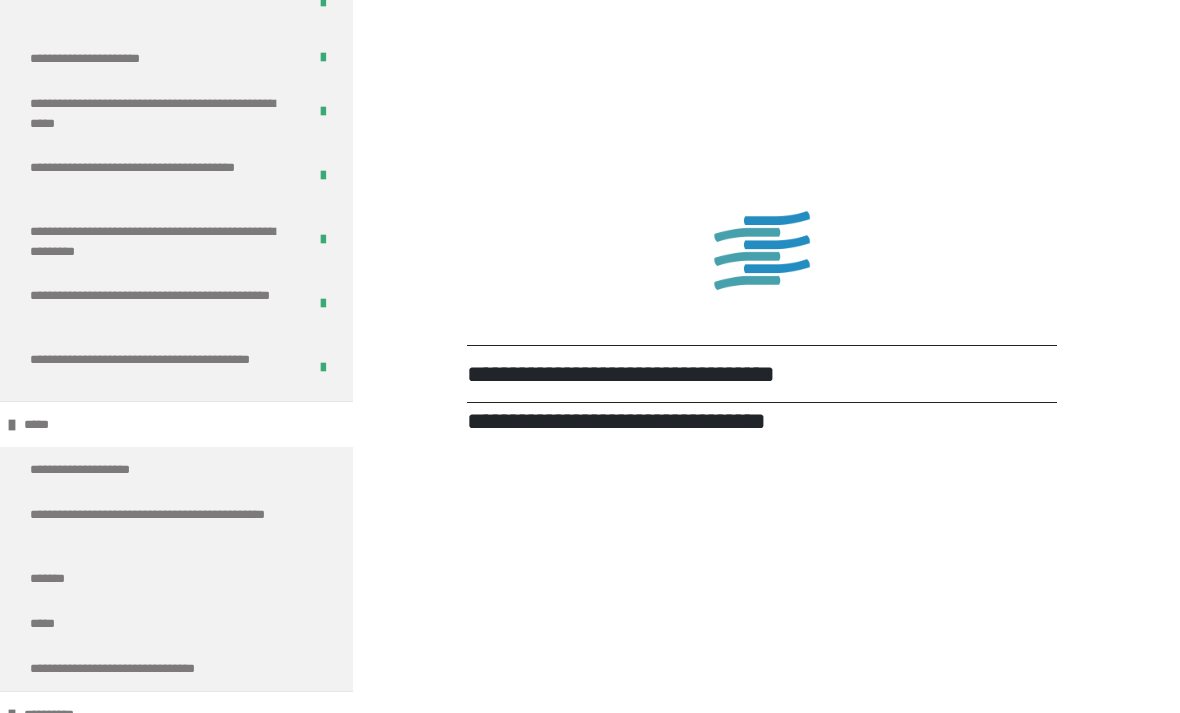 click on "**********" at bounding box center (107, 759) 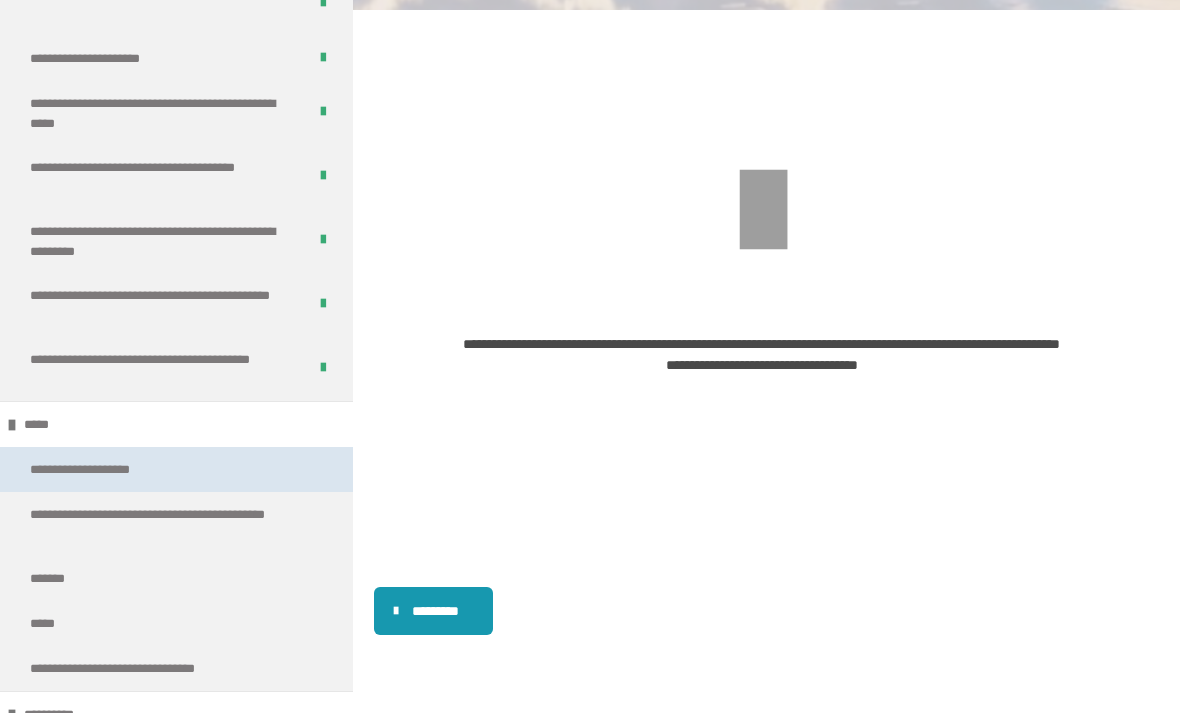 click on "**********" at bounding box center (176, 469) 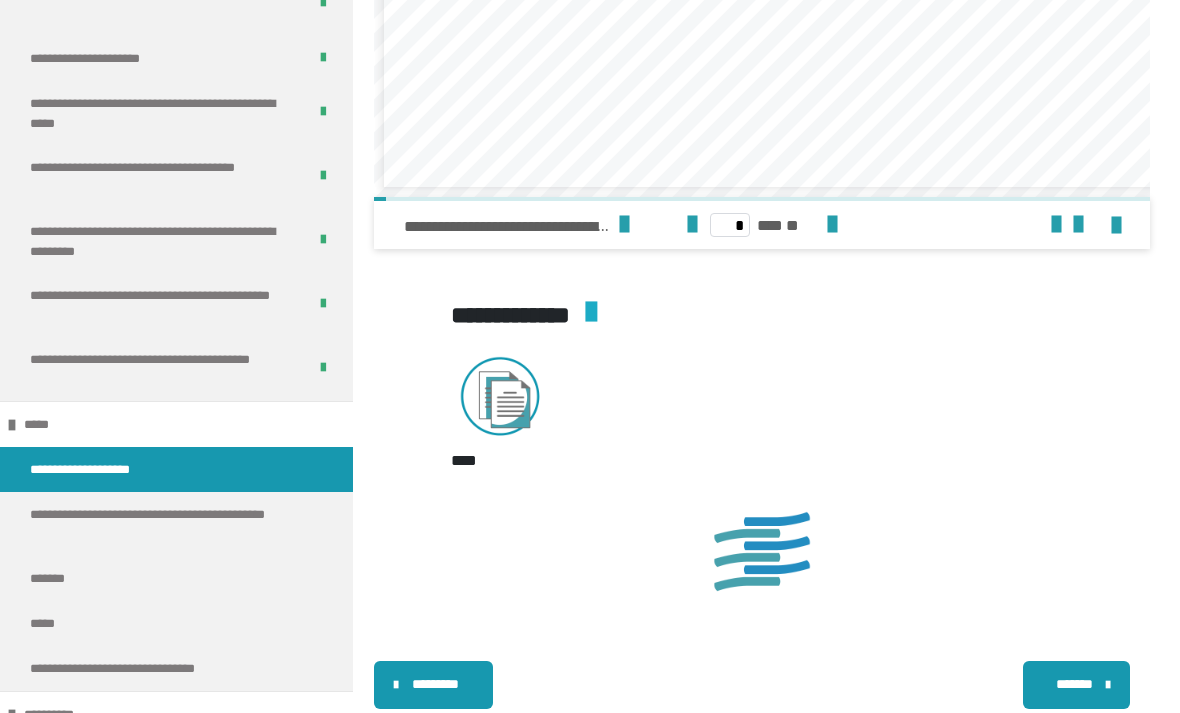 scroll, scrollTop: 2394, scrollLeft: 0, axis: vertical 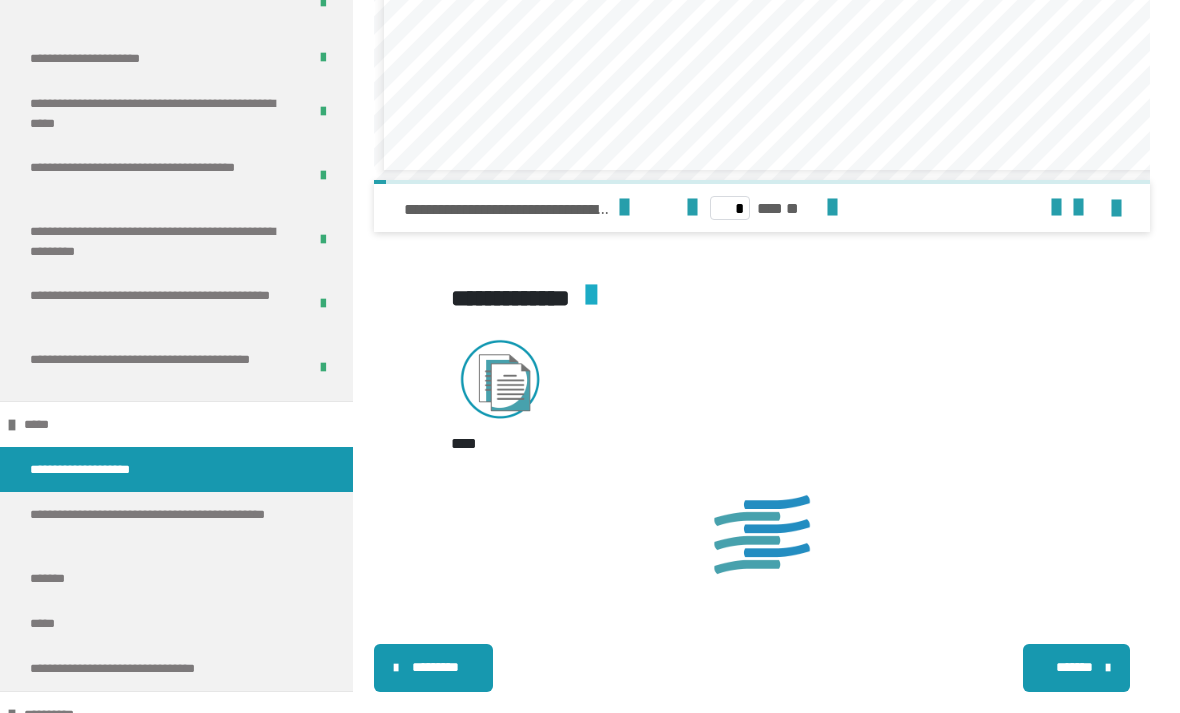 click on "*******" at bounding box center [1074, 667] 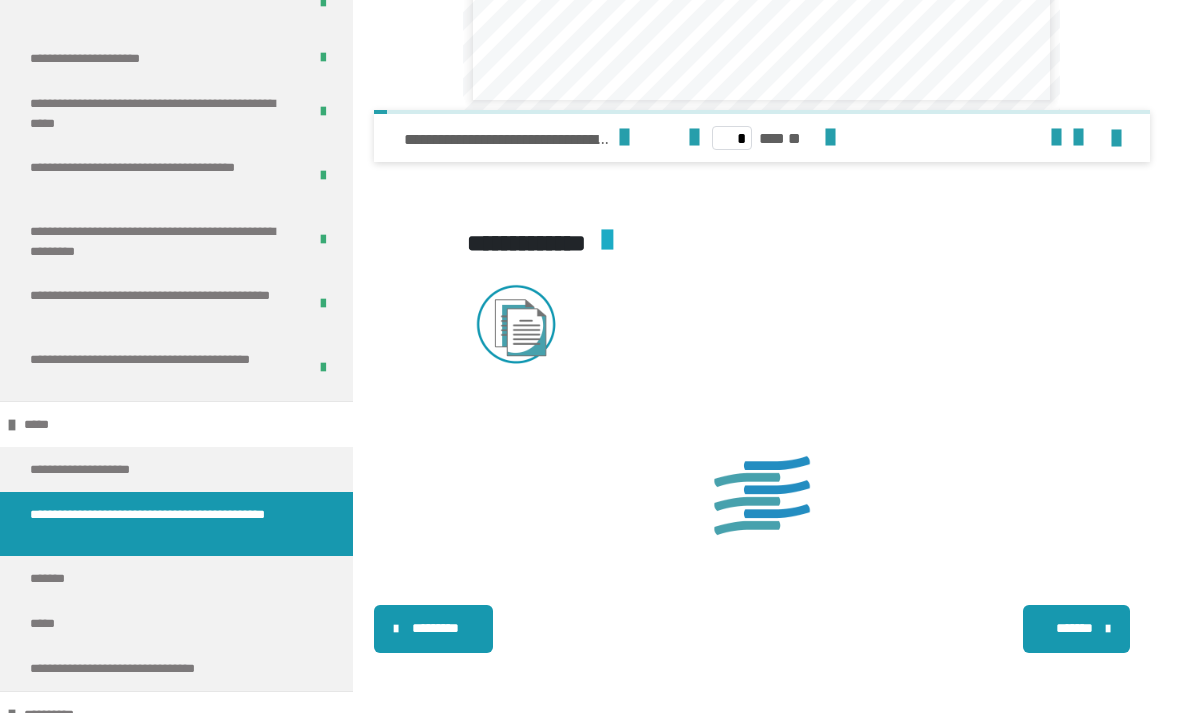 scroll, scrollTop: 3274, scrollLeft: 0, axis: vertical 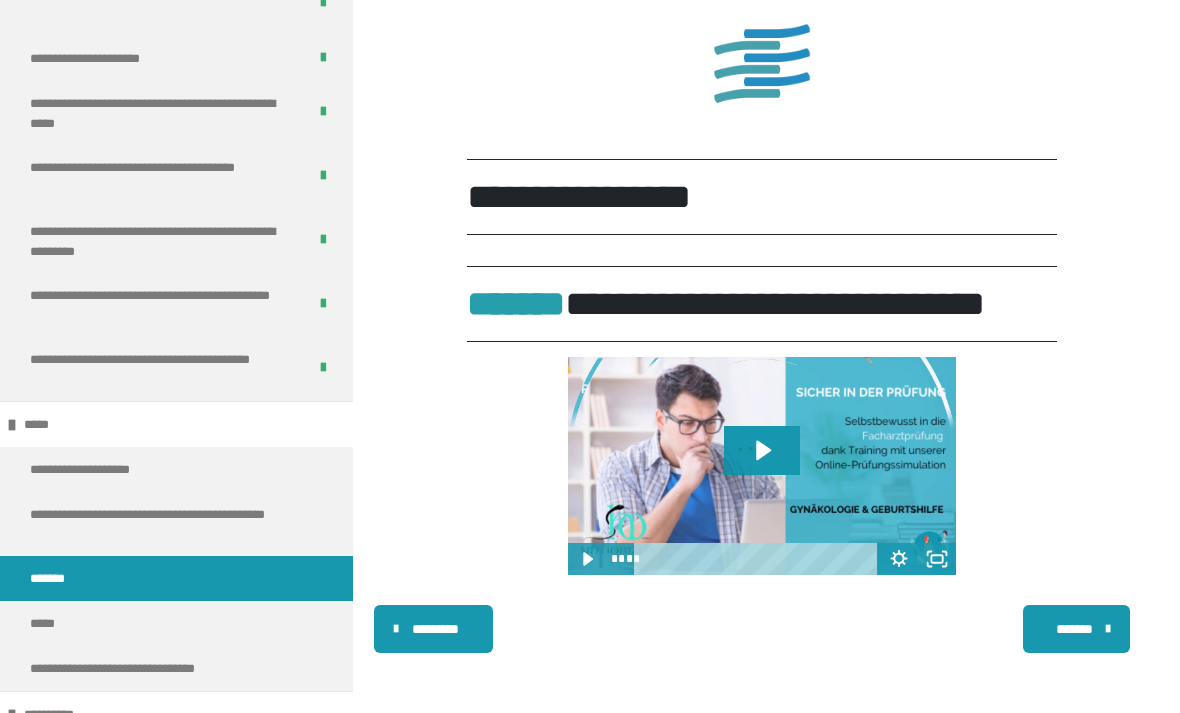 click on "*******" at bounding box center [1074, 629] 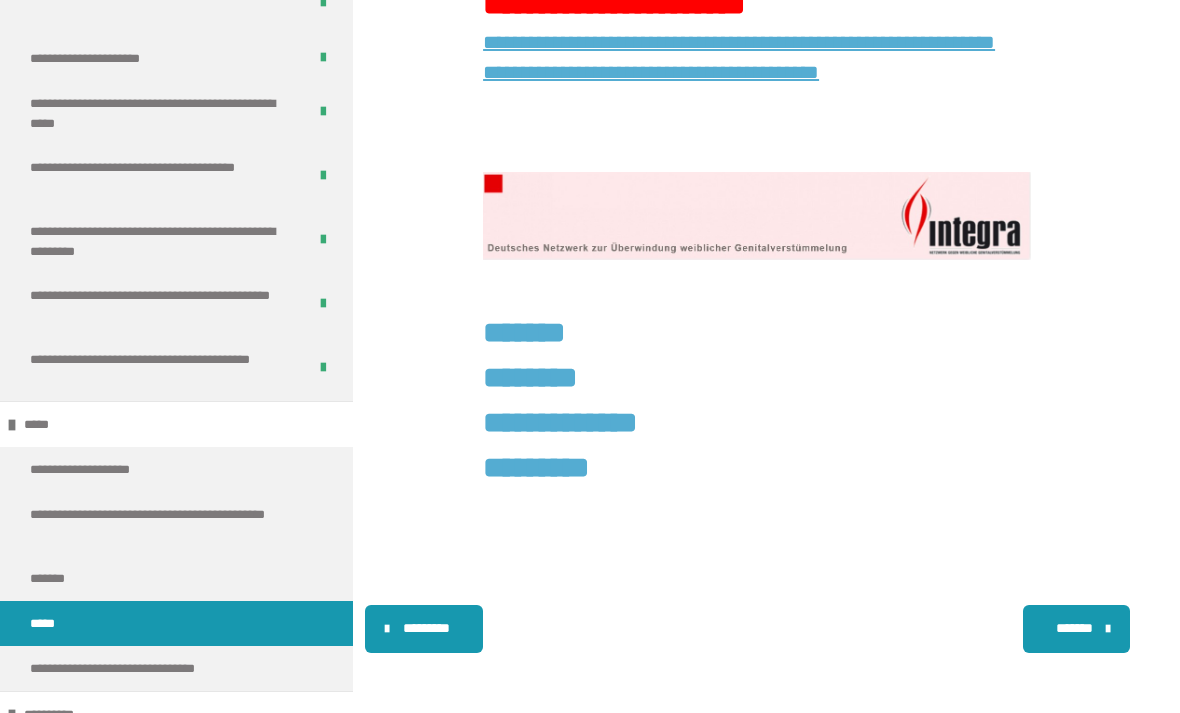 scroll, scrollTop: 10723, scrollLeft: 0, axis: vertical 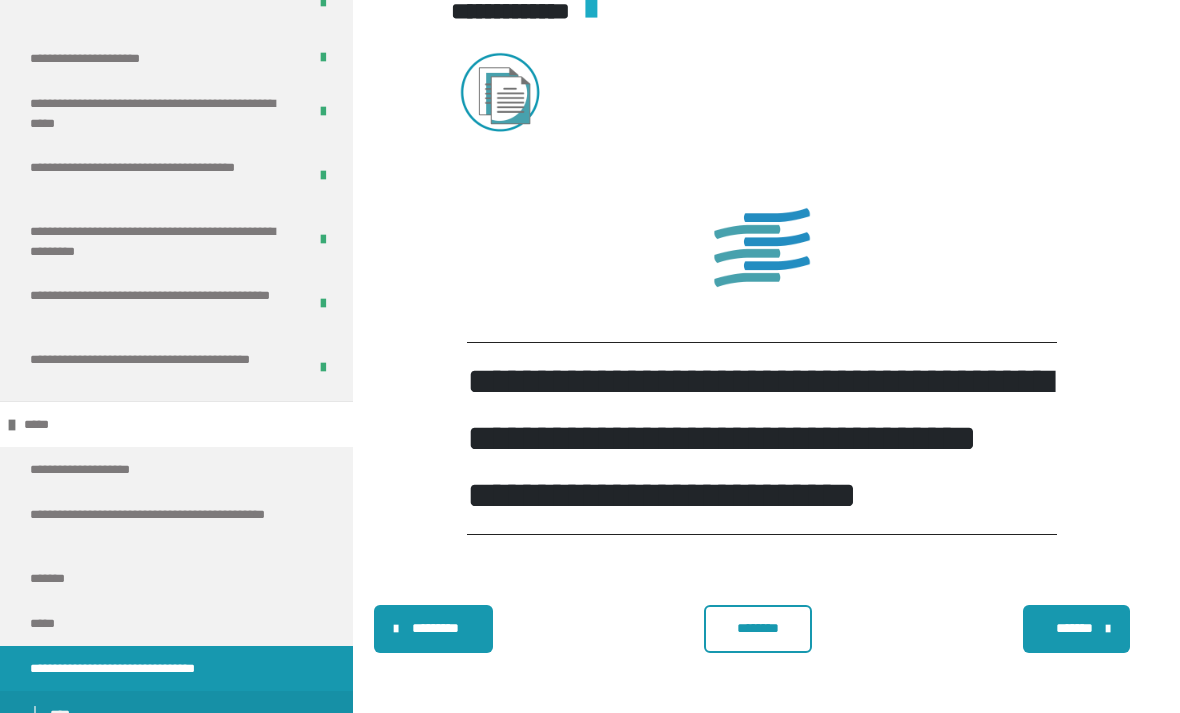 click on "*******" at bounding box center (1074, 628) 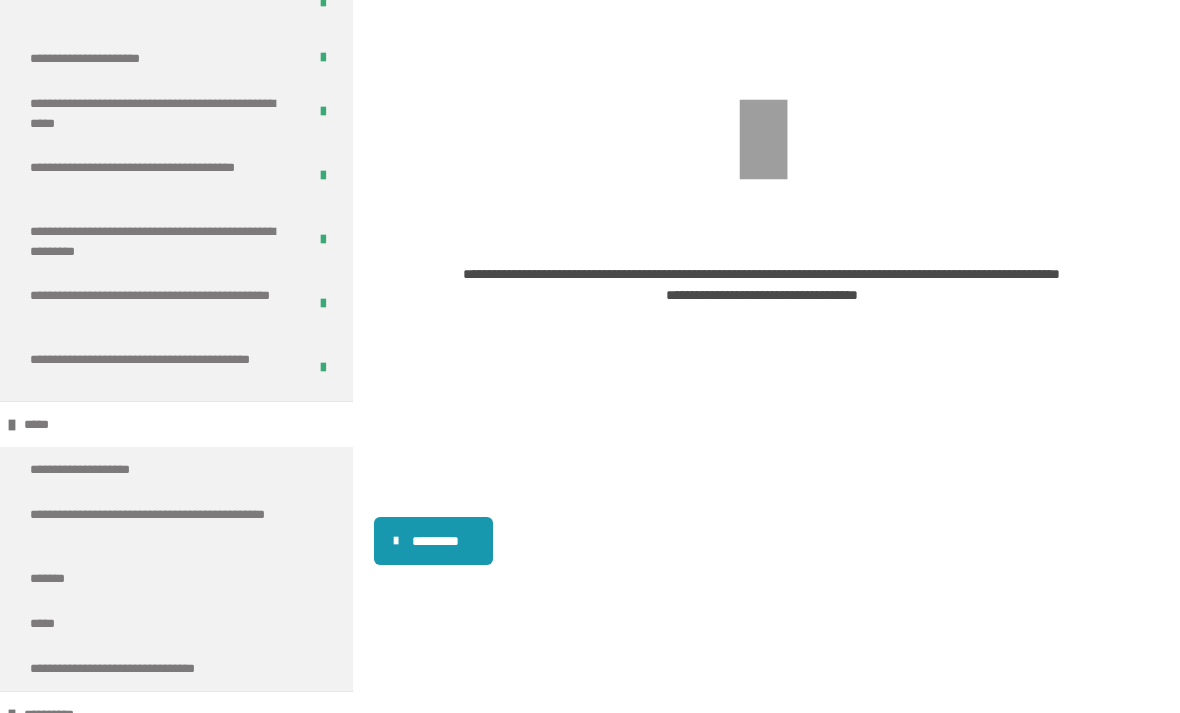 click on "*********" at bounding box center (433, 541) 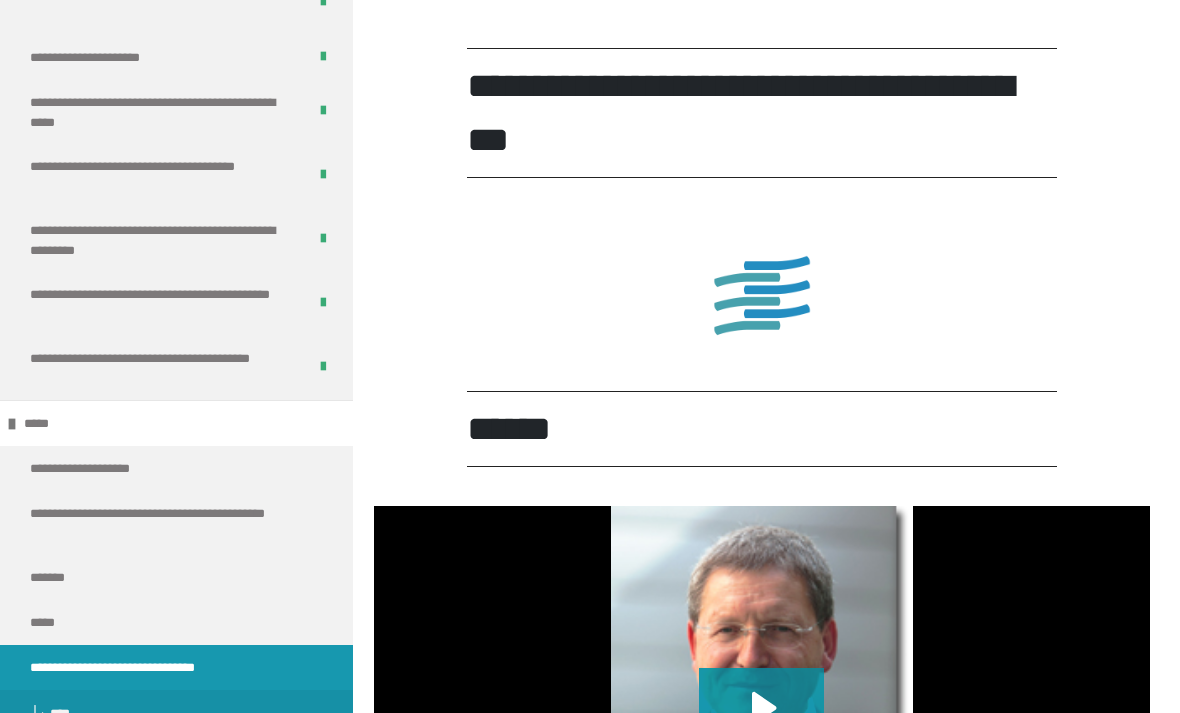 scroll, scrollTop: 1682, scrollLeft: 0, axis: vertical 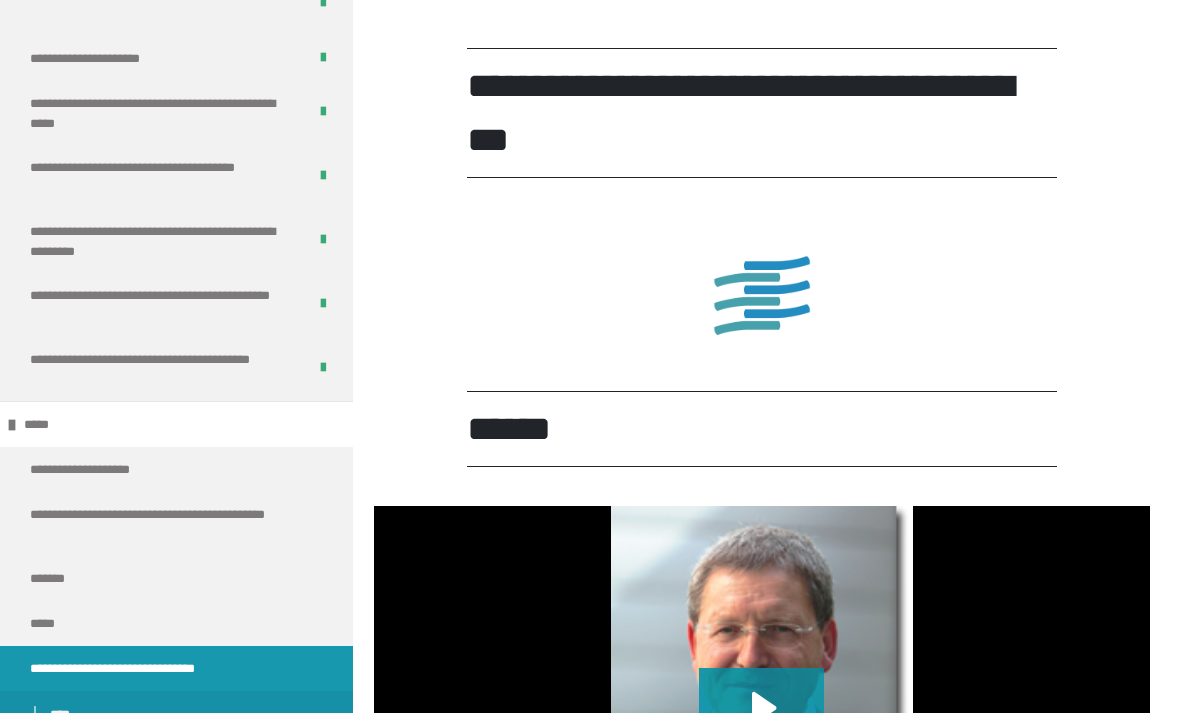click at bounding box center [762, 296] 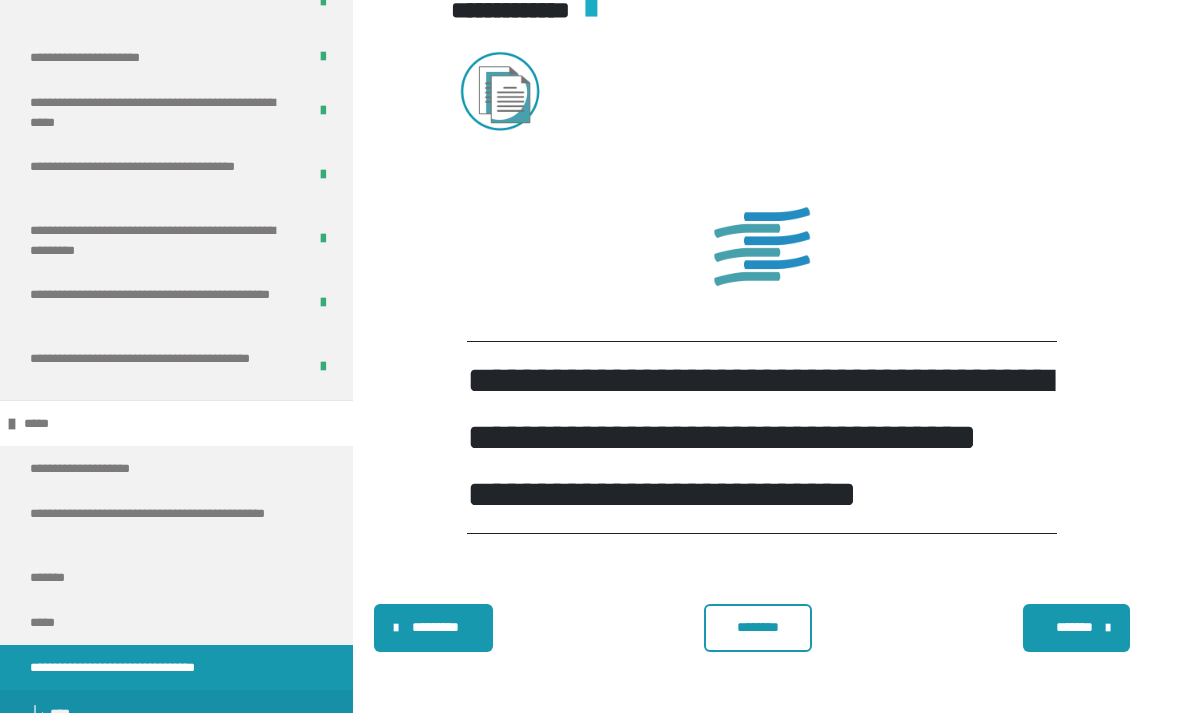 scroll, scrollTop: 4405, scrollLeft: 0, axis: vertical 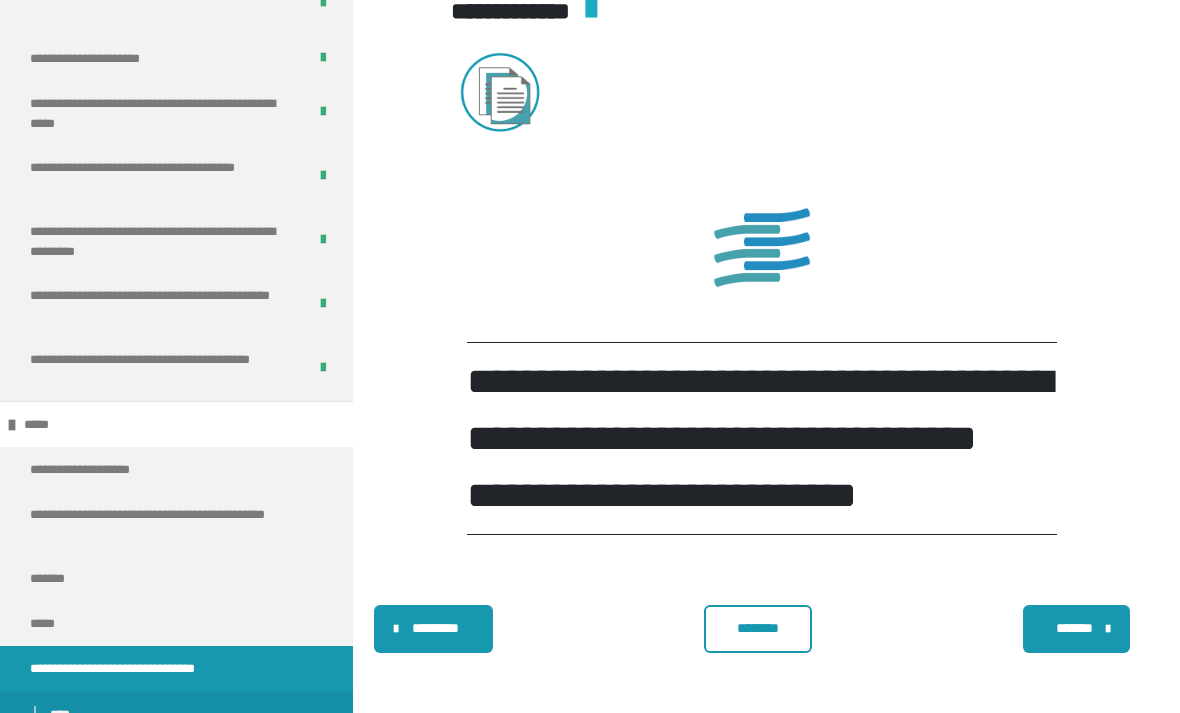 click on "********" at bounding box center (758, 628) 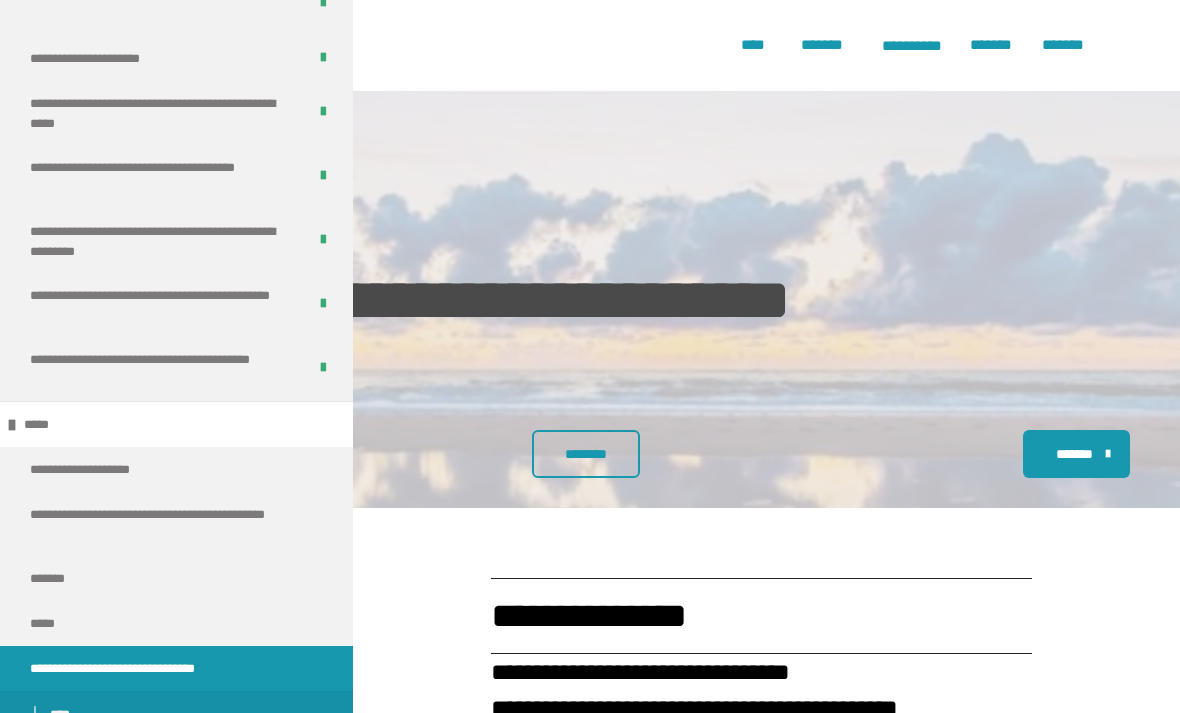 scroll, scrollTop: 0, scrollLeft: 0, axis: both 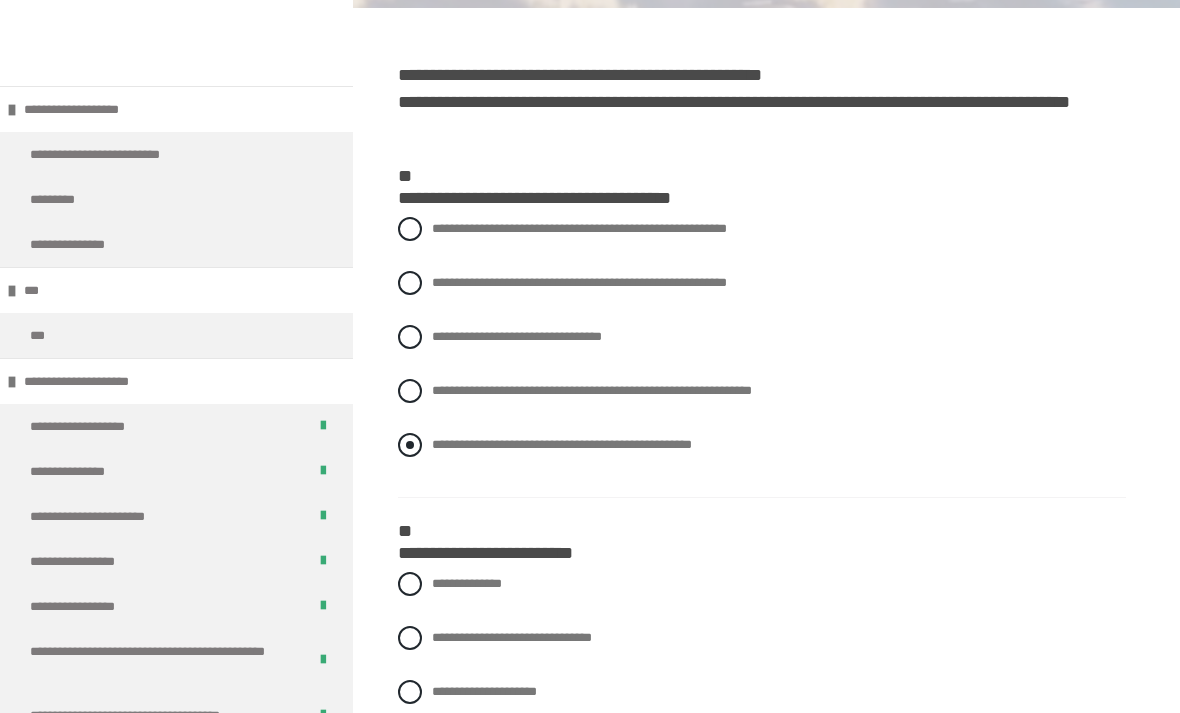 click on "**********" at bounding box center (562, 444) 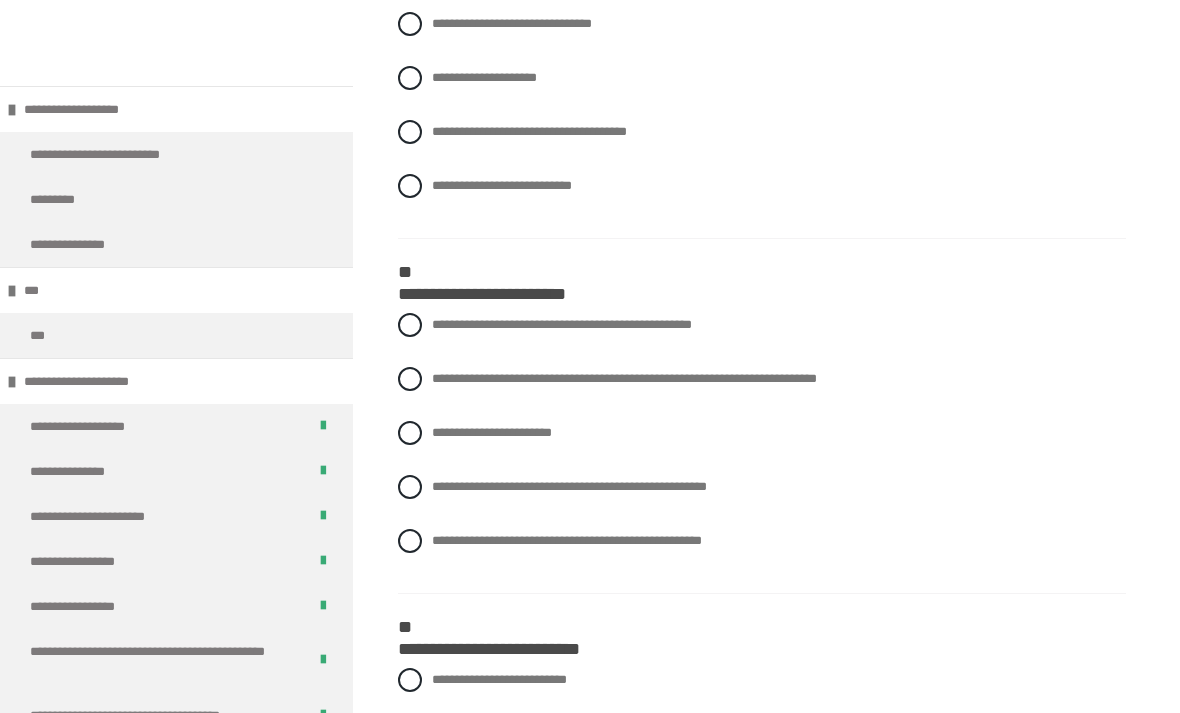 scroll, scrollTop: 1120, scrollLeft: 0, axis: vertical 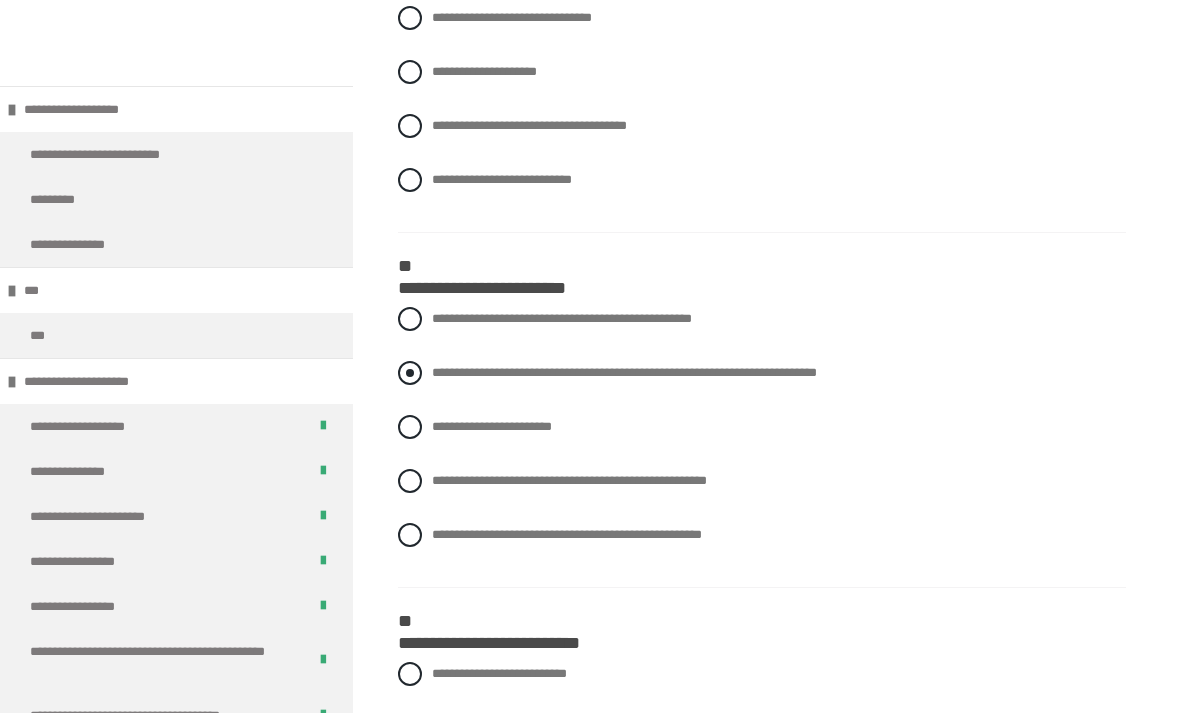 click on "**********" at bounding box center (624, 372) 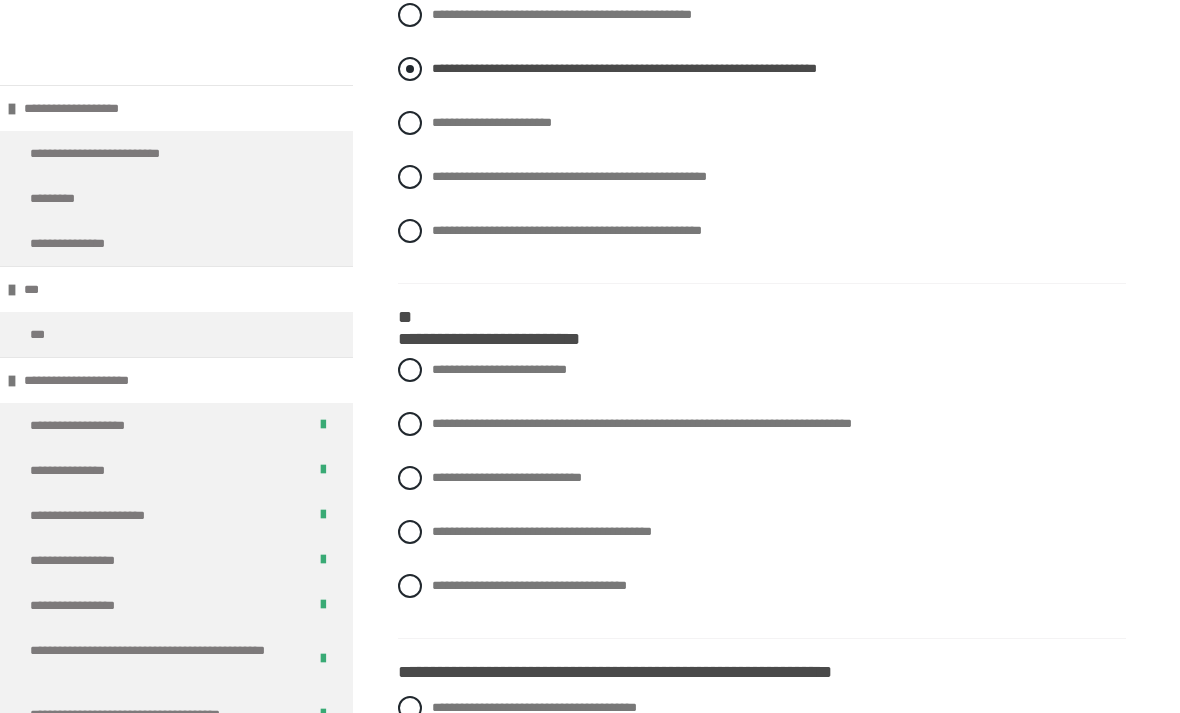 scroll, scrollTop: 1434, scrollLeft: 0, axis: vertical 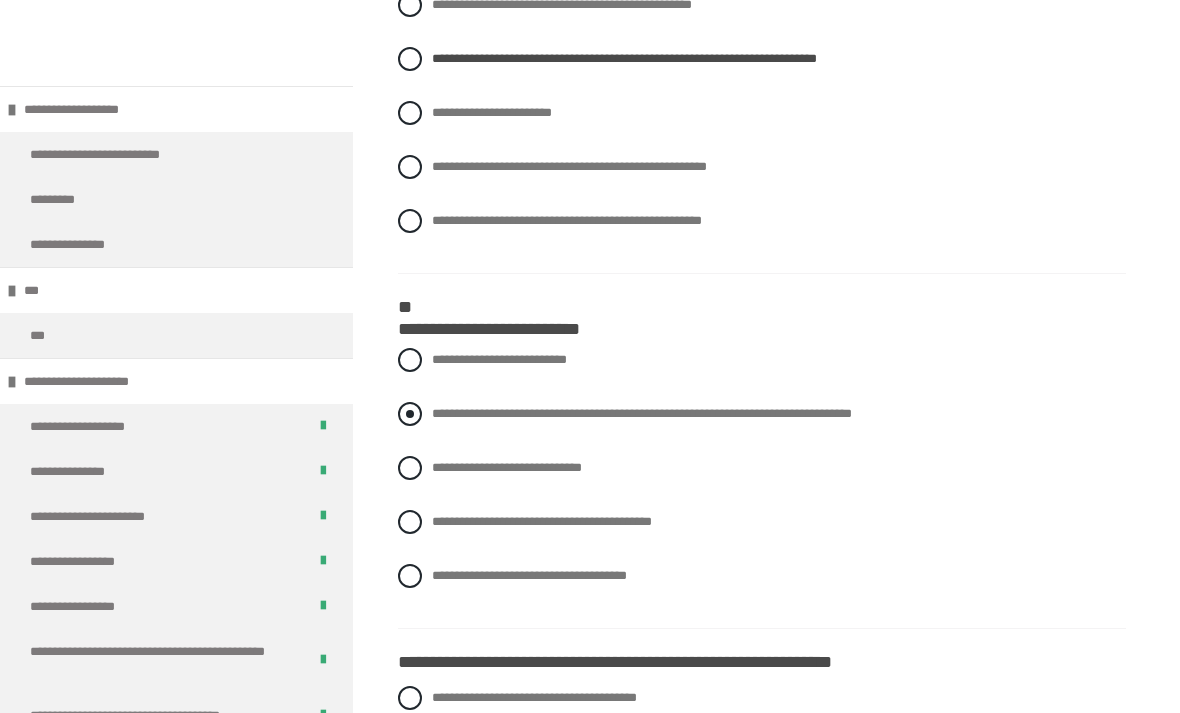 click on "**********" at bounding box center [642, 413] 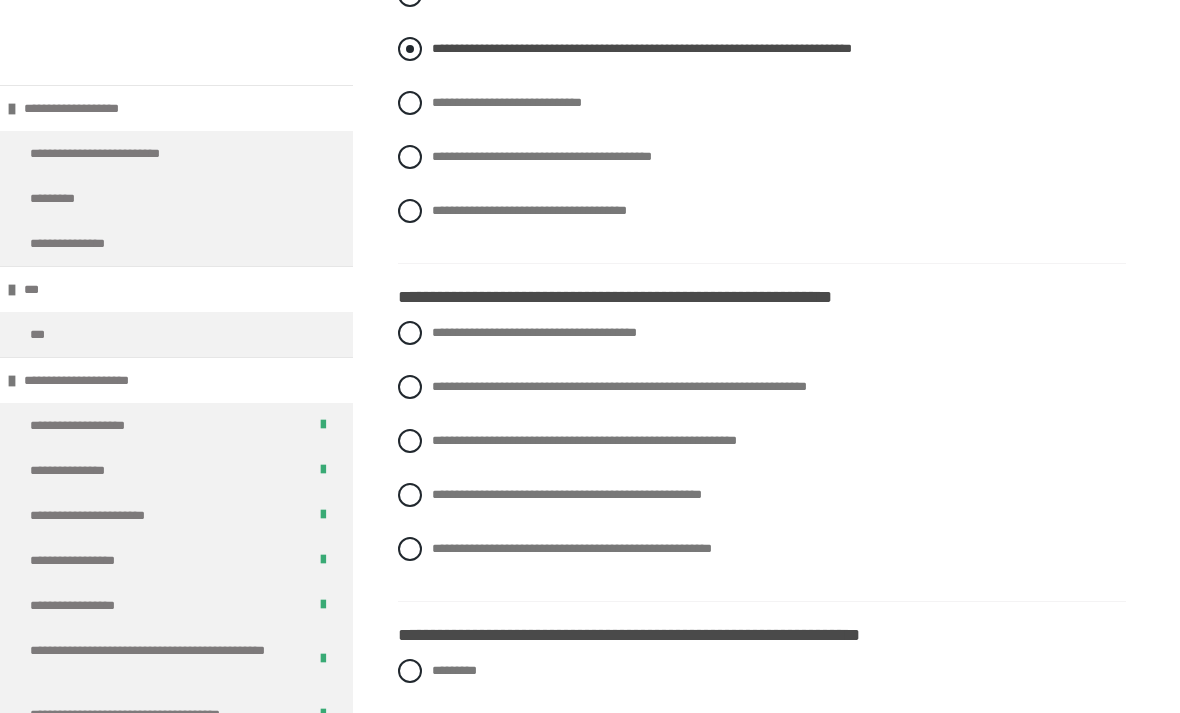 scroll, scrollTop: 1804, scrollLeft: 0, axis: vertical 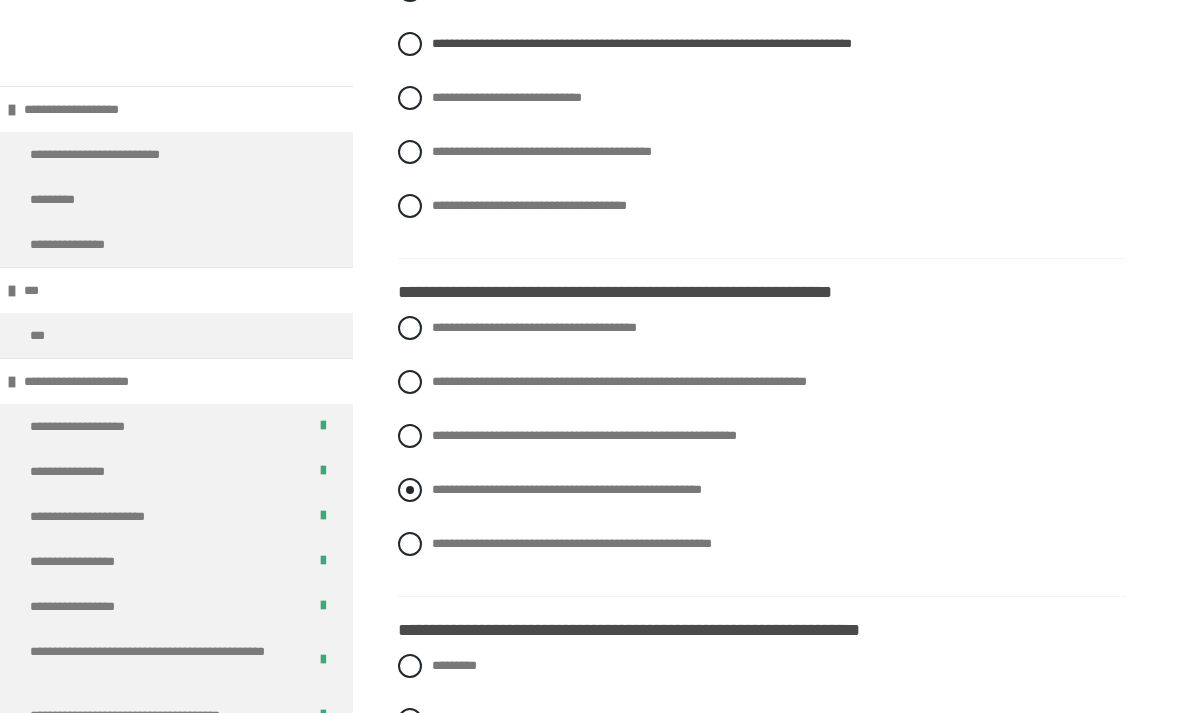 click on "**********" at bounding box center (567, 489) 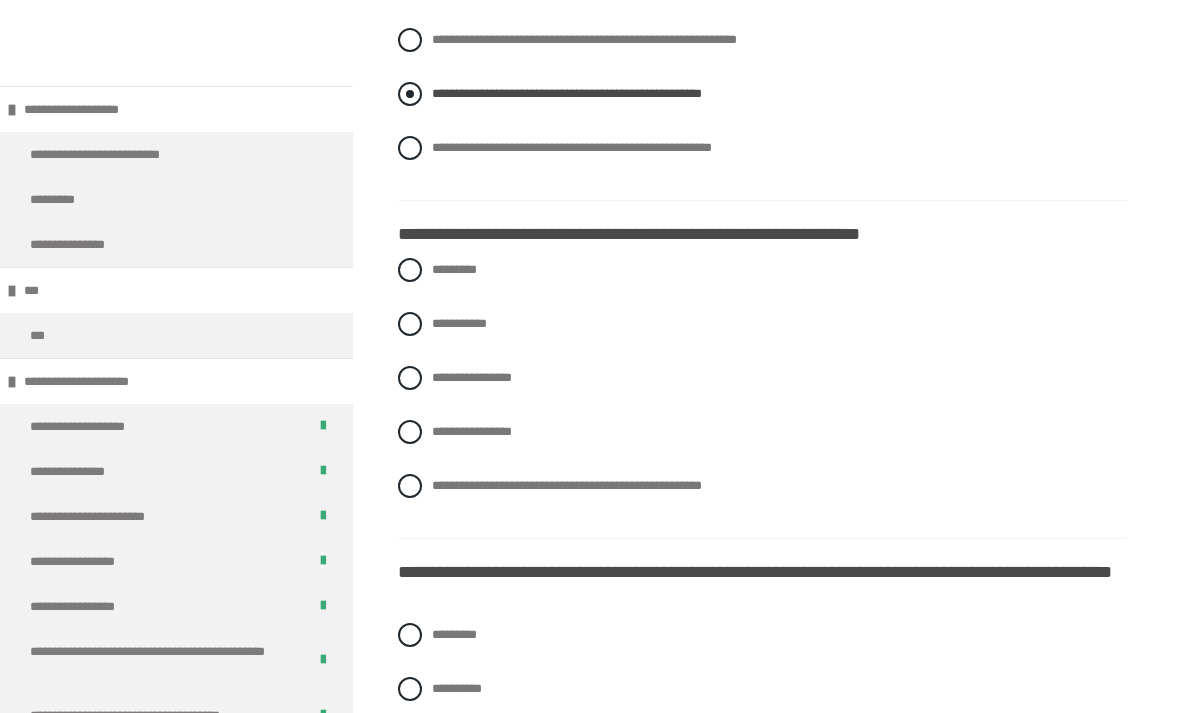 scroll, scrollTop: 2202, scrollLeft: 0, axis: vertical 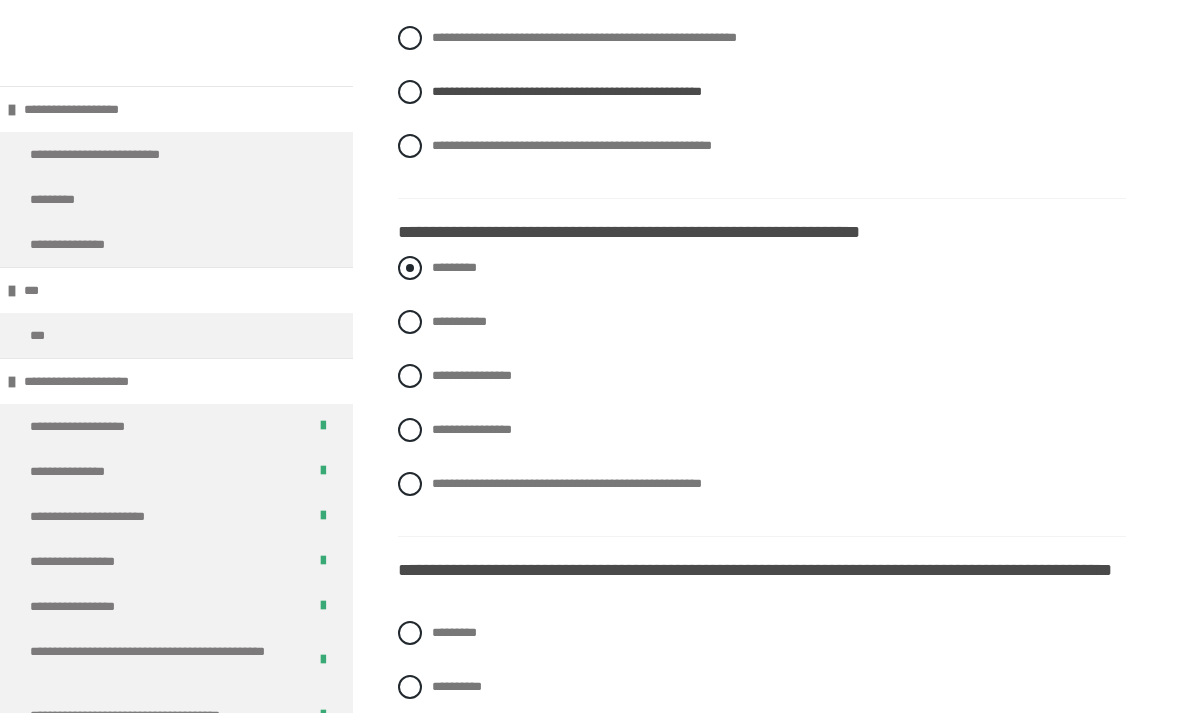 click at bounding box center [410, 268] 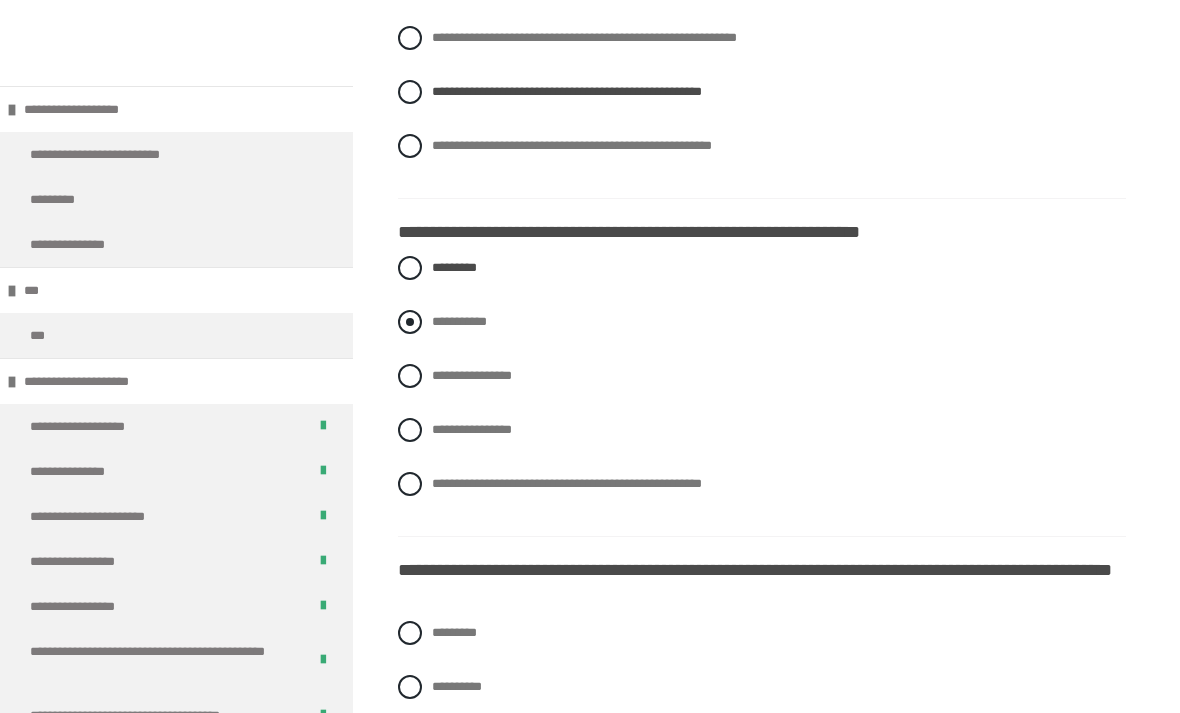 click at bounding box center [410, 322] 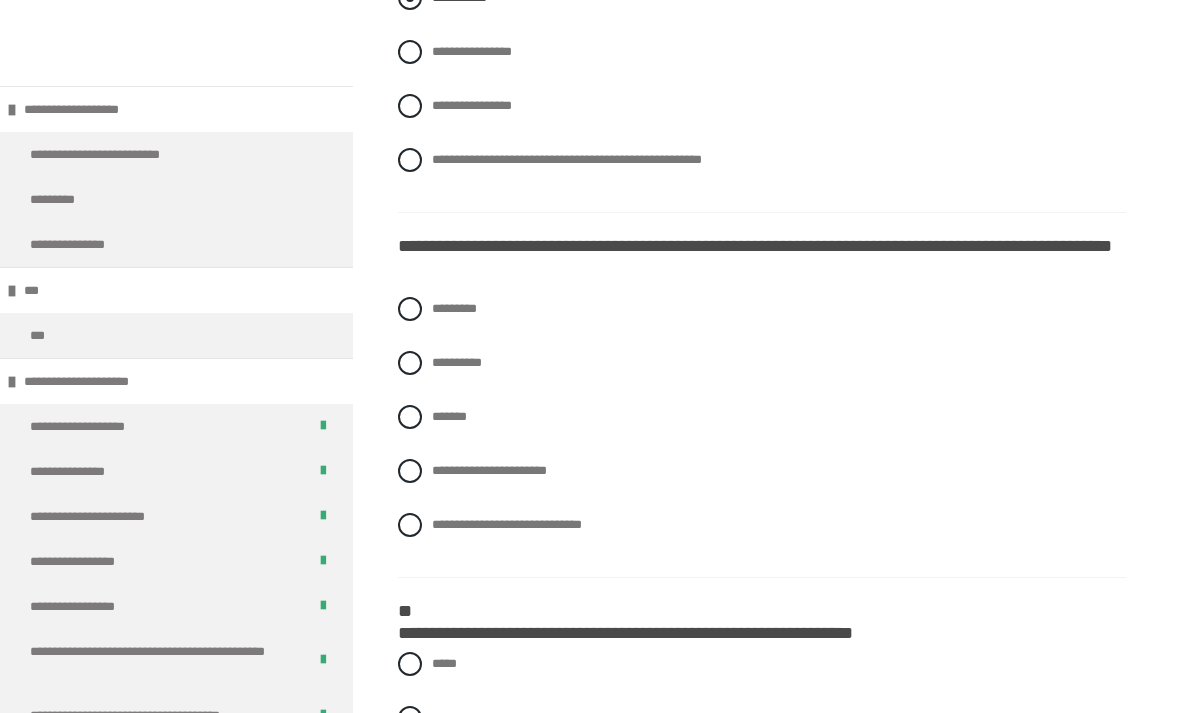 scroll, scrollTop: 2611, scrollLeft: 0, axis: vertical 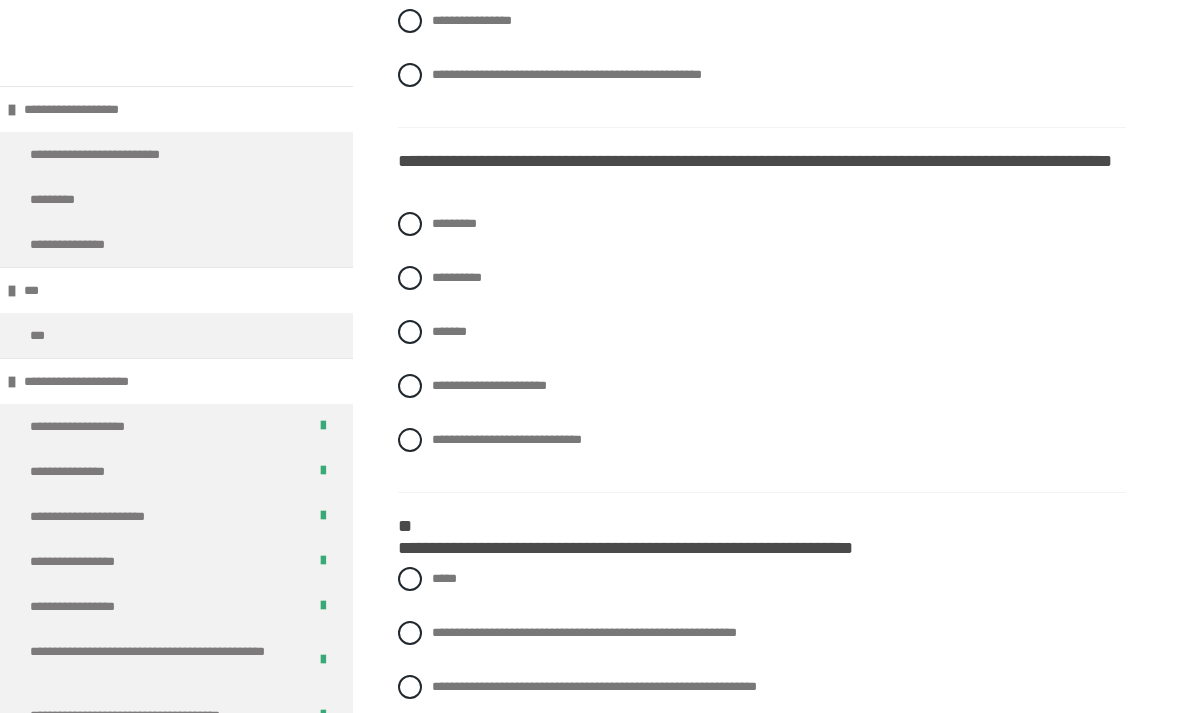 click on "**********" at bounding box center (762, 347) 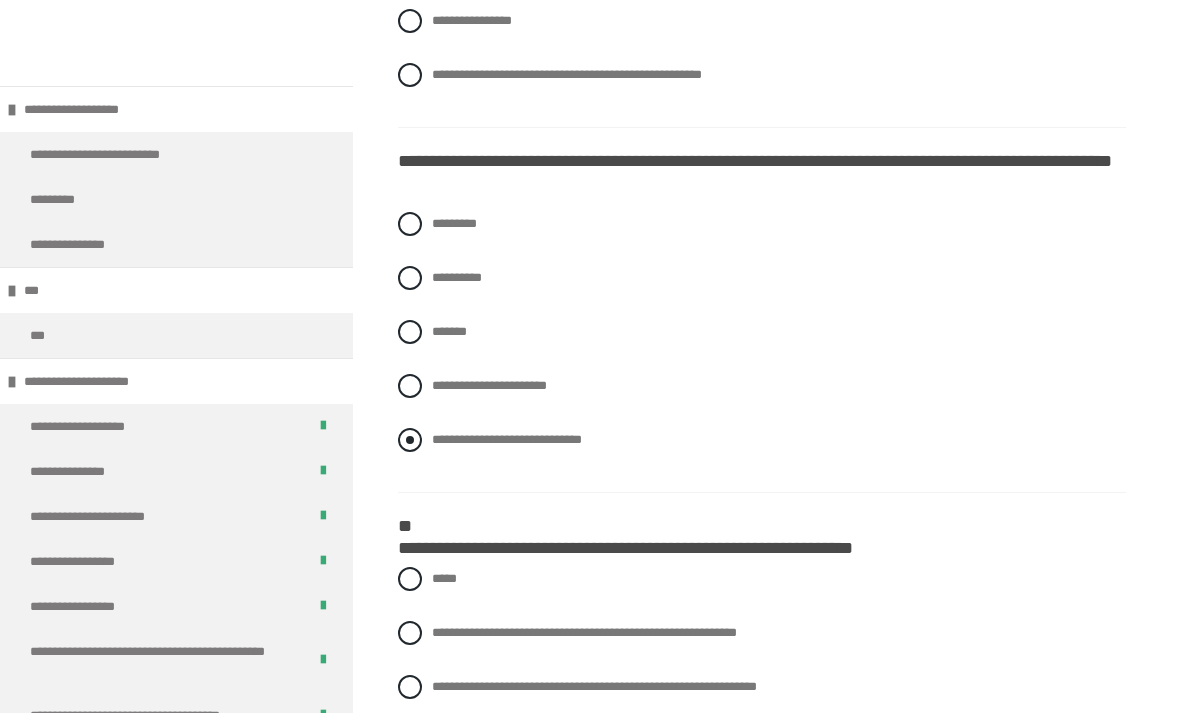 click on "**********" at bounding box center [507, 439] 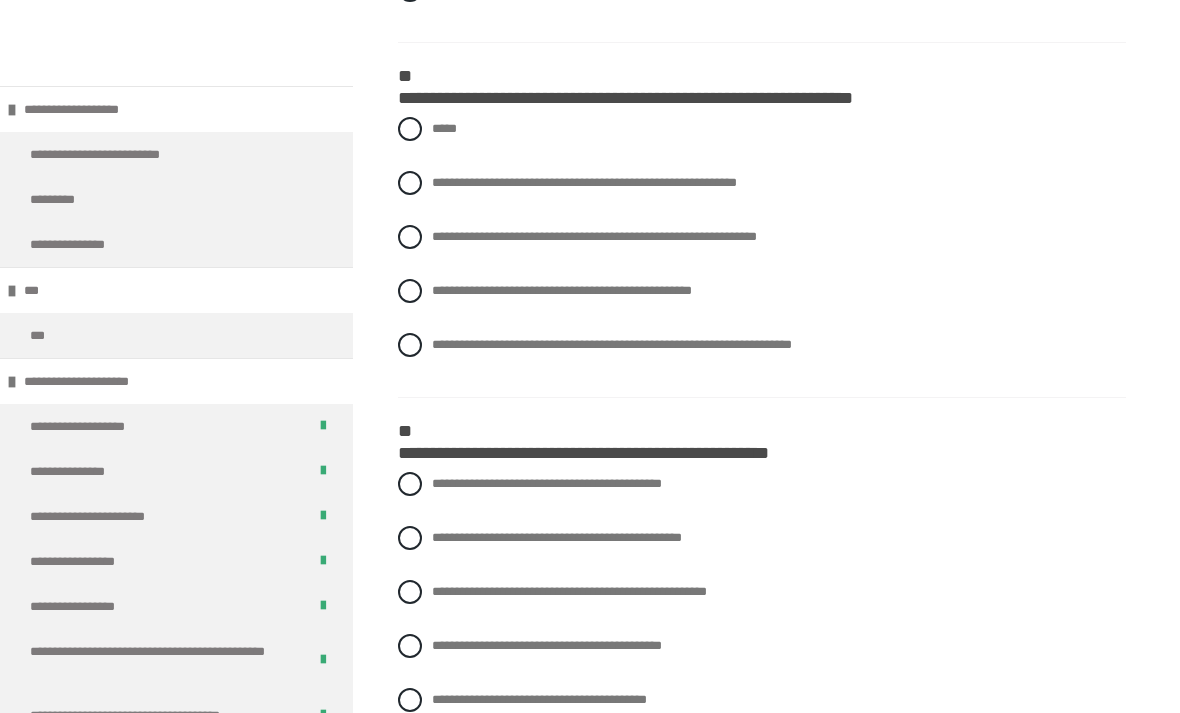 scroll, scrollTop: 3090, scrollLeft: 0, axis: vertical 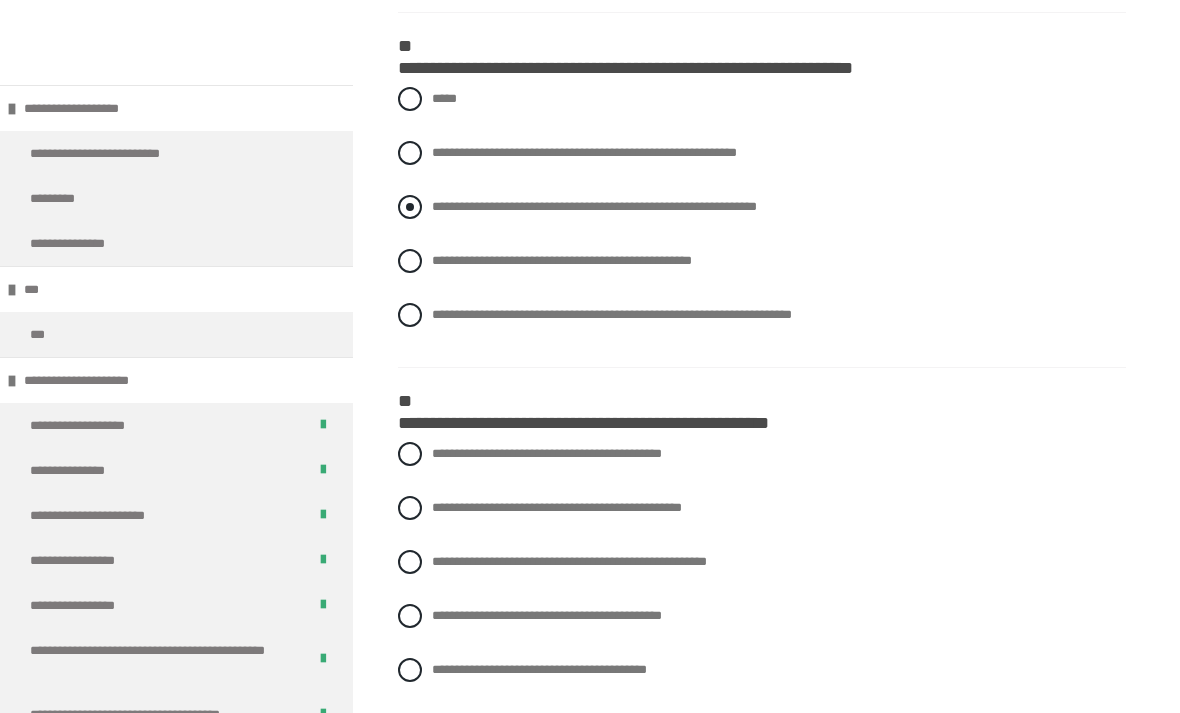 click on "**********" at bounding box center (438, 202) 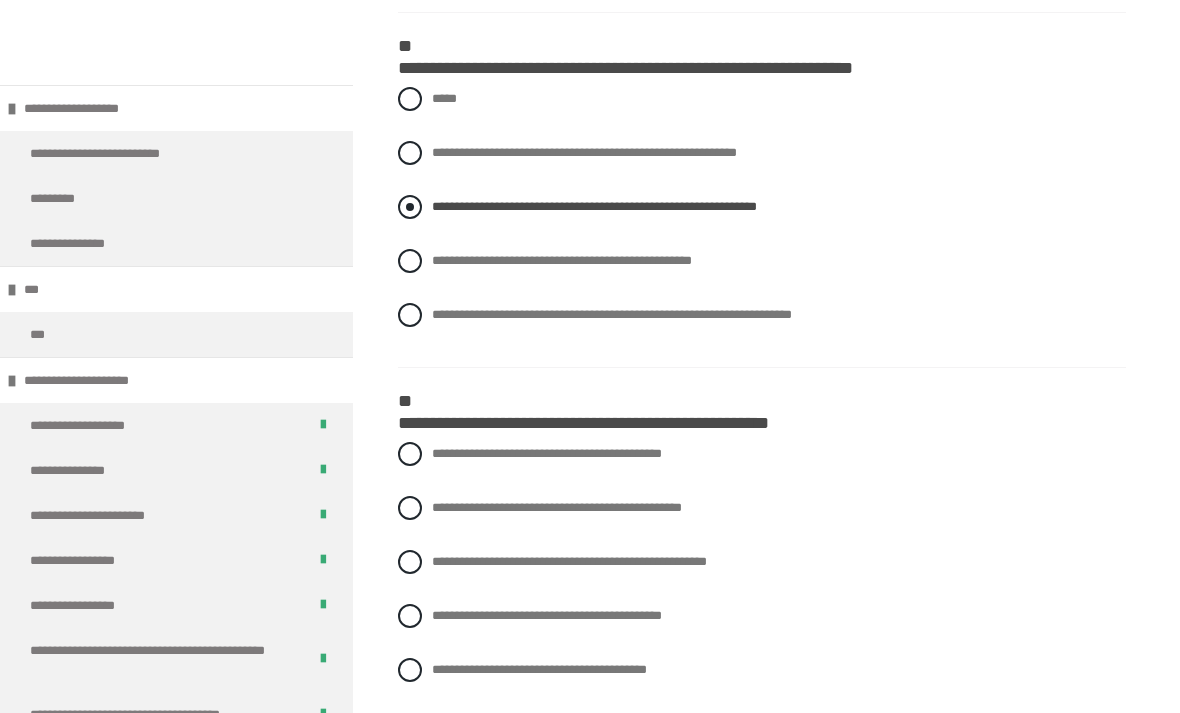scroll, scrollTop: 3091, scrollLeft: 0, axis: vertical 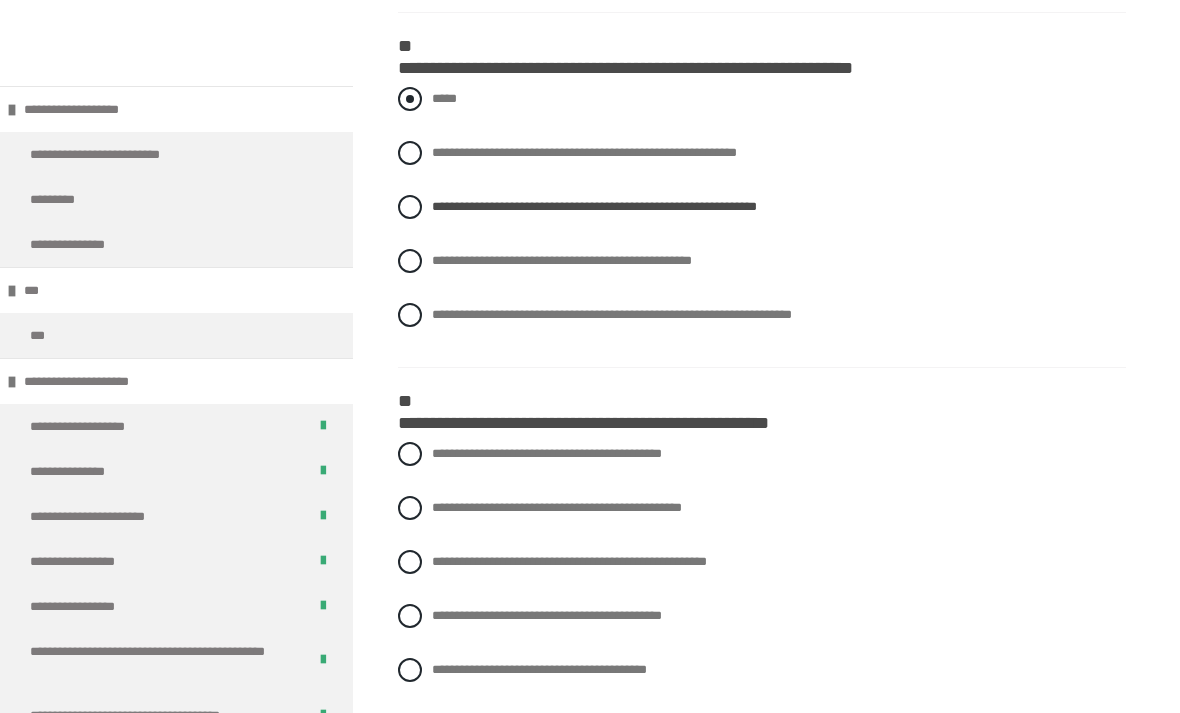 click on "*****" at bounding box center [438, 93] 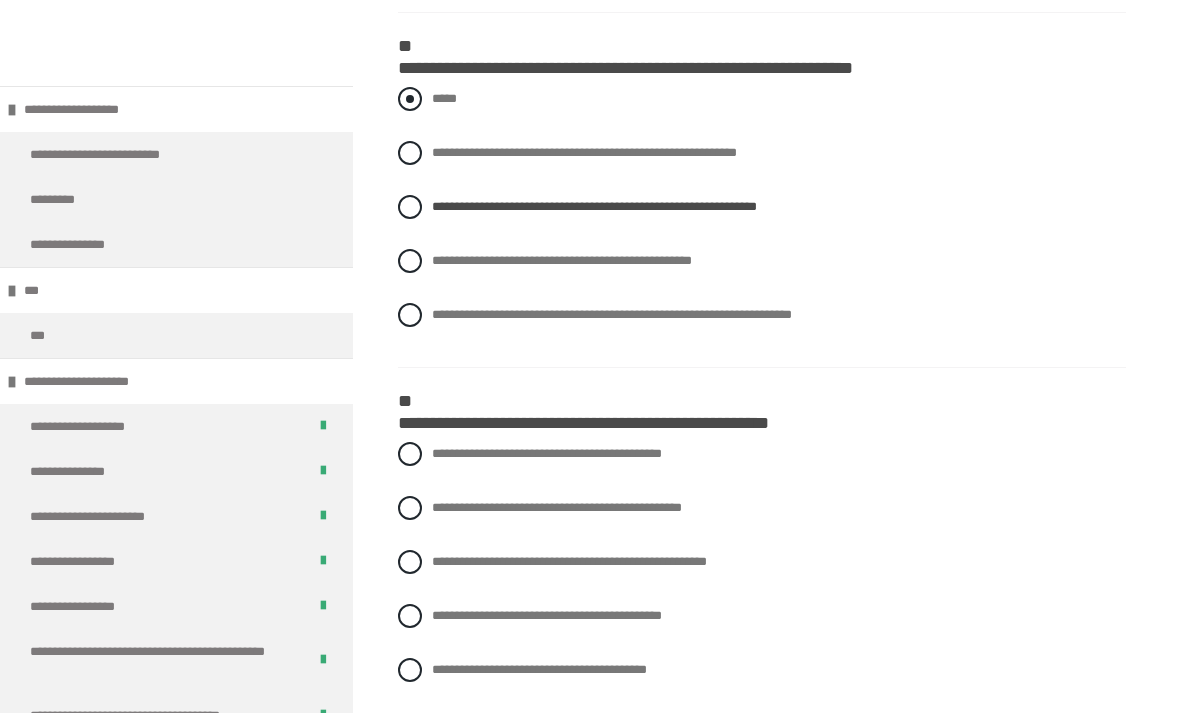 radio on "****" 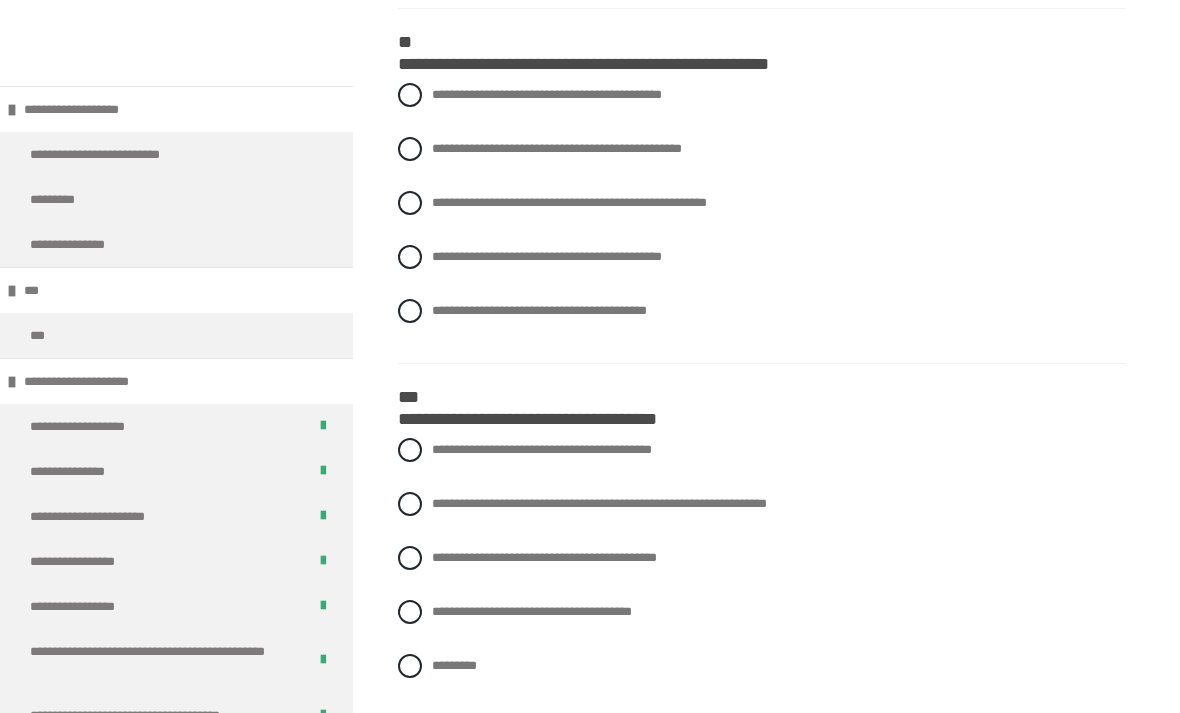 scroll, scrollTop: 3456, scrollLeft: 0, axis: vertical 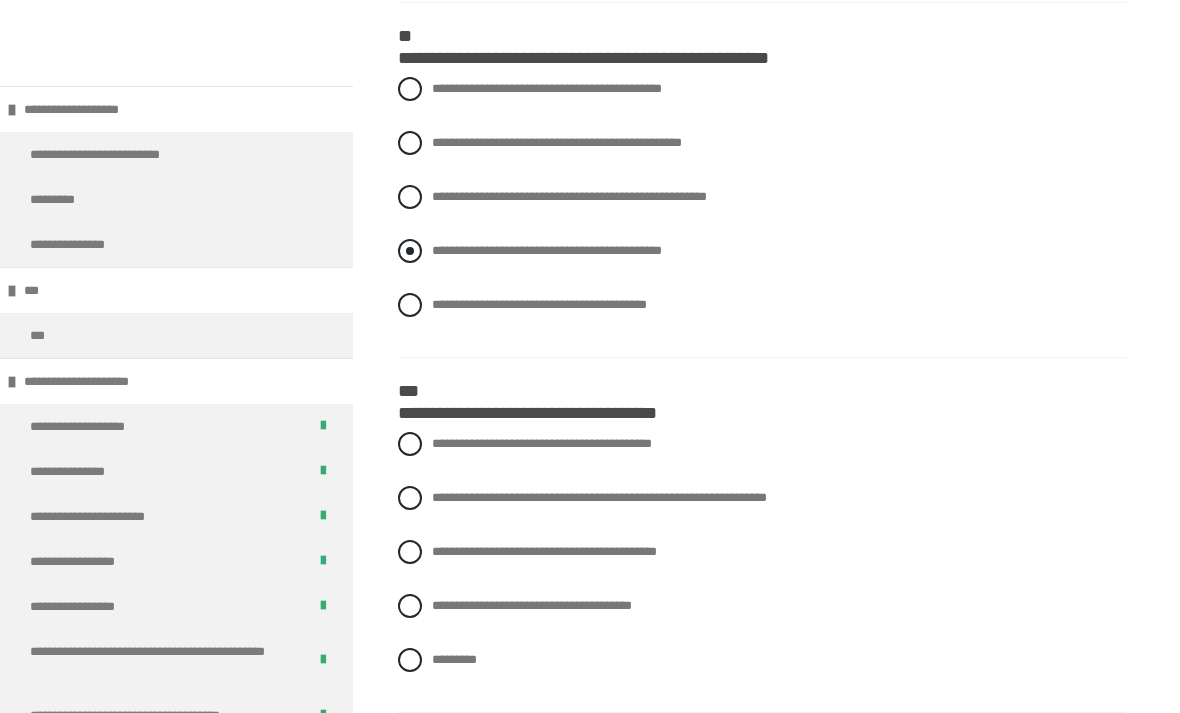 click on "**********" at bounding box center [547, 250] 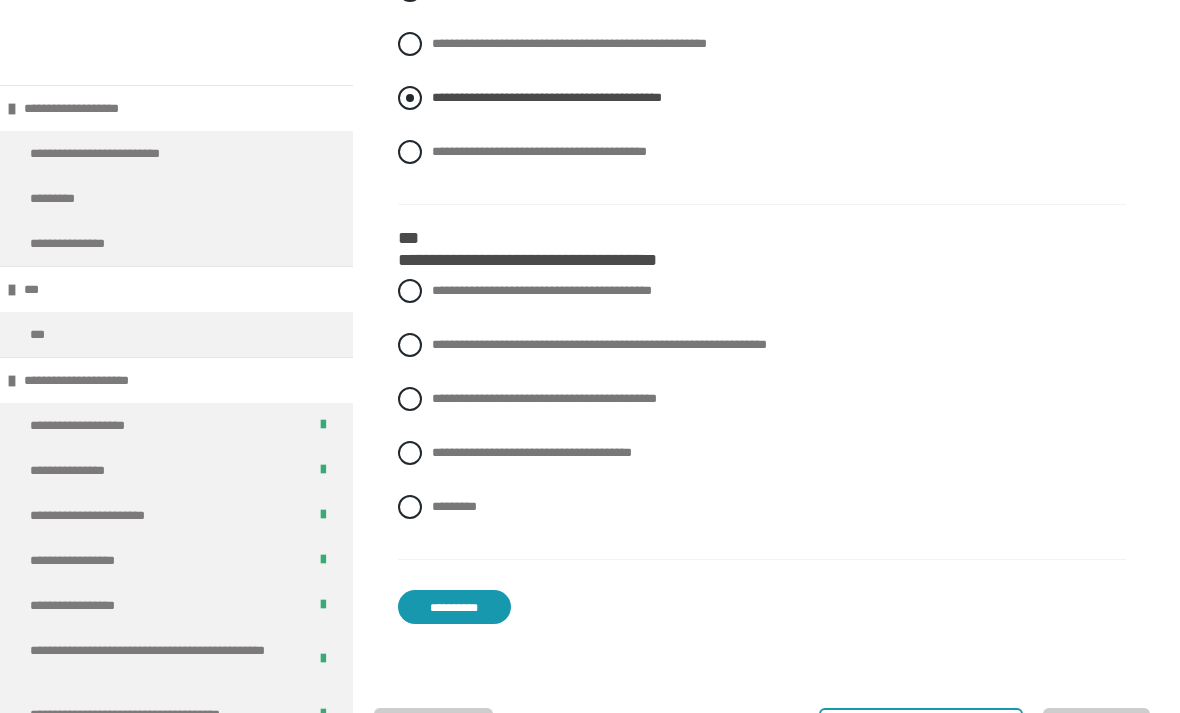 scroll, scrollTop: 3673, scrollLeft: 0, axis: vertical 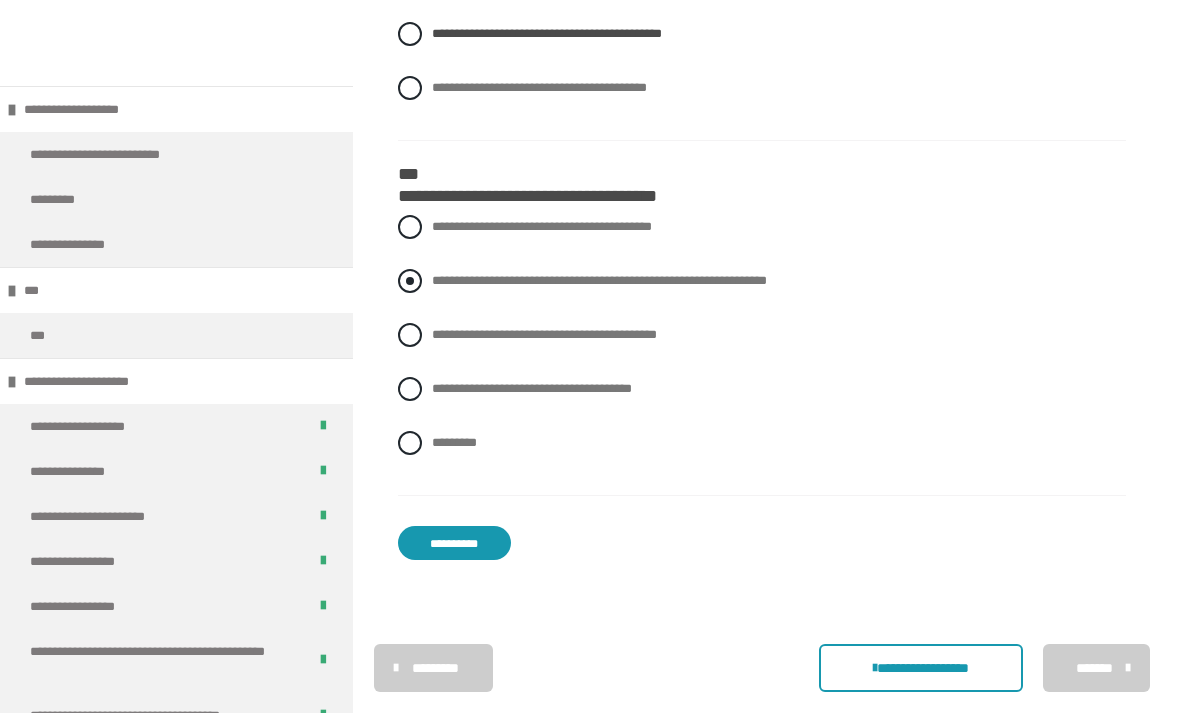 click on "**********" at bounding box center [599, 280] 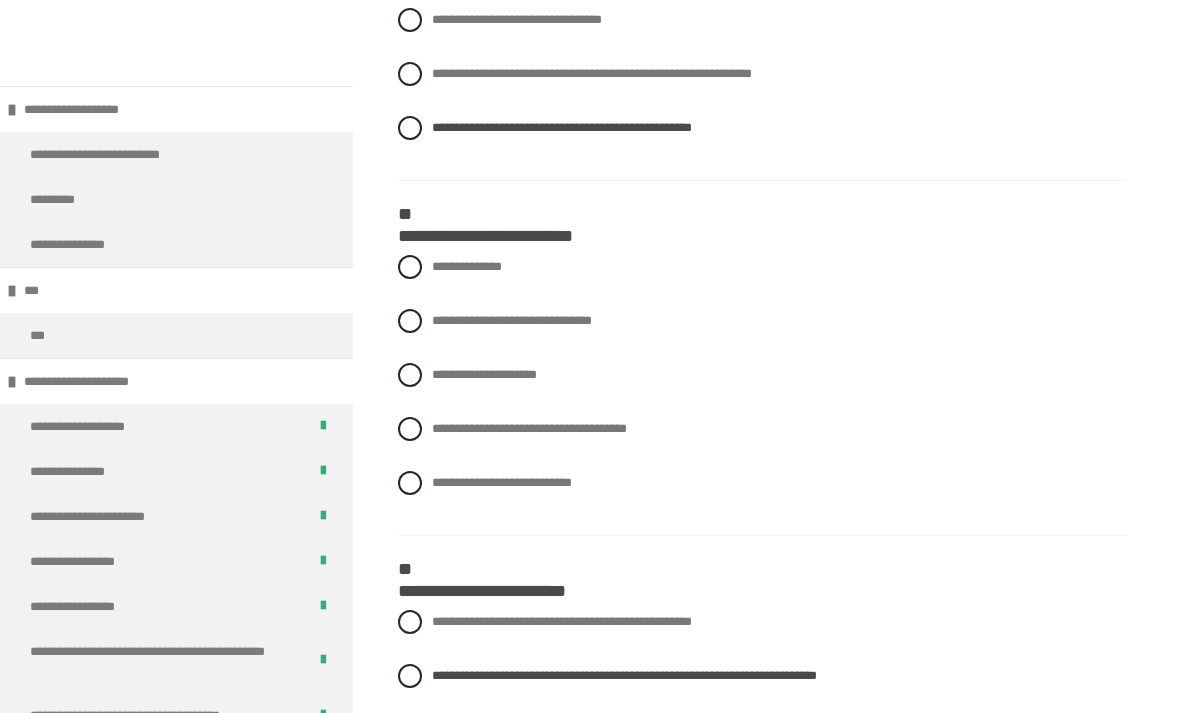 scroll, scrollTop: 812, scrollLeft: 0, axis: vertical 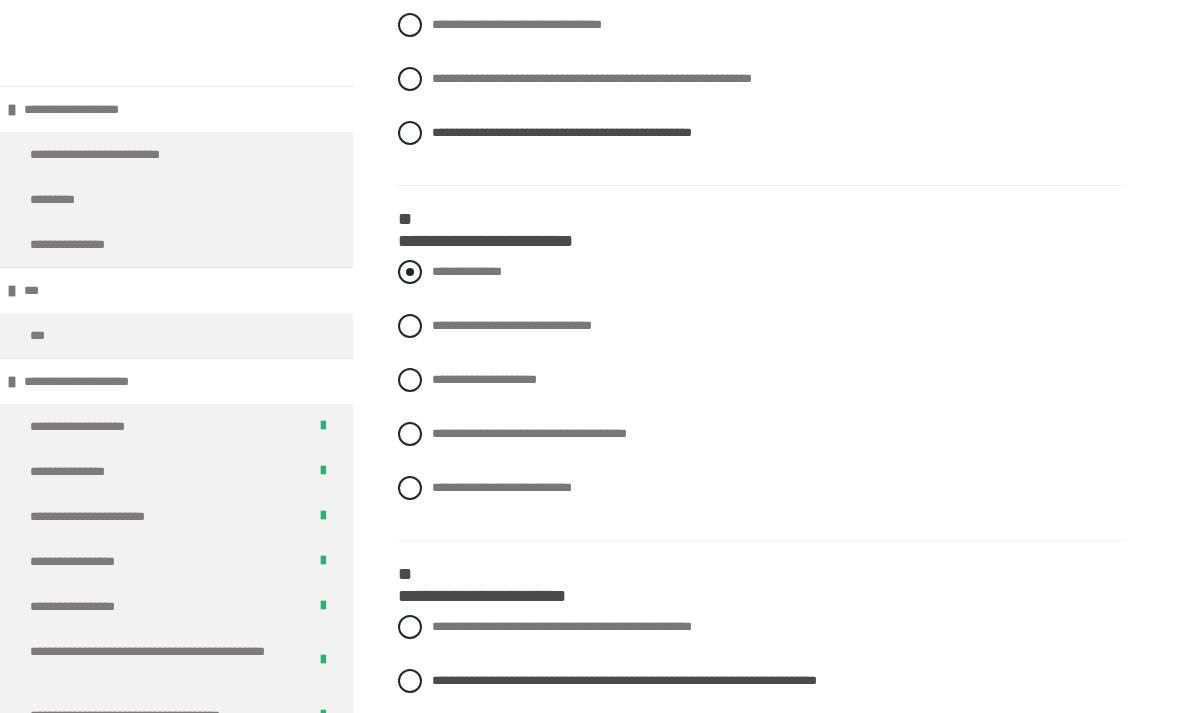 click on "**********" at bounding box center (467, 271) 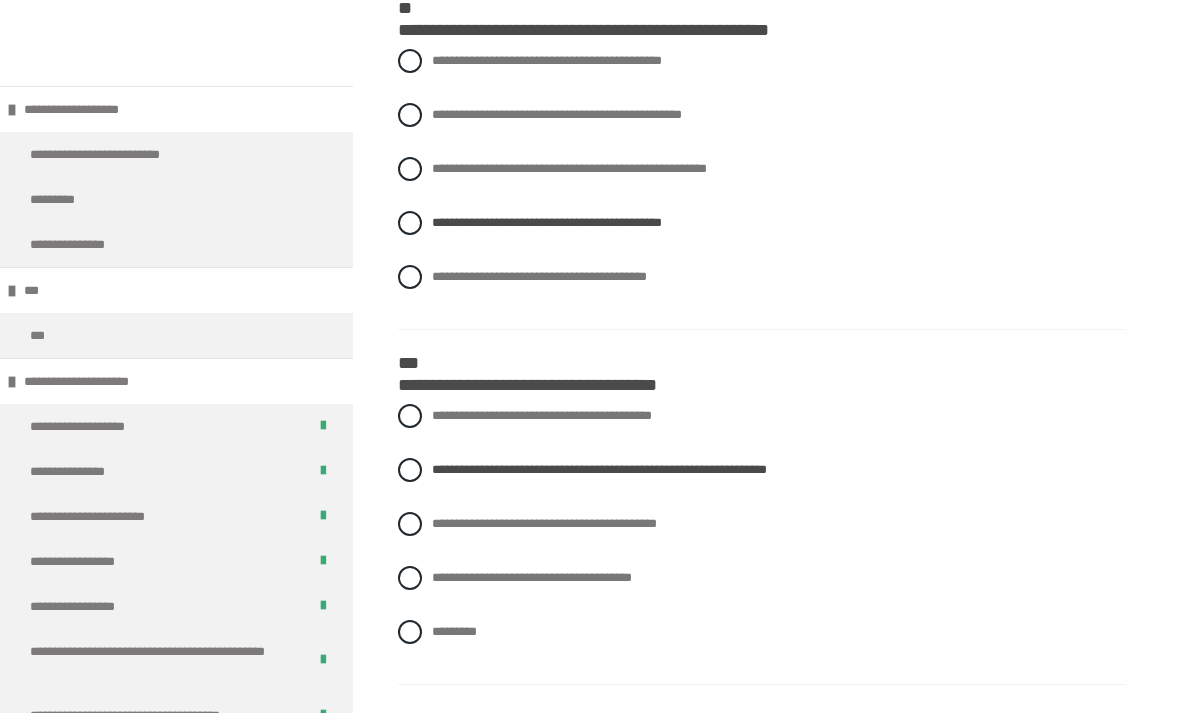 scroll, scrollTop: 3673, scrollLeft: 0, axis: vertical 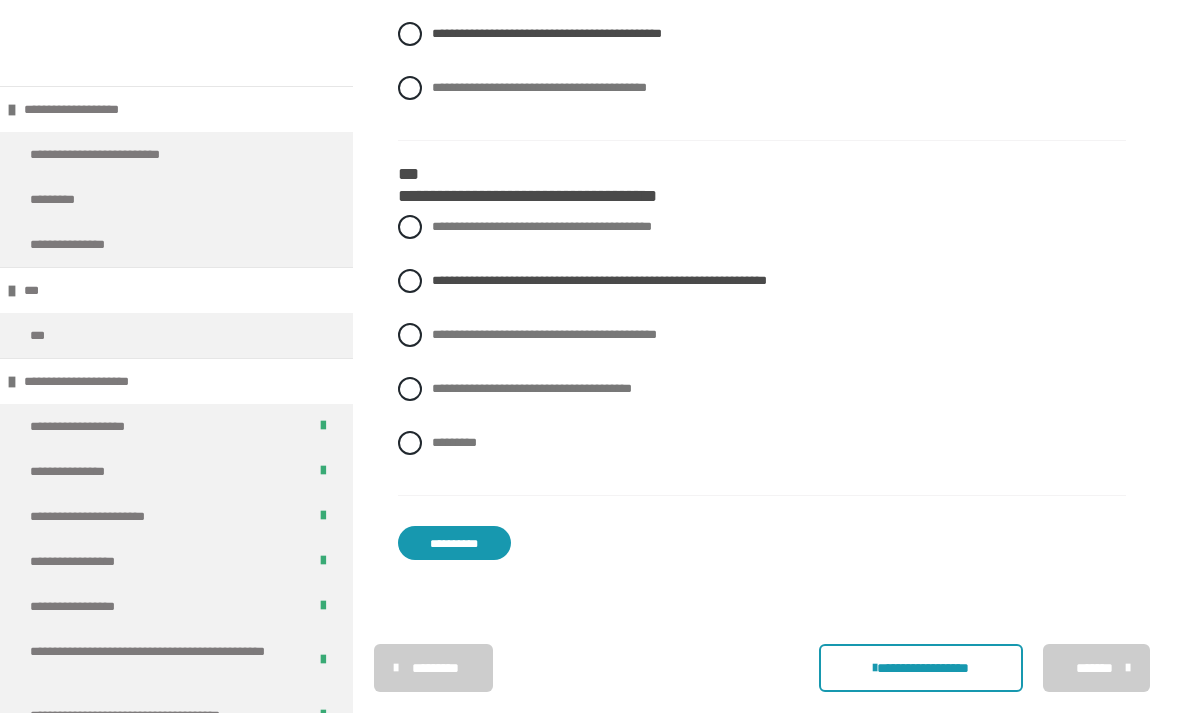 click on "**********" at bounding box center (454, 543) 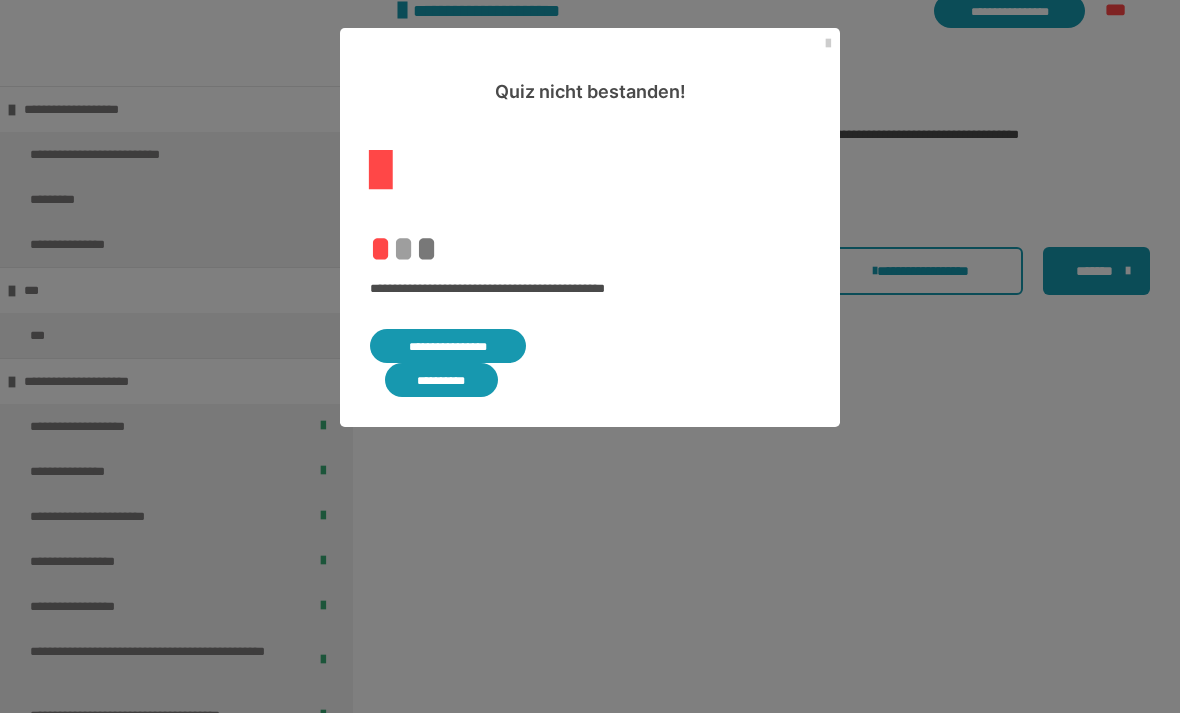 scroll, scrollTop: 593, scrollLeft: 0, axis: vertical 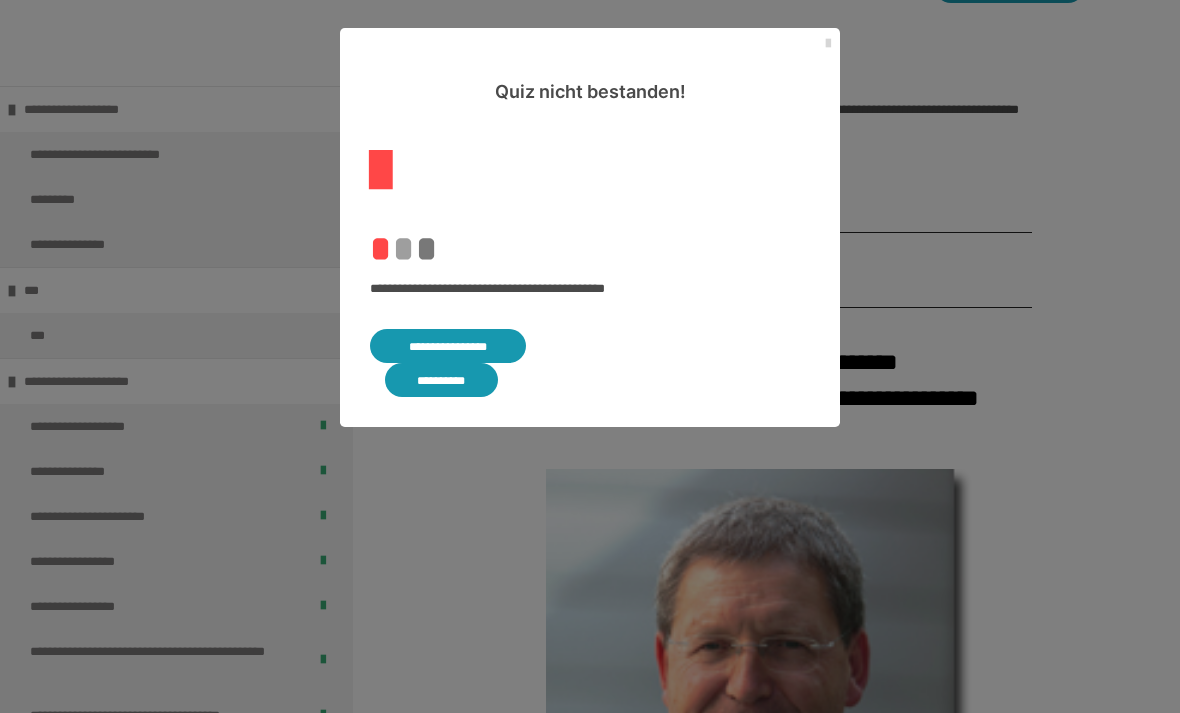 click at bounding box center [828, 44] 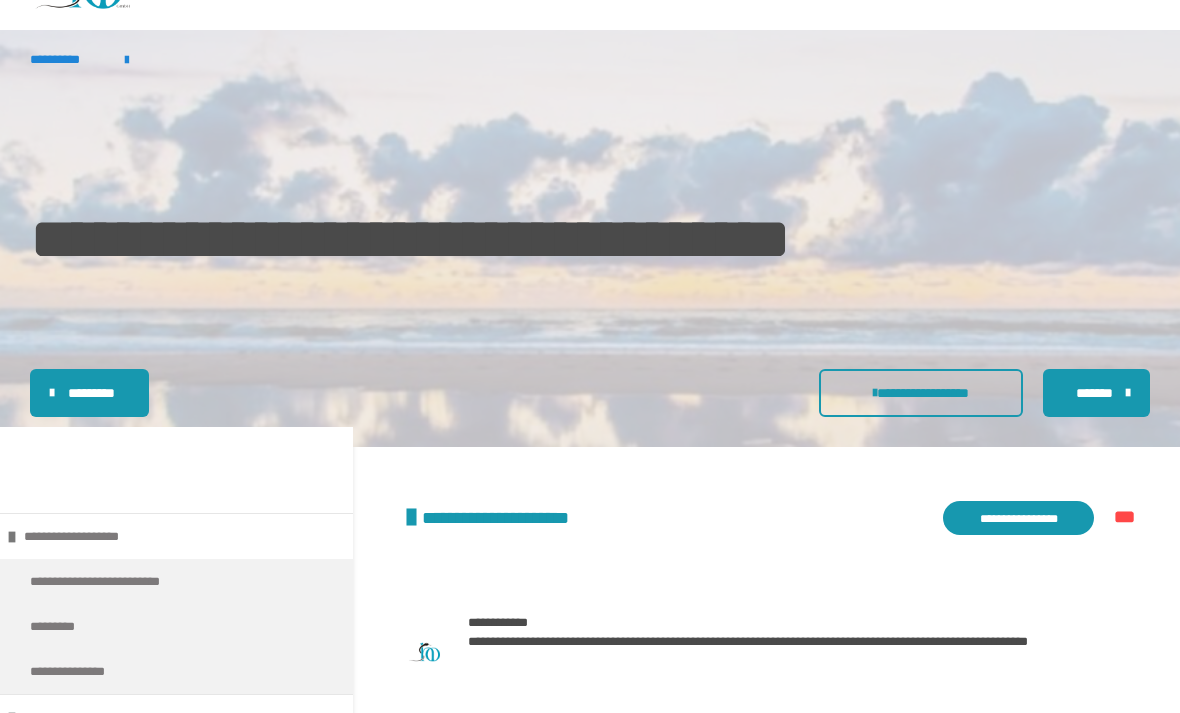 scroll, scrollTop: 89, scrollLeft: 0, axis: vertical 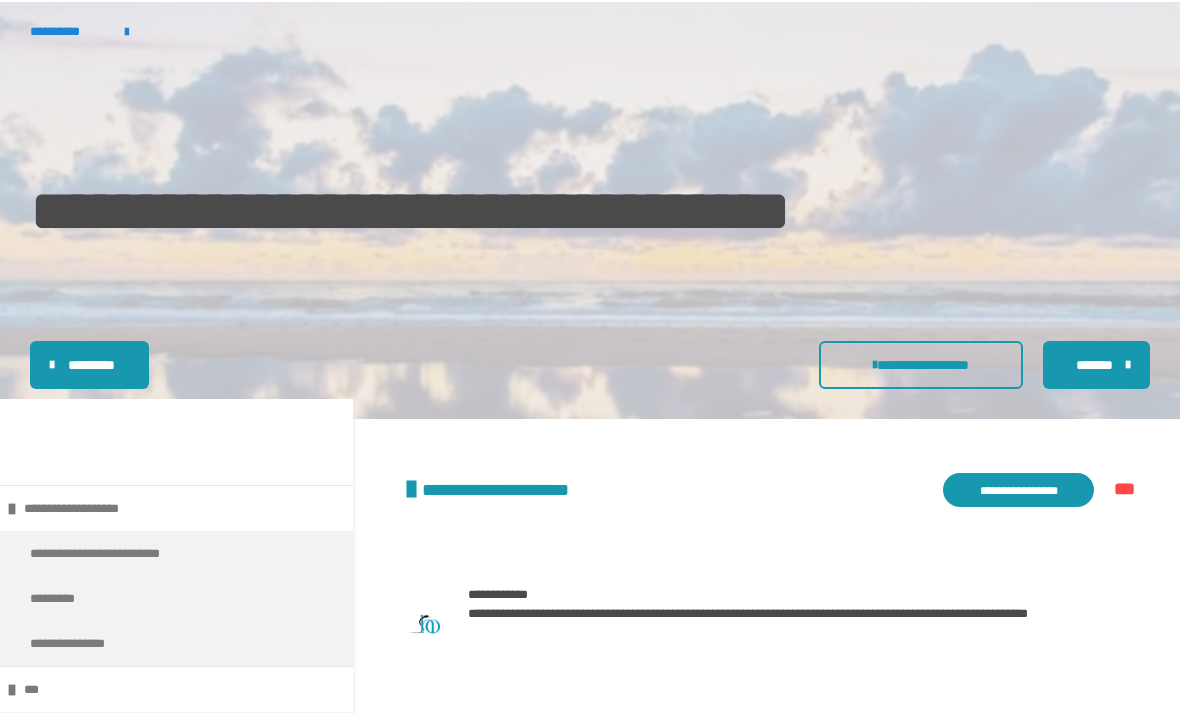 click on "**********" at bounding box center (1018, 490) 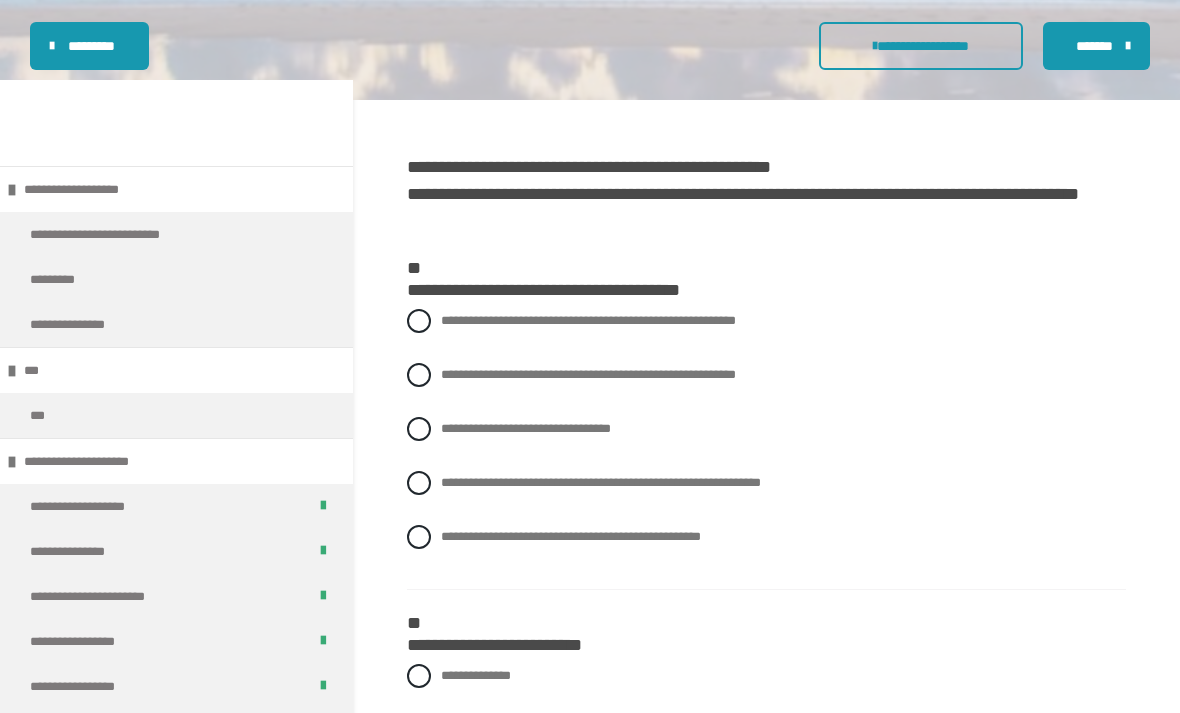 scroll, scrollTop: 409, scrollLeft: 0, axis: vertical 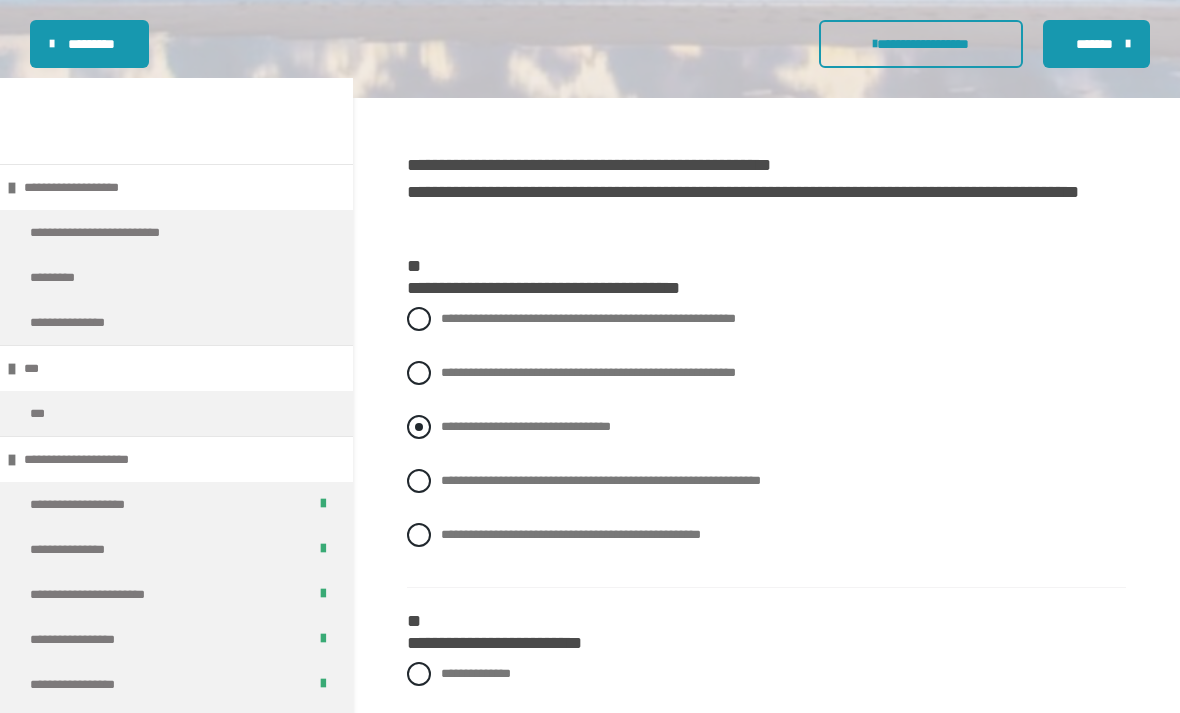 click on "**********" at bounding box center (526, 427) 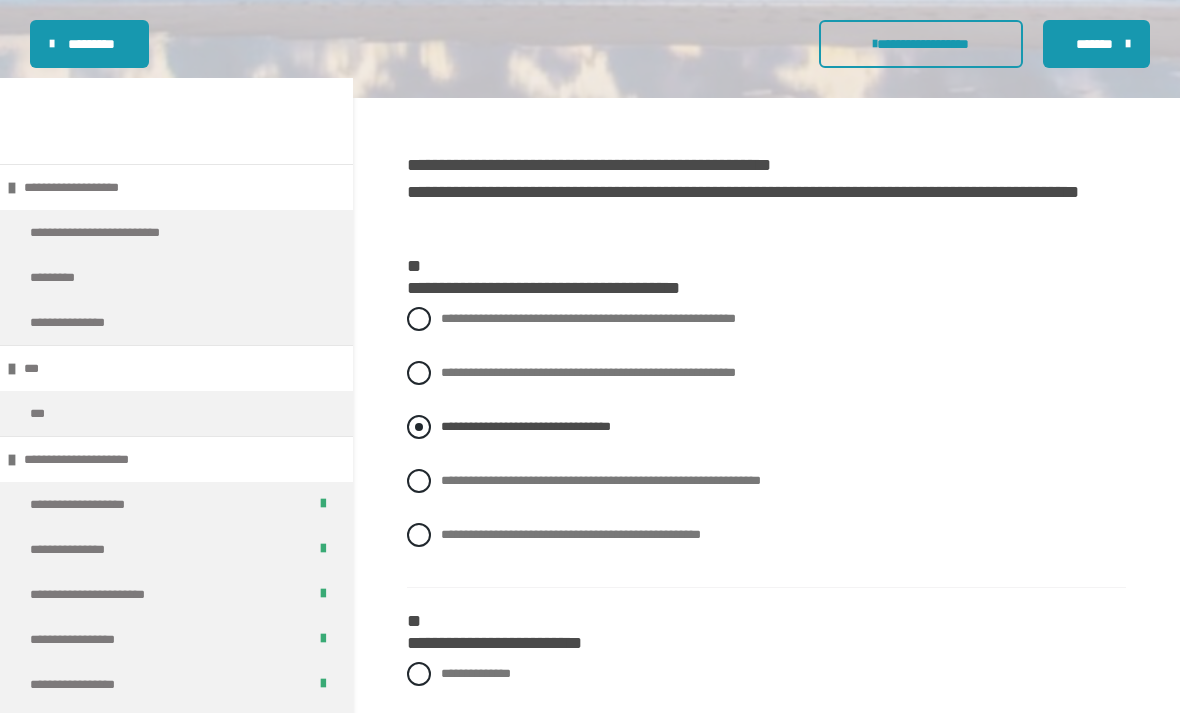 scroll, scrollTop: 410, scrollLeft: 0, axis: vertical 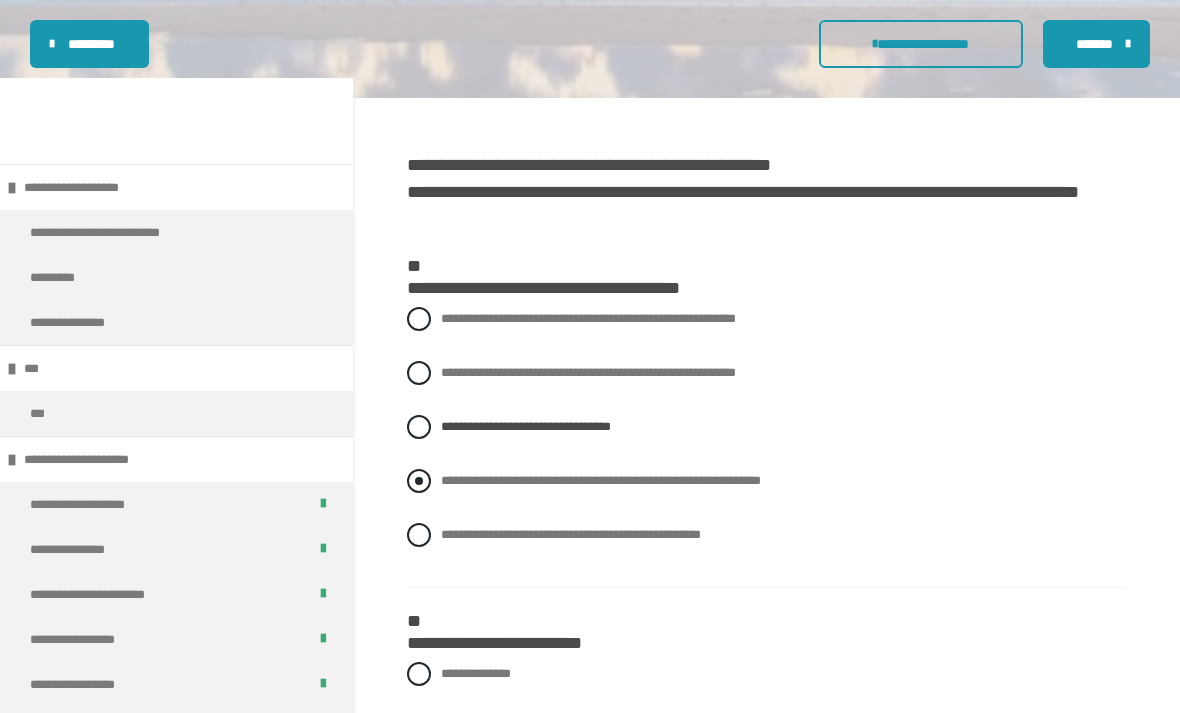 click on "**********" at bounding box center [601, 480] 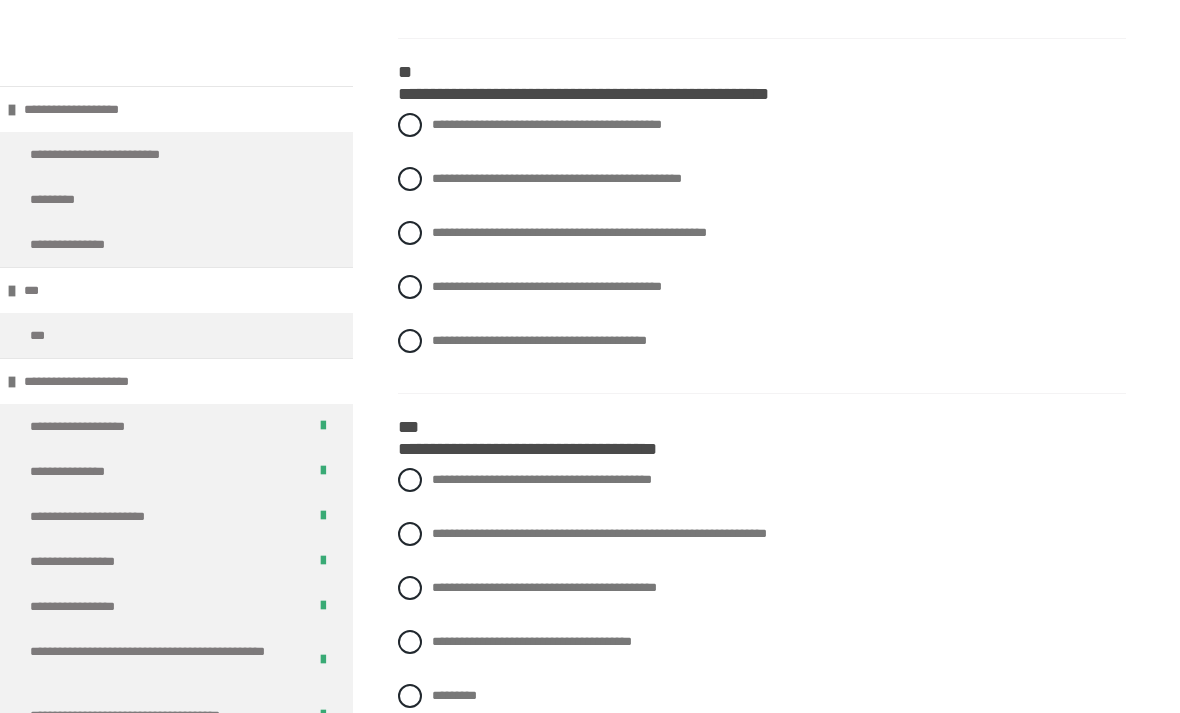 scroll, scrollTop: 3673, scrollLeft: 0, axis: vertical 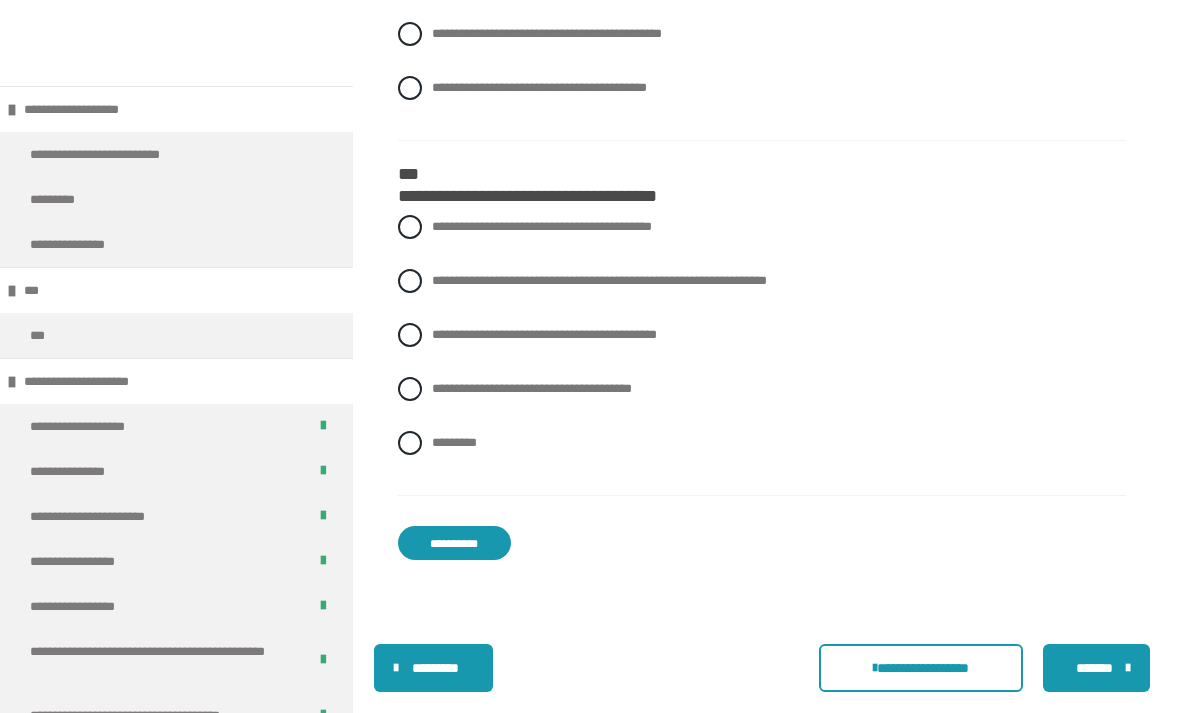 click on "**********" at bounding box center (454, 543) 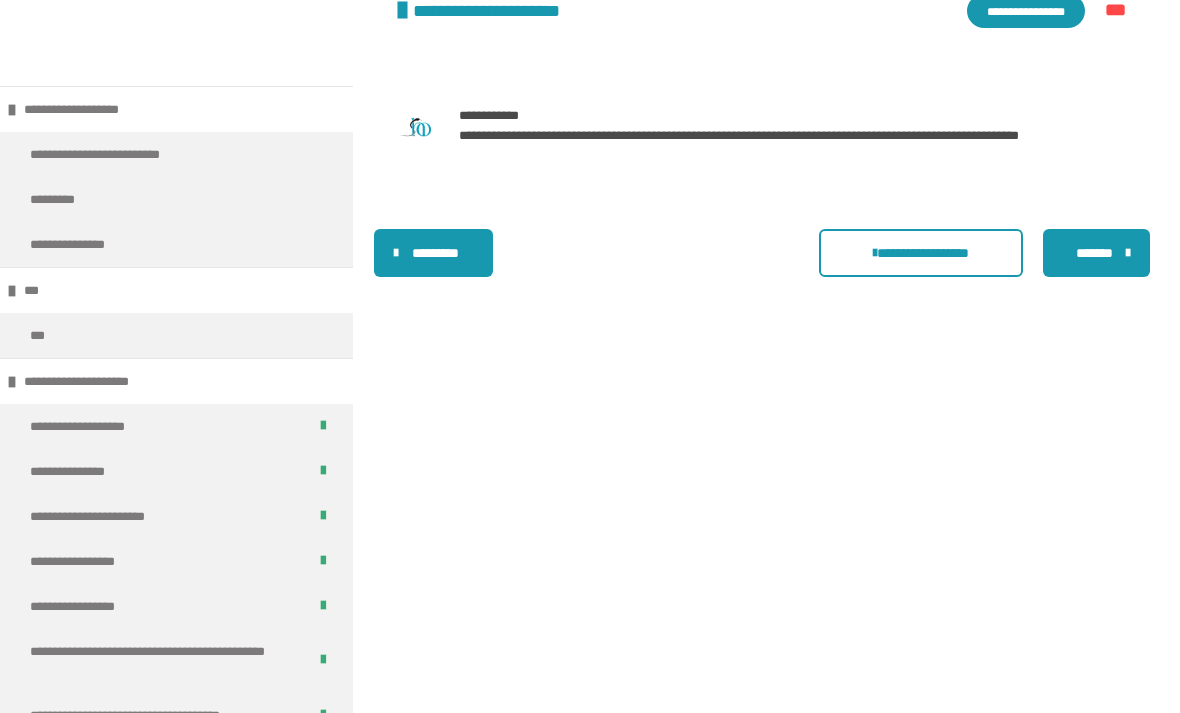 scroll, scrollTop: 593, scrollLeft: 0, axis: vertical 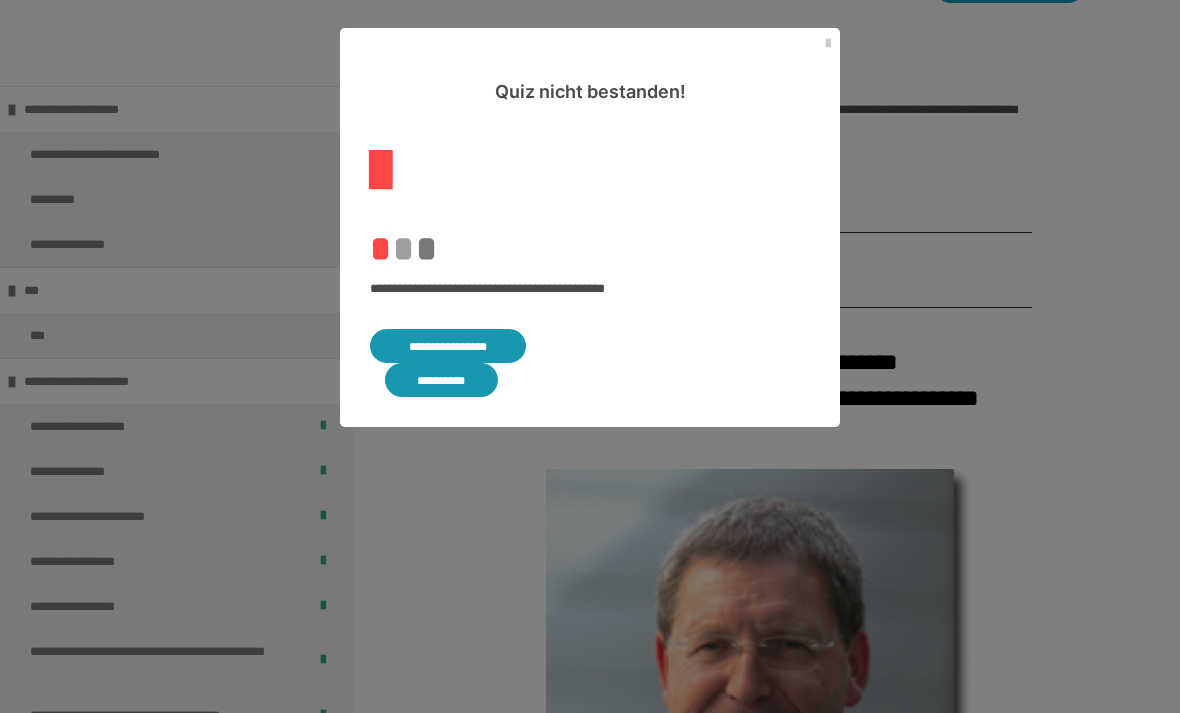 click on "Quiz nicht bestanden!" at bounding box center [590, 66] 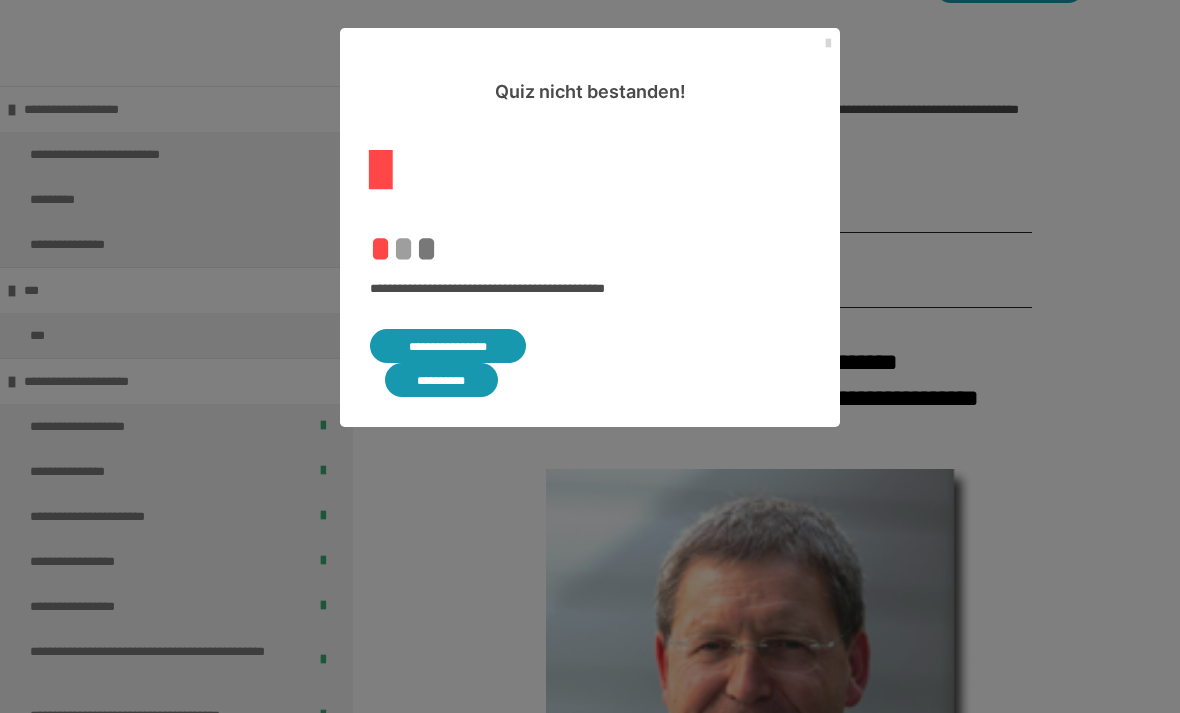 click at bounding box center [828, 44] 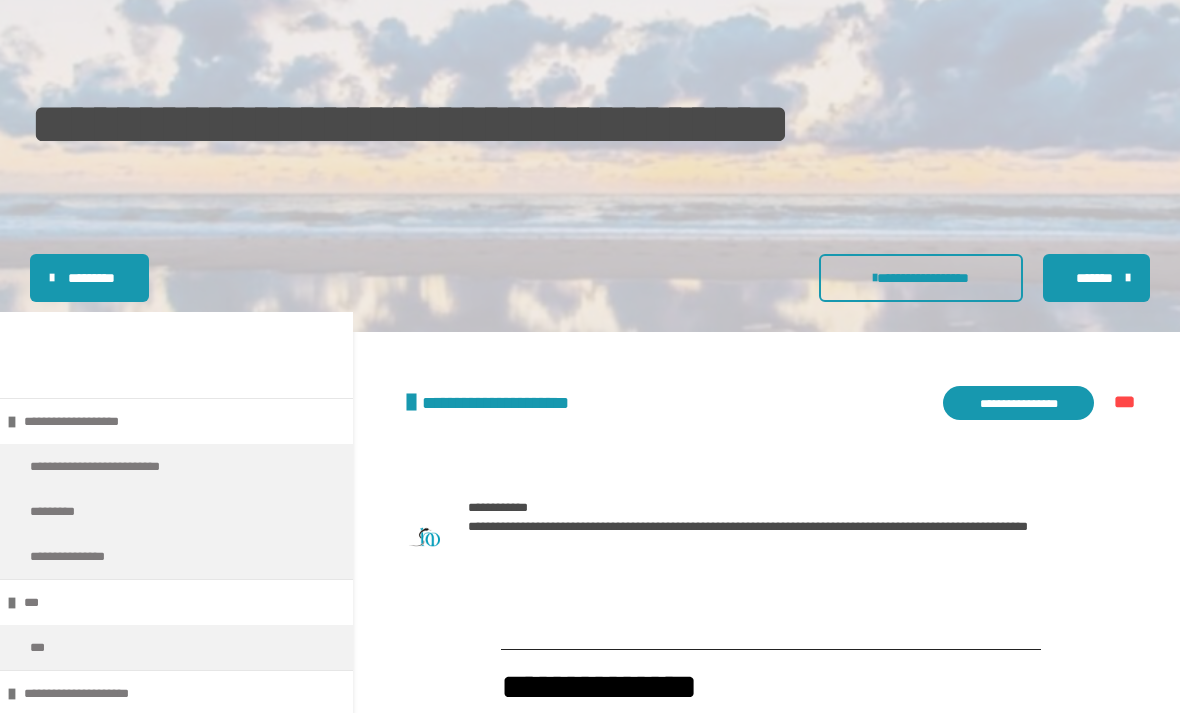 scroll, scrollTop: 172, scrollLeft: 0, axis: vertical 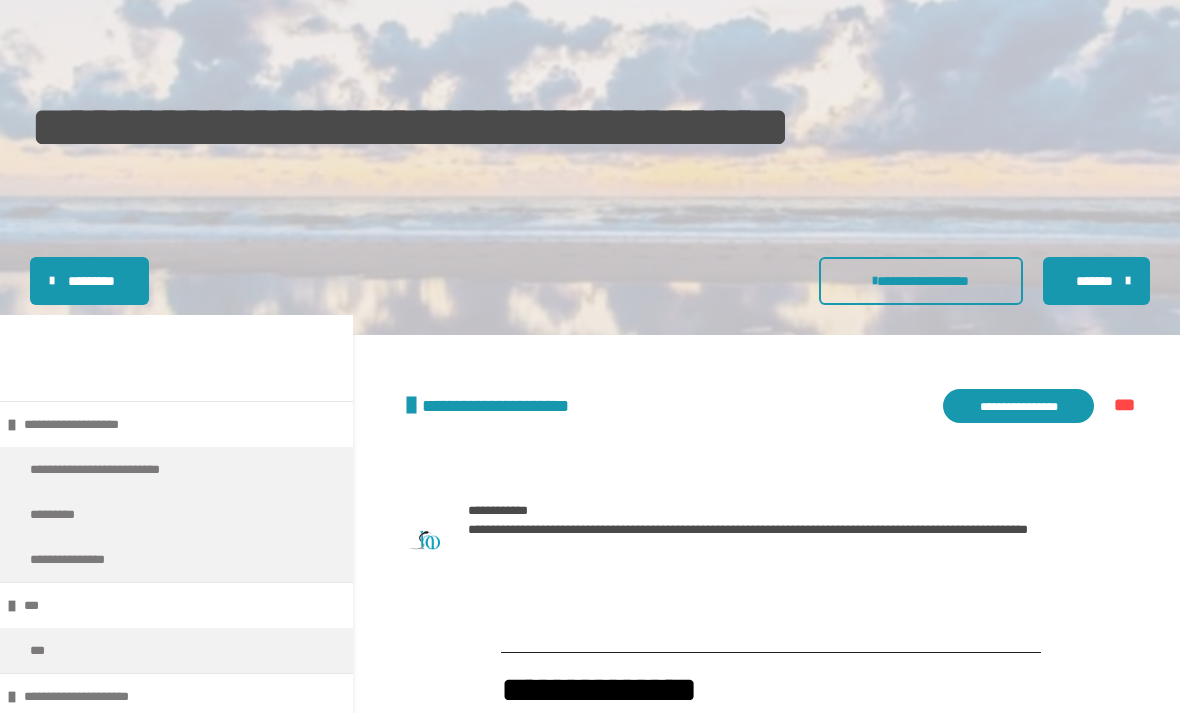 click on "**********" at bounding box center (1018, 407) 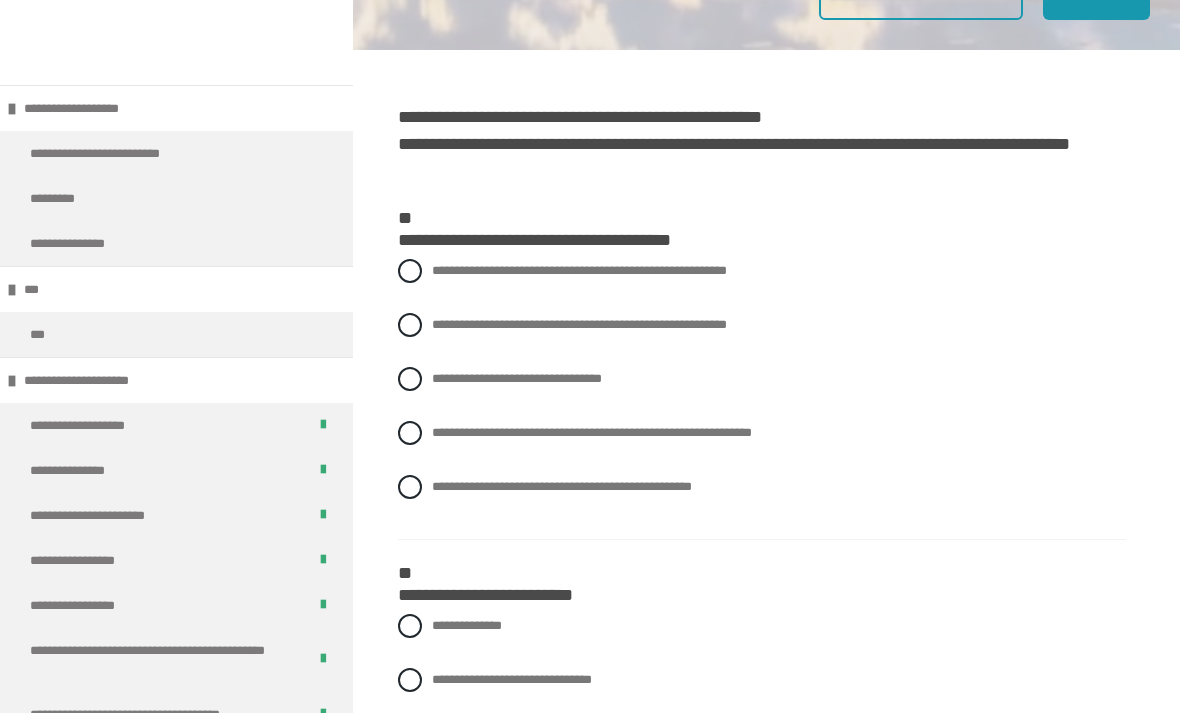 scroll, scrollTop: 469, scrollLeft: 0, axis: vertical 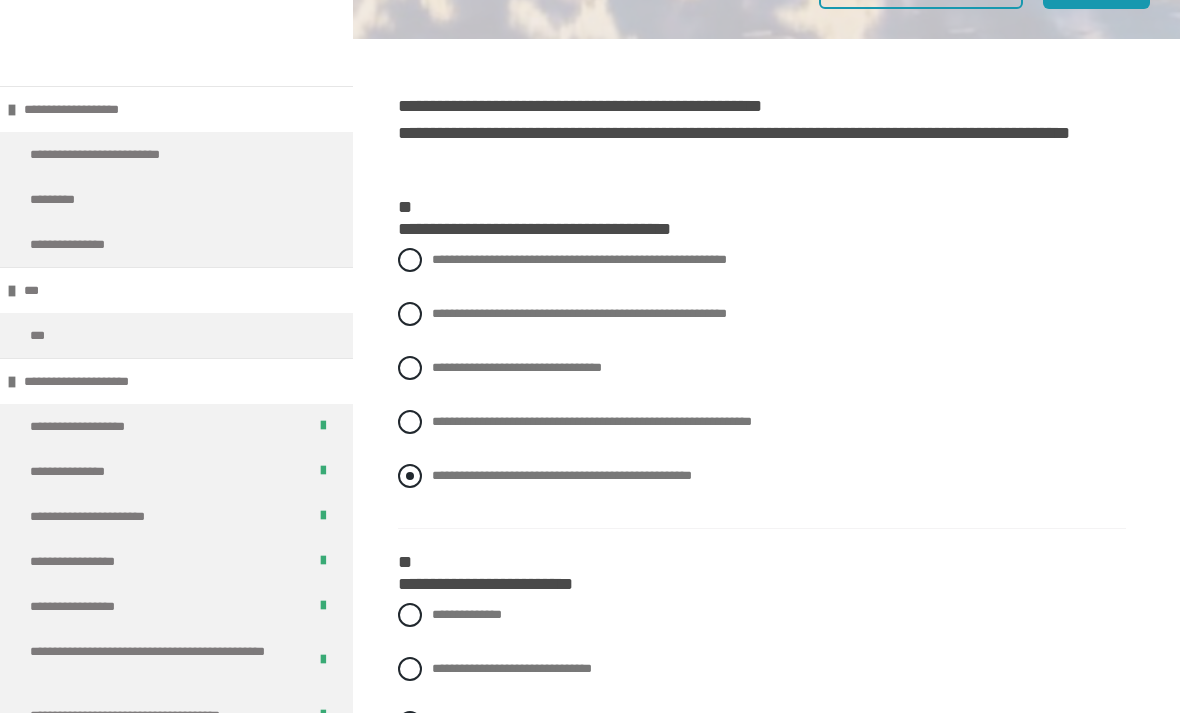 click on "**********" at bounding box center (762, 476) 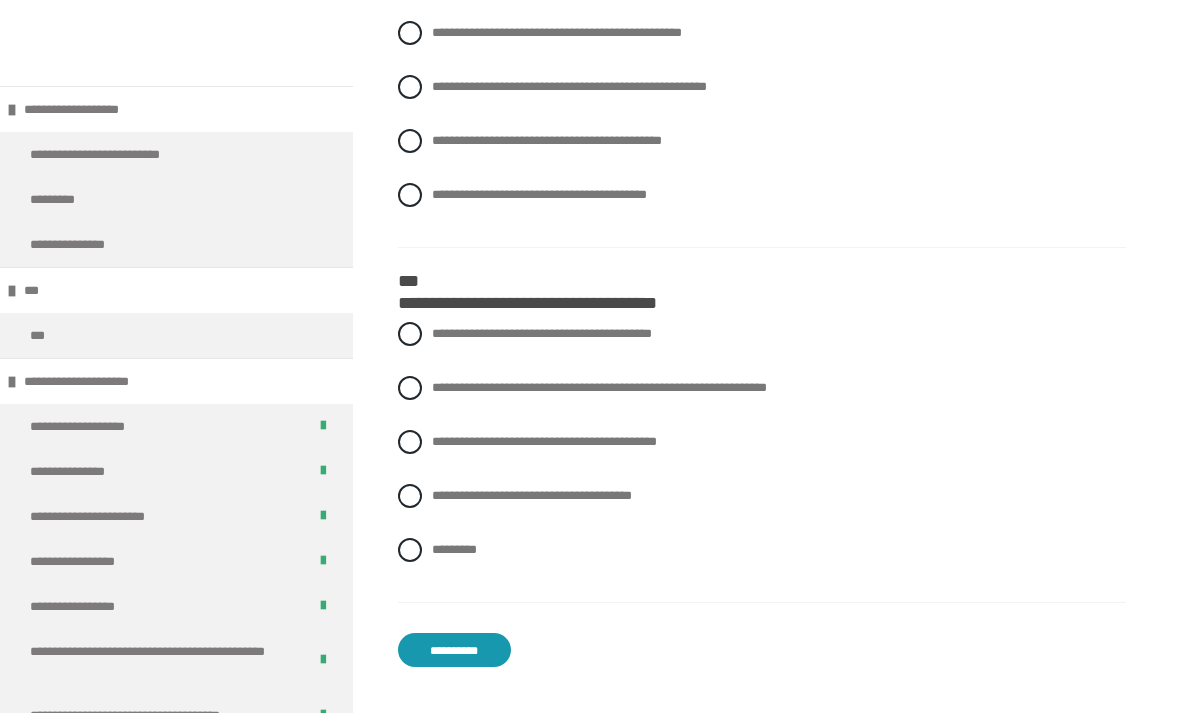 scroll, scrollTop: 3673, scrollLeft: 0, axis: vertical 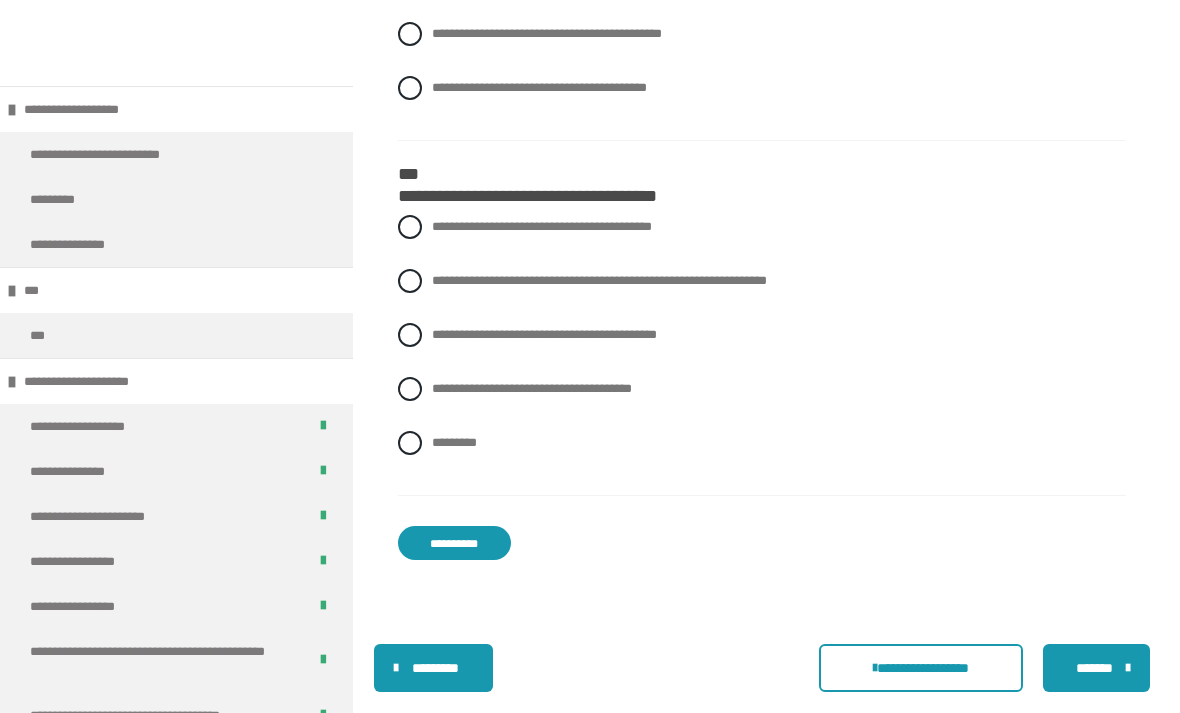 click on "**********" at bounding box center (454, 543) 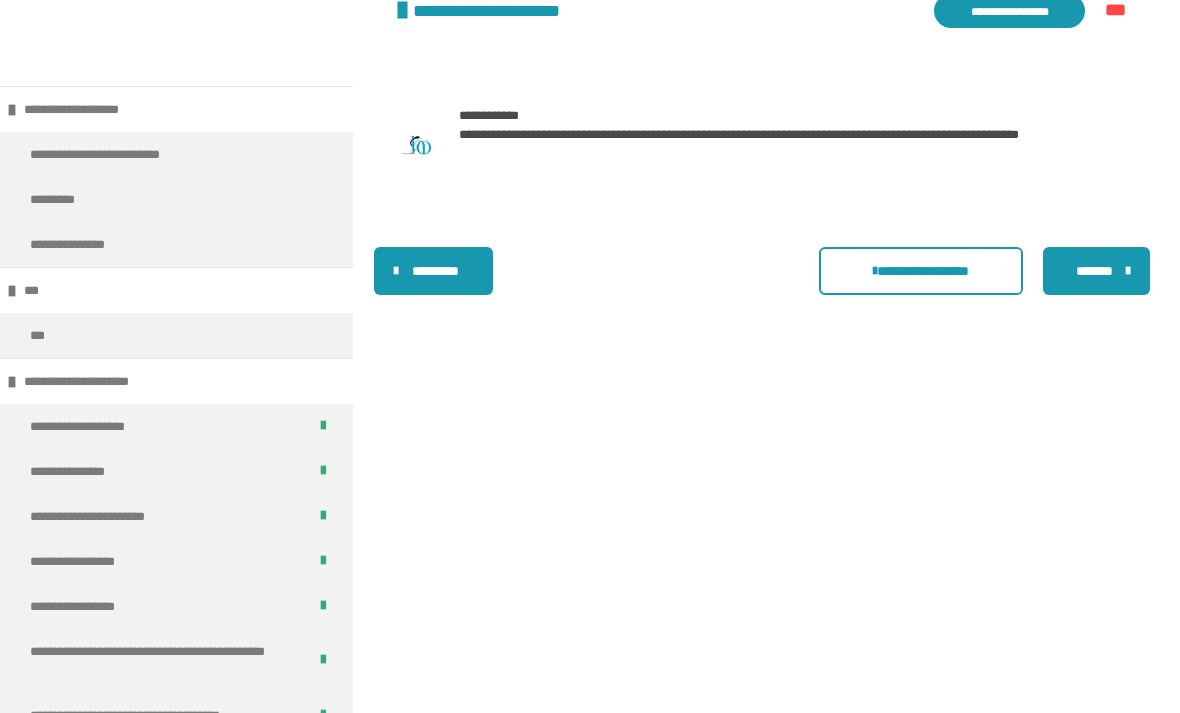 scroll, scrollTop: 593, scrollLeft: 0, axis: vertical 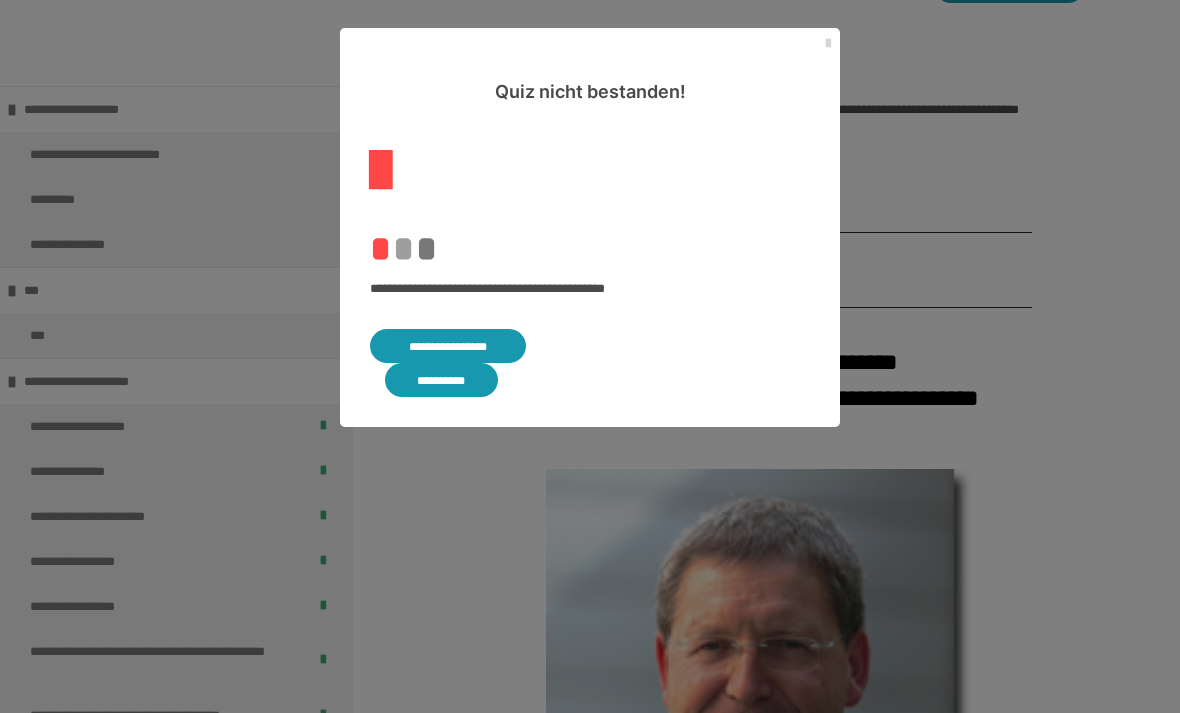 click at bounding box center [828, 44] 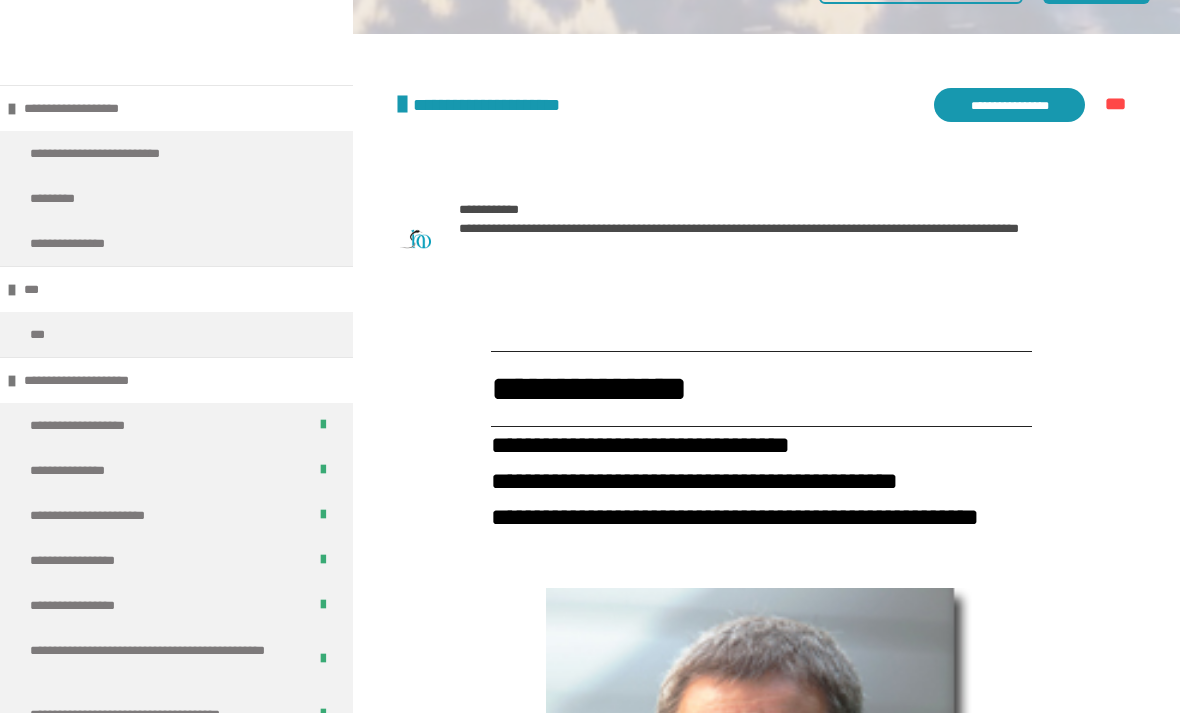 scroll, scrollTop: 463, scrollLeft: 0, axis: vertical 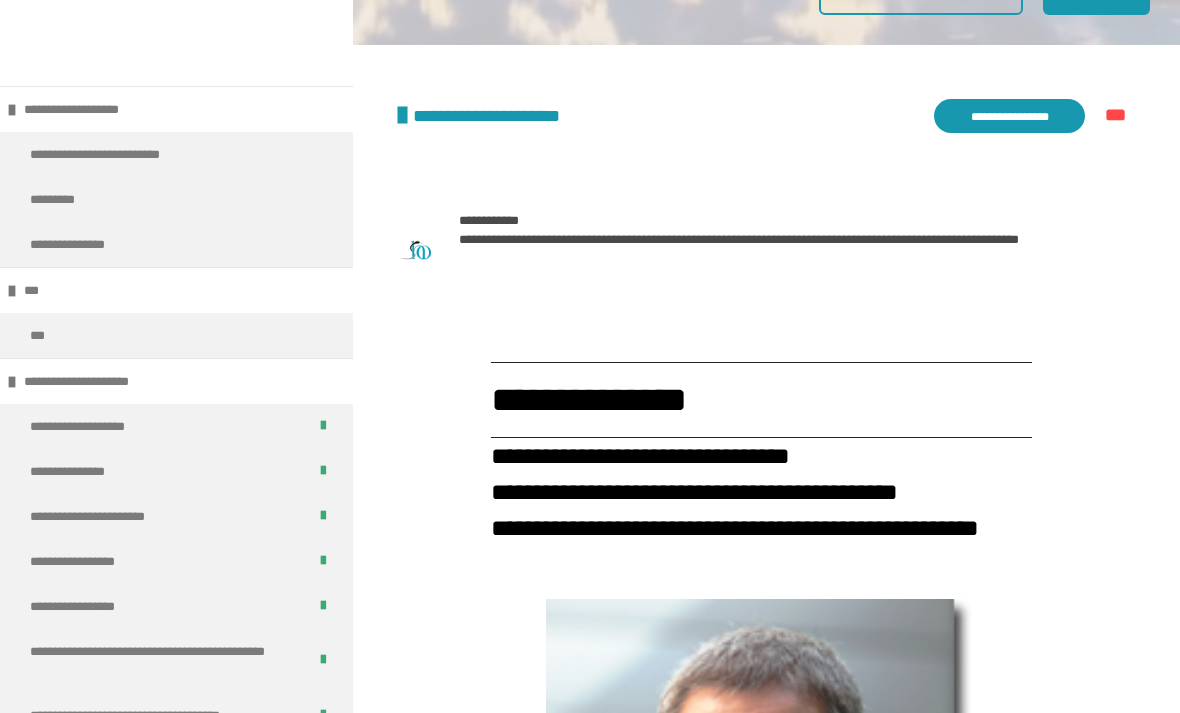 click on "**********" at bounding box center [1009, 116] 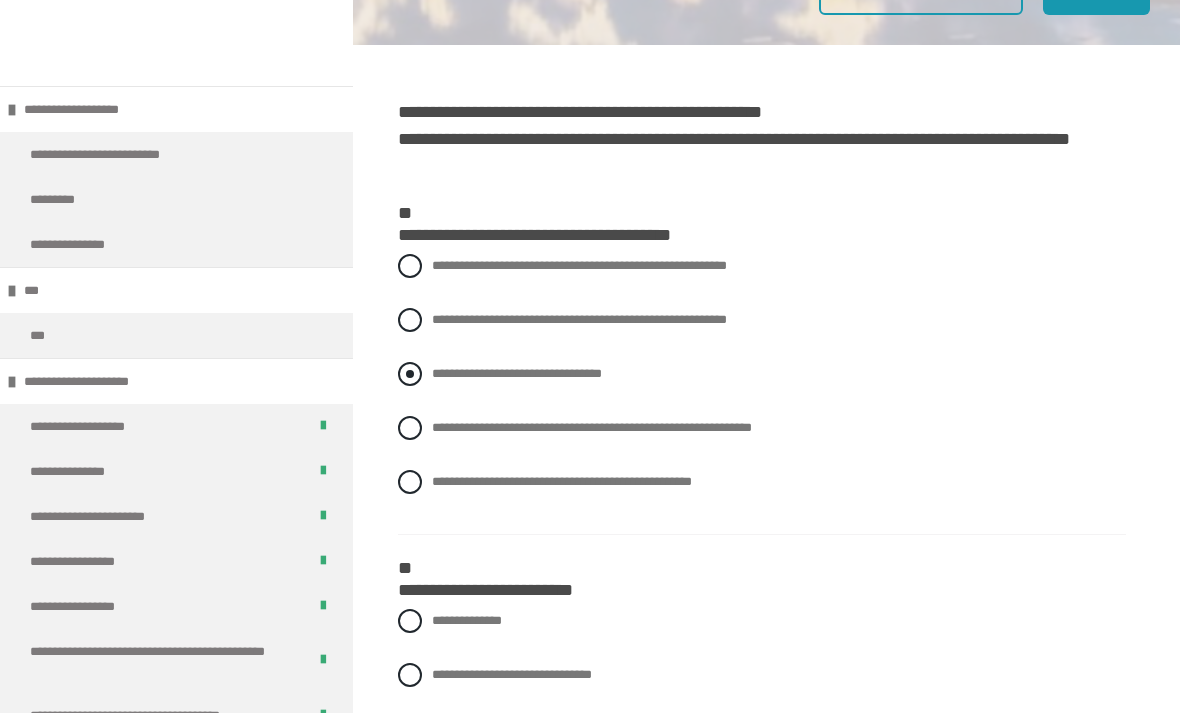 click on "**********" at bounding box center [517, 373] 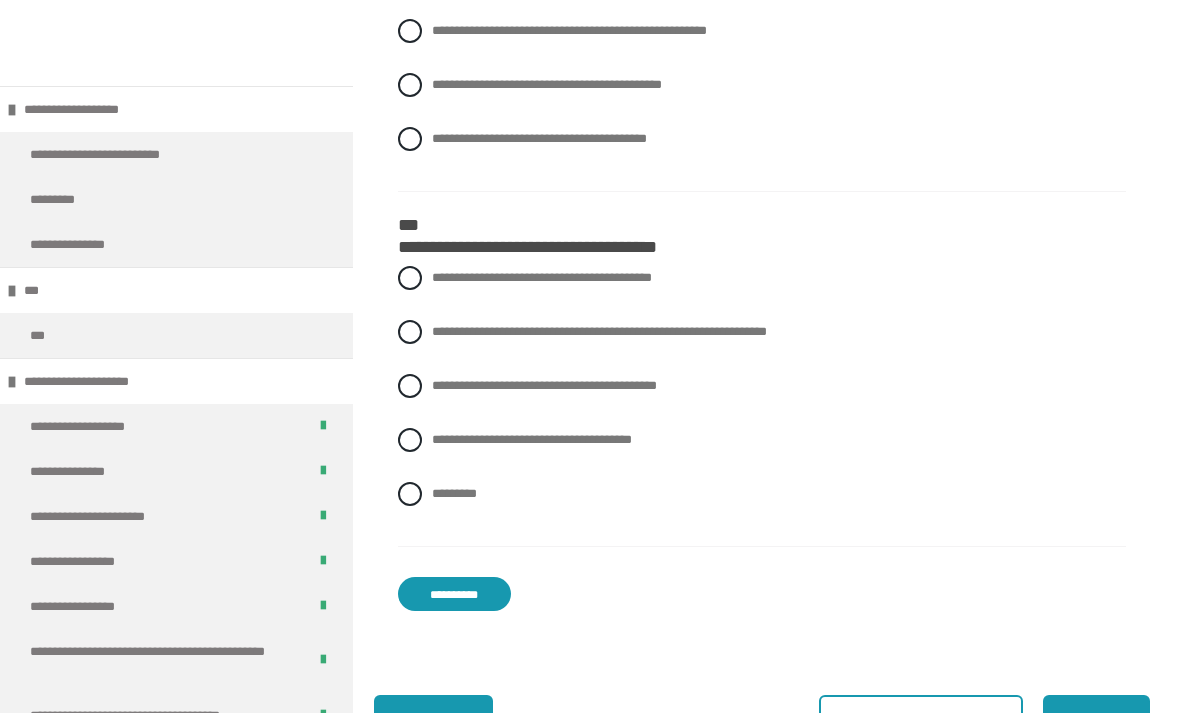 scroll, scrollTop: 3673, scrollLeft: 0, axis: vertical 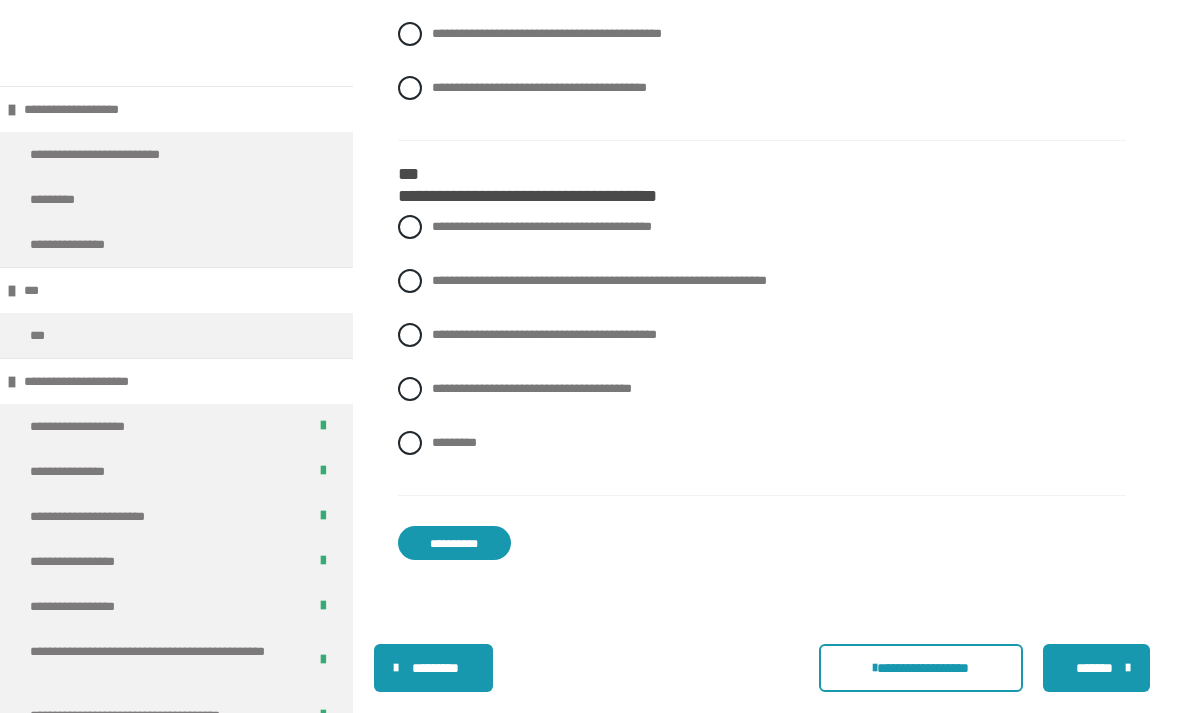click on "**********" at bounding box center (454, 543) 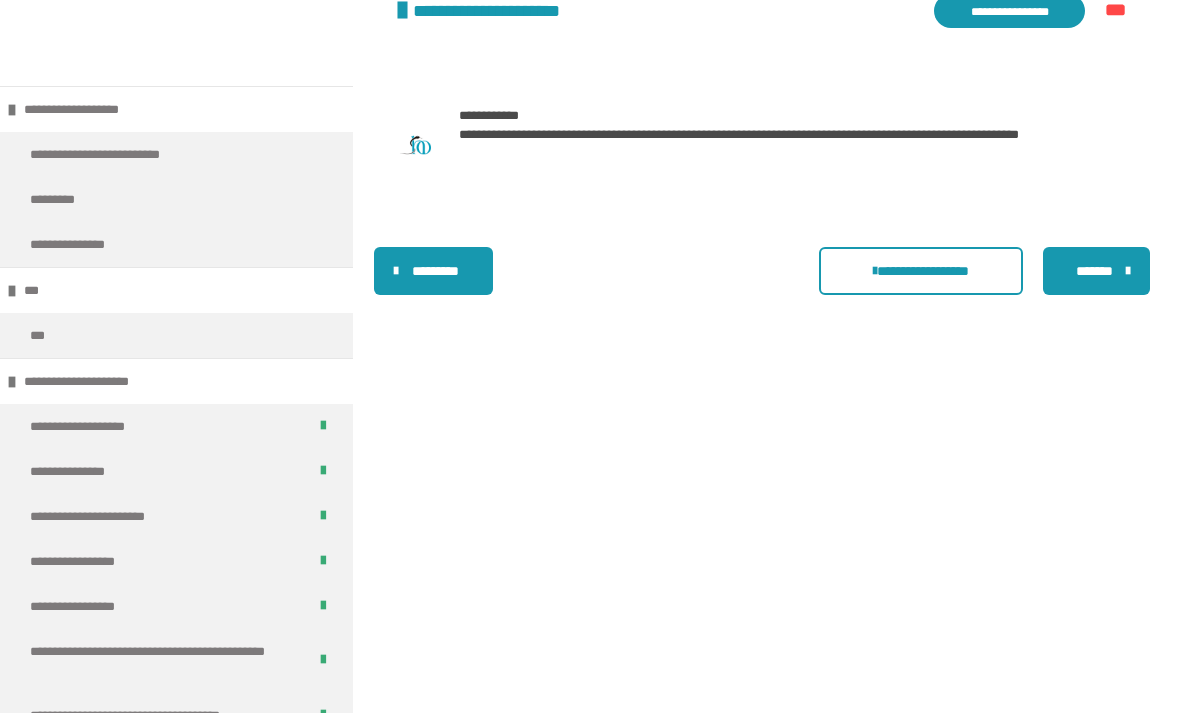 scroll, scrollTop: 593, scrollLeft: 0, axis: vertical 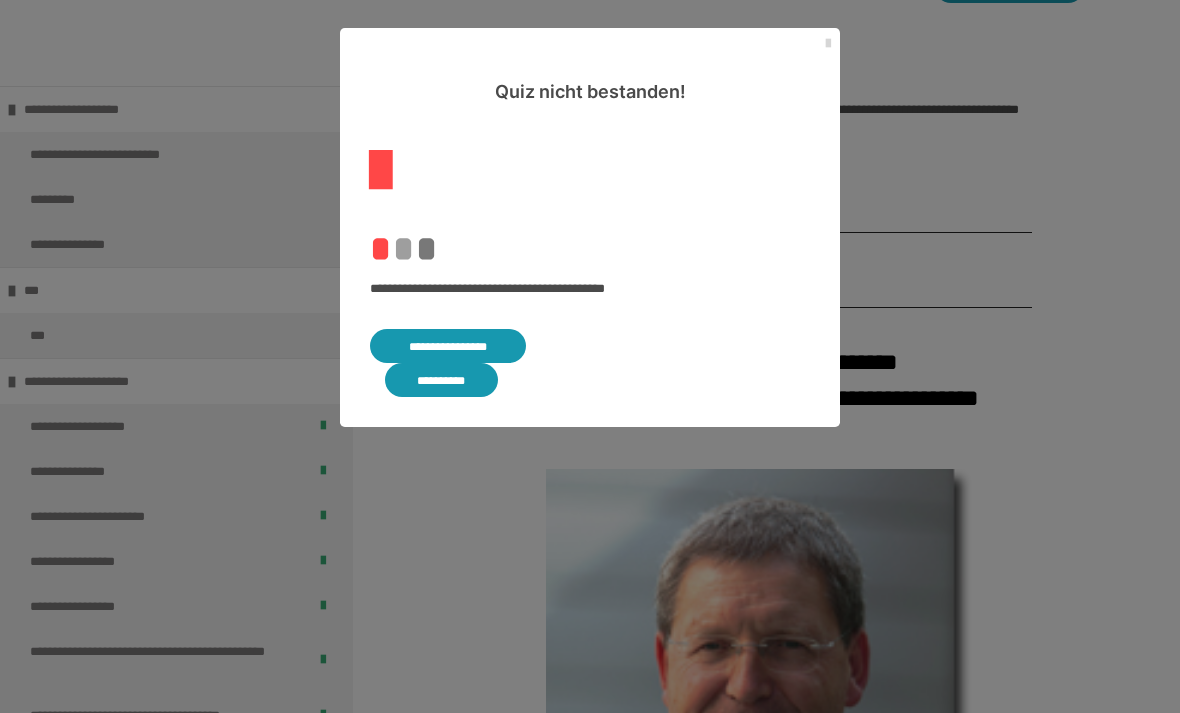 click at bounding box center [828, 44] 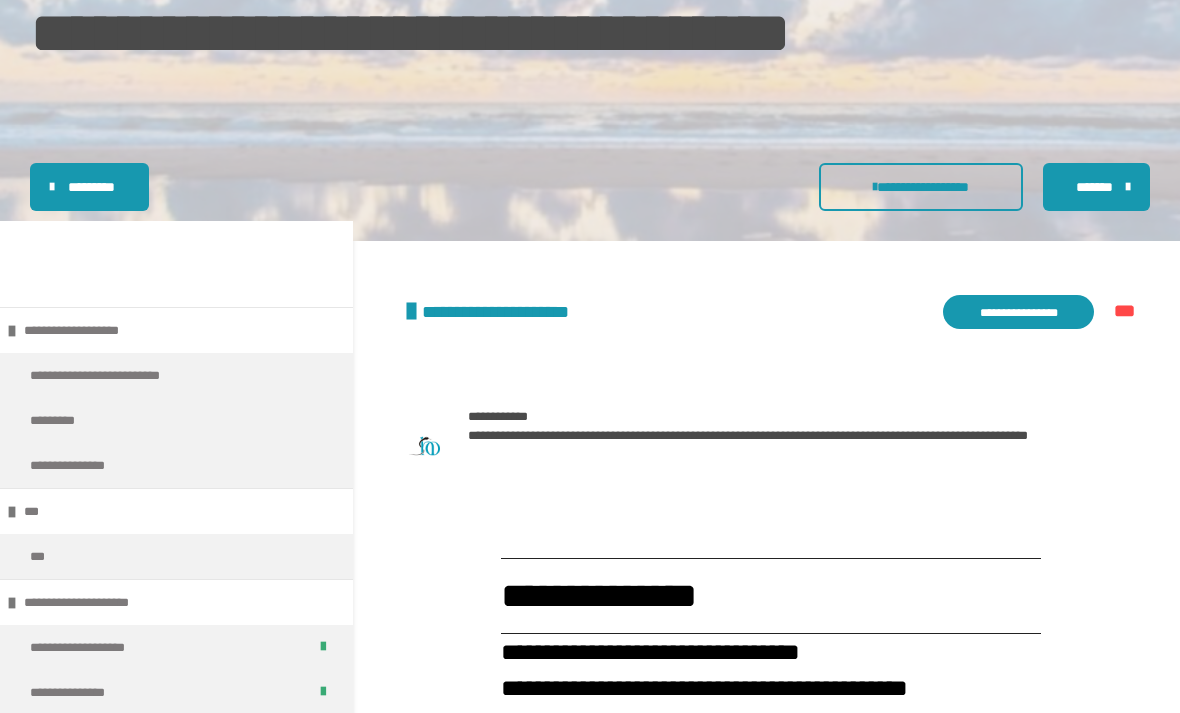 scroll, scrollTop: 267, scrollLeft: 0, axis: vertical 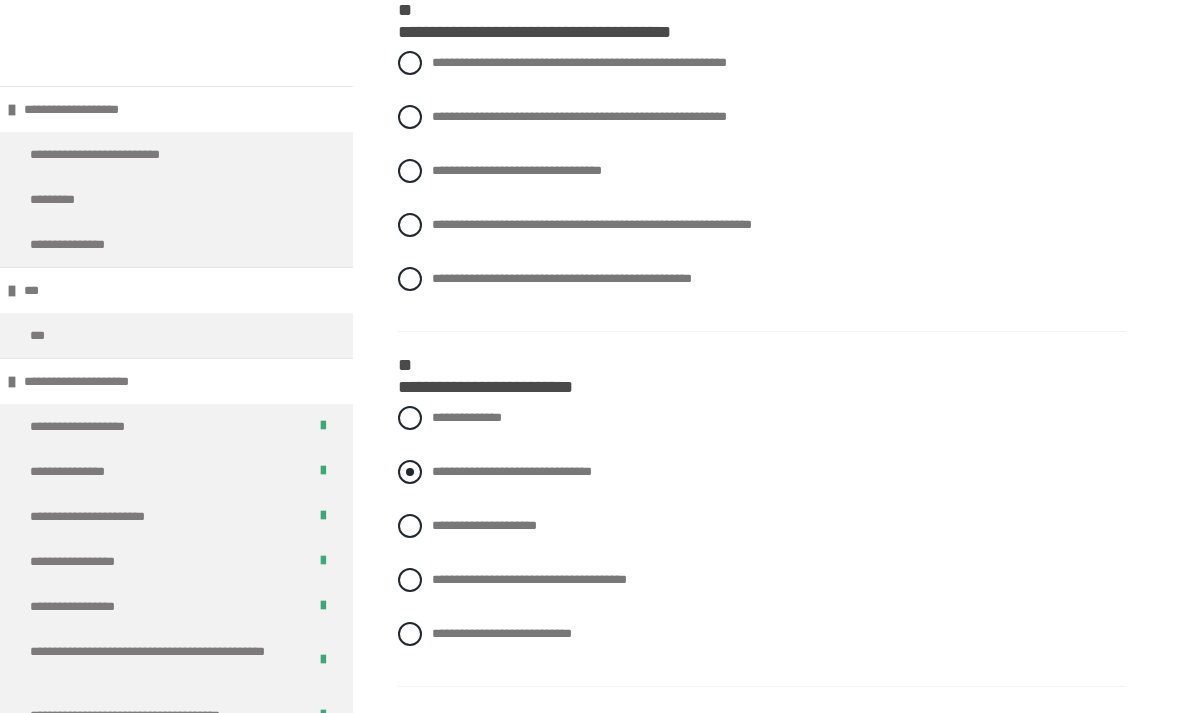 click on "**********" at bounding box center (512, 471) 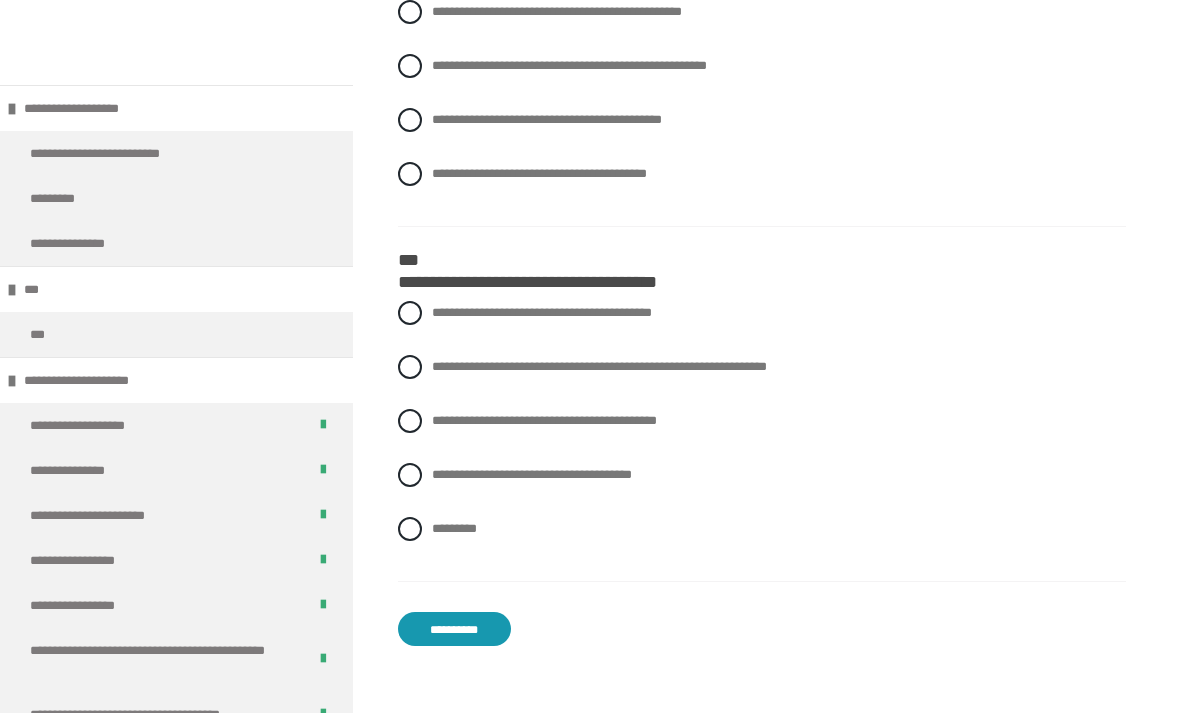 scroll, scrollTop: 3673, scrollLeft: 0, axis: vertical 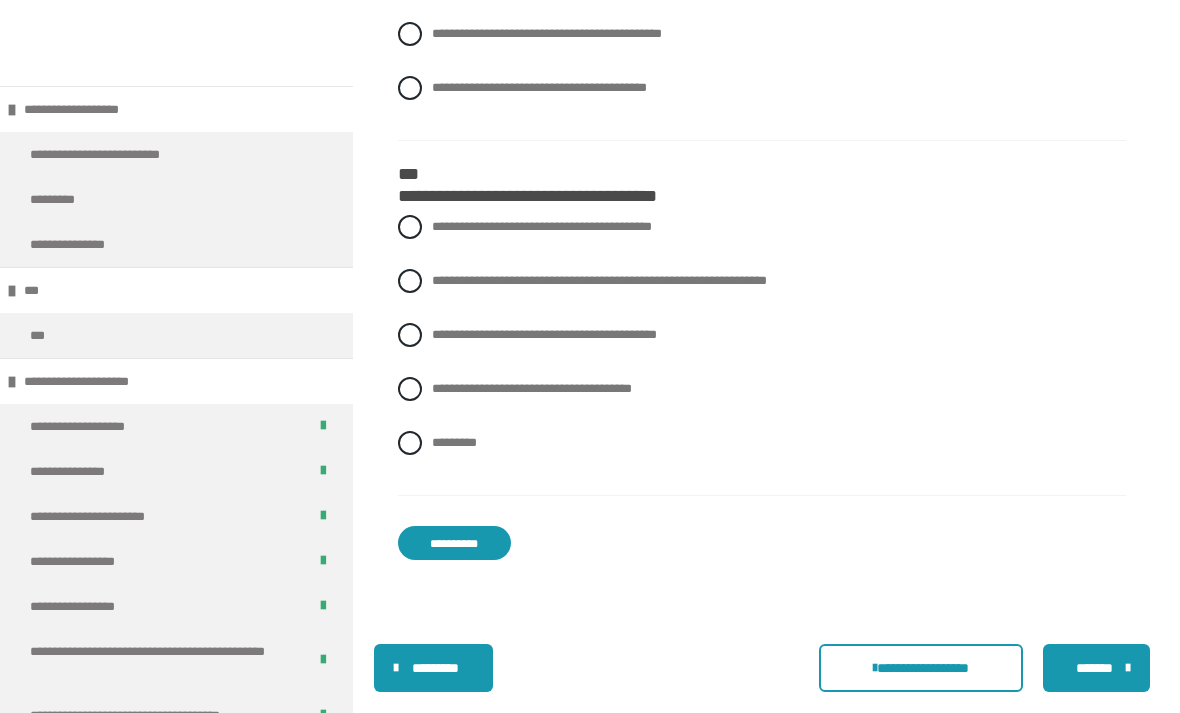 click on "**********" at bounding box center (454, 543) 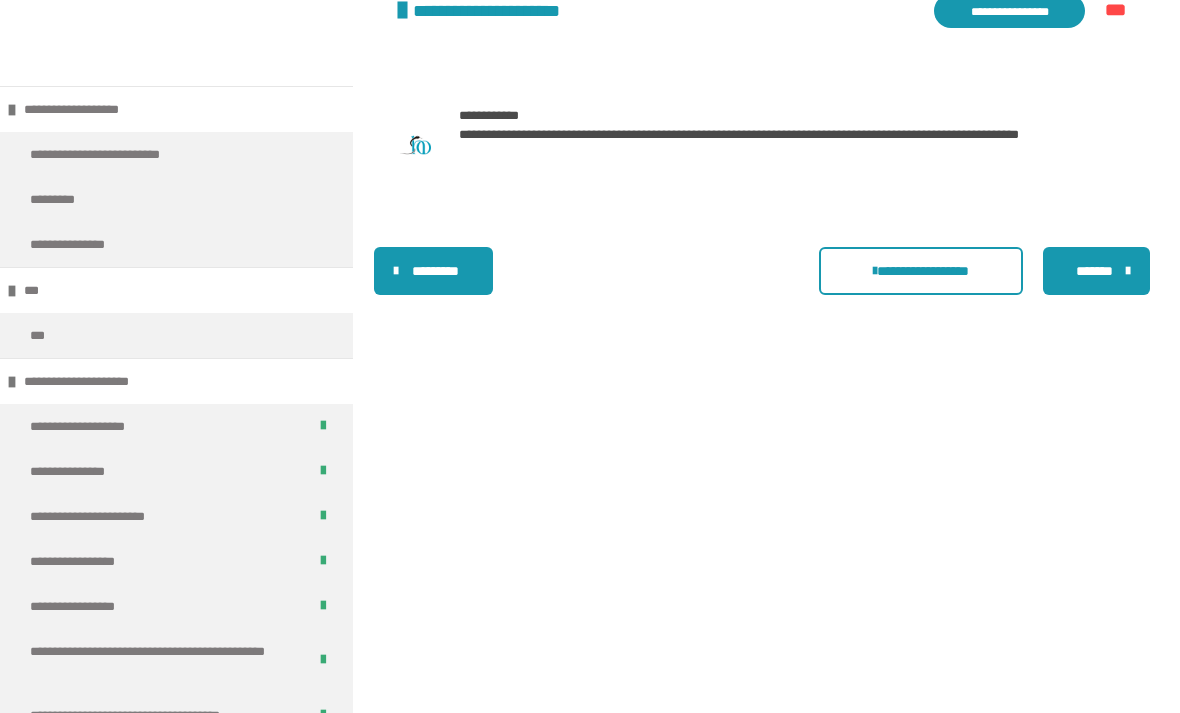 scroll, scrollTop: 593, scrollLeft: 0, axis: vertical 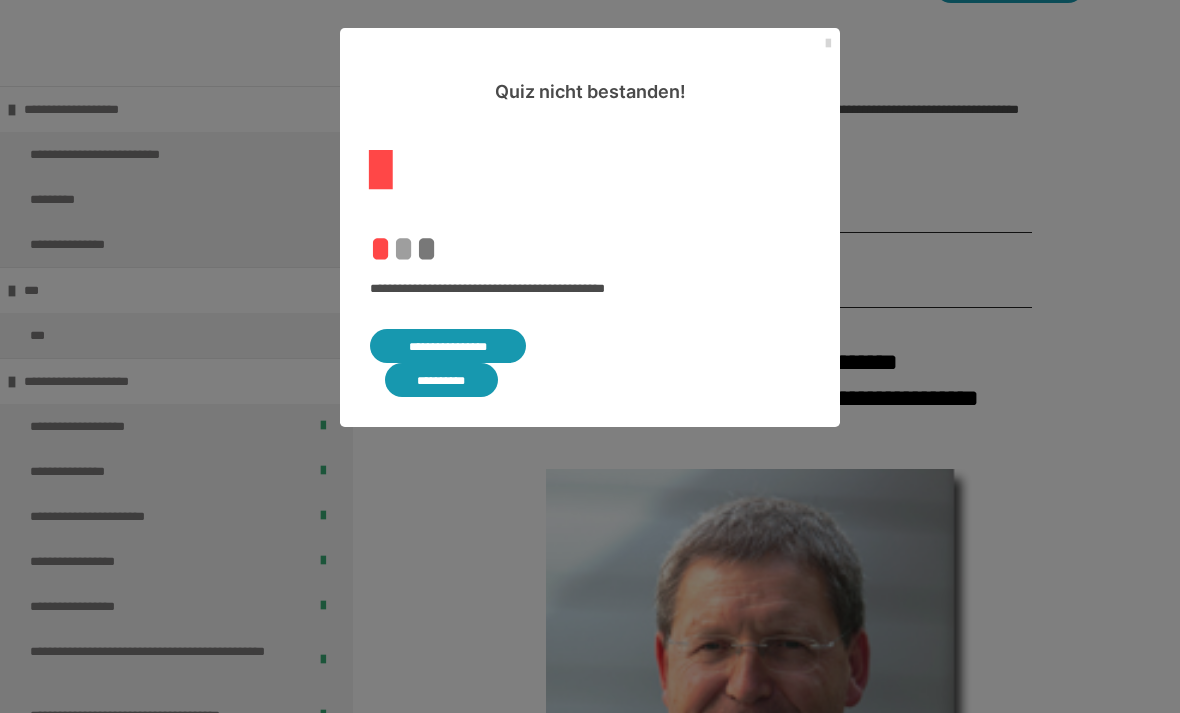 click at bounding box center [828, 44] 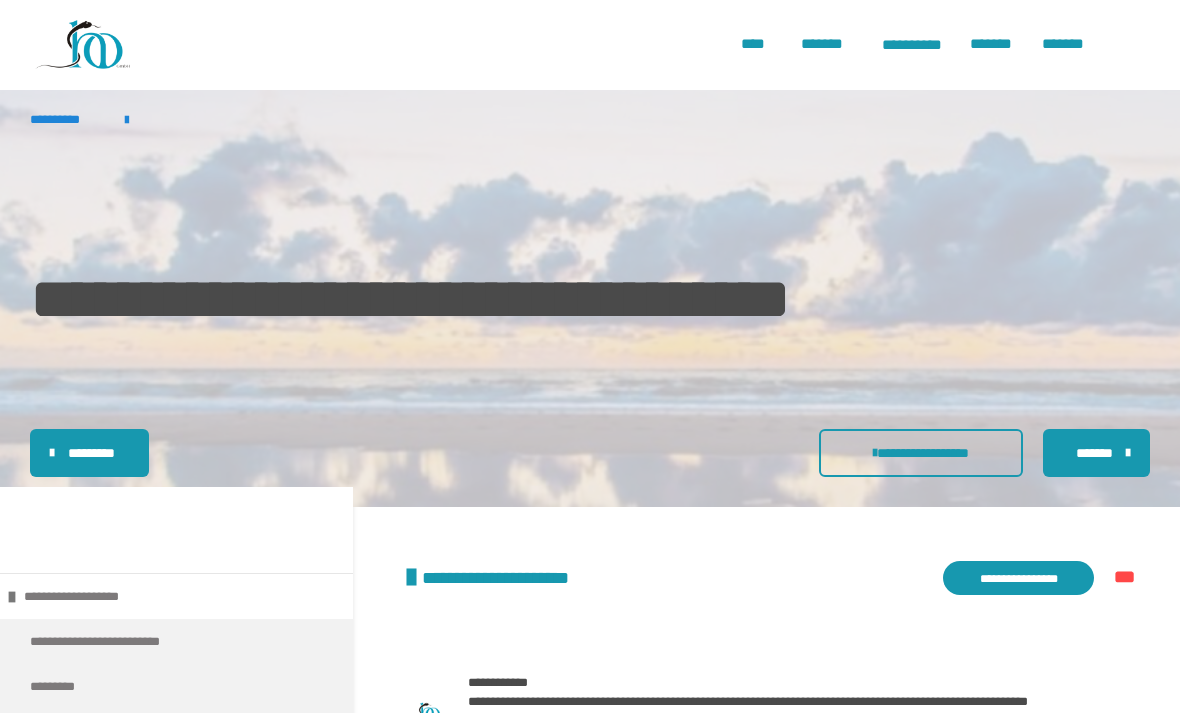 scroll, scrollTop: 0, scrollLeft: 0, axis: both 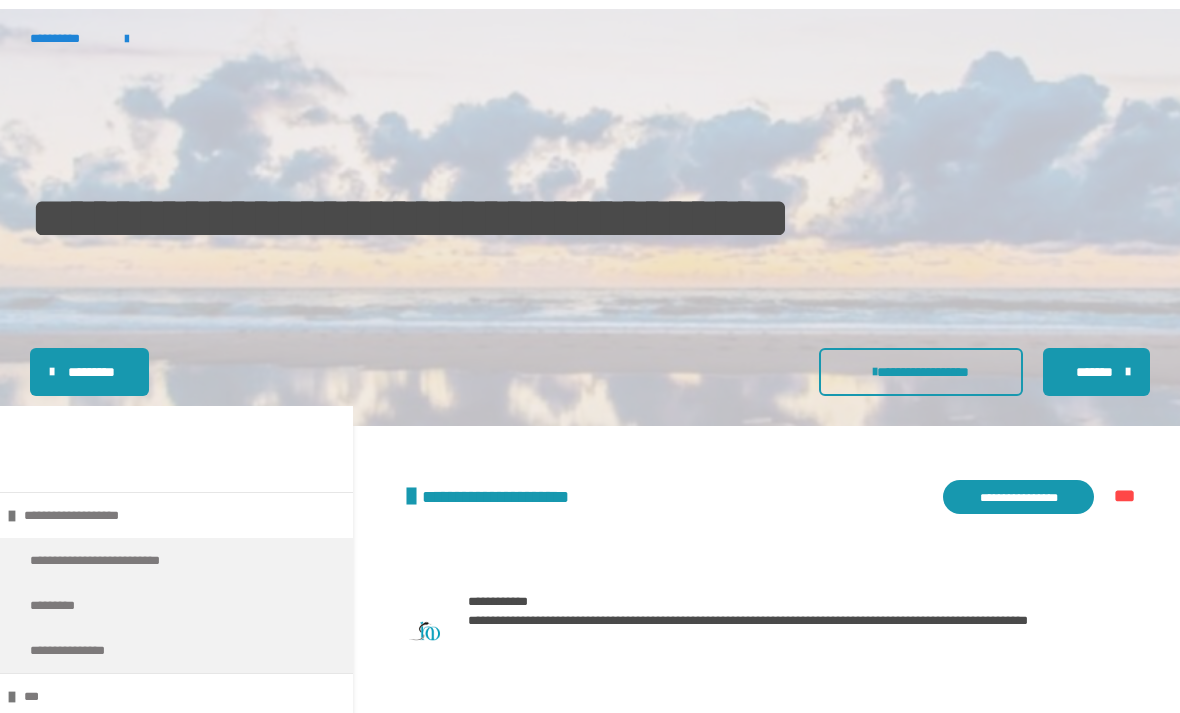 click on "**********" at bounding box center [1018, 498] 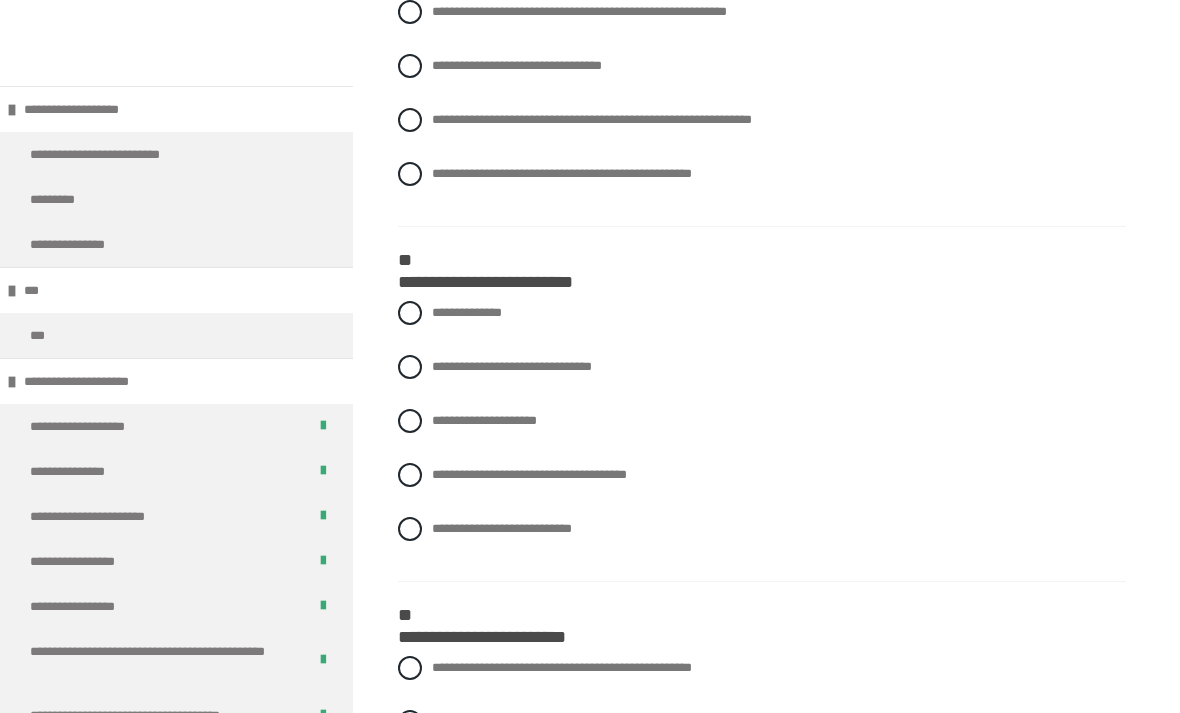 scroll, scrollTop: 770, scrollLeft: 0, axis: vertical 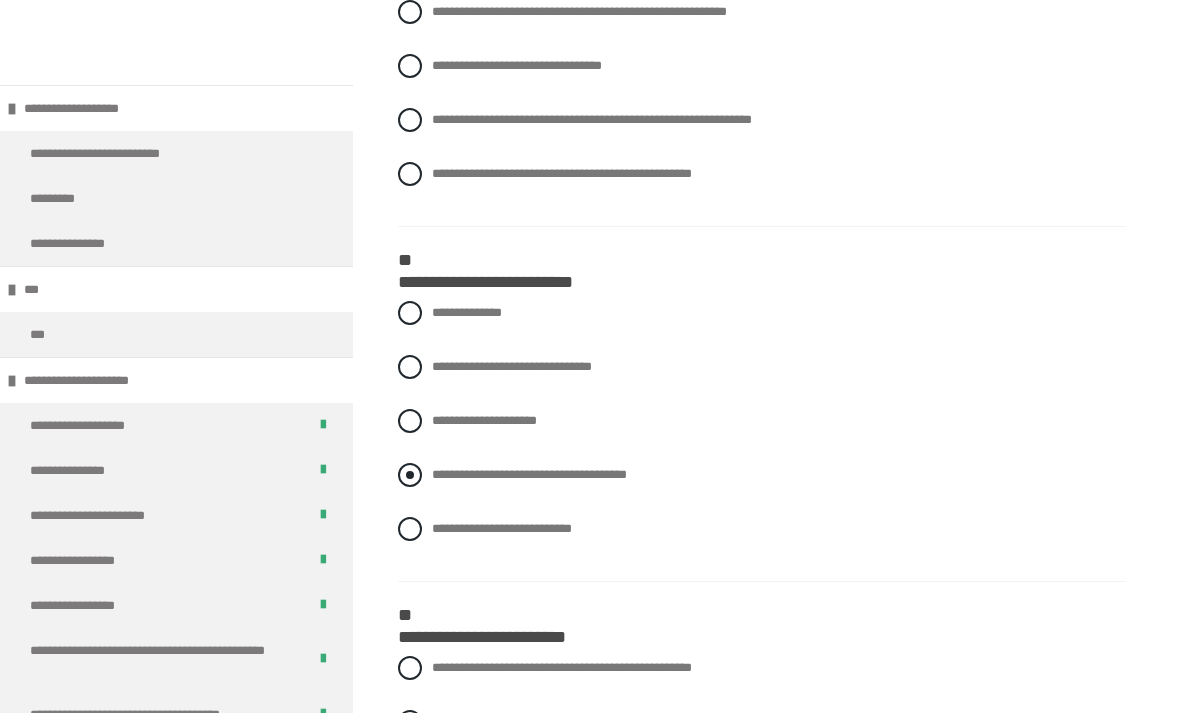 click on "**********" at bounding box center (529, 475) 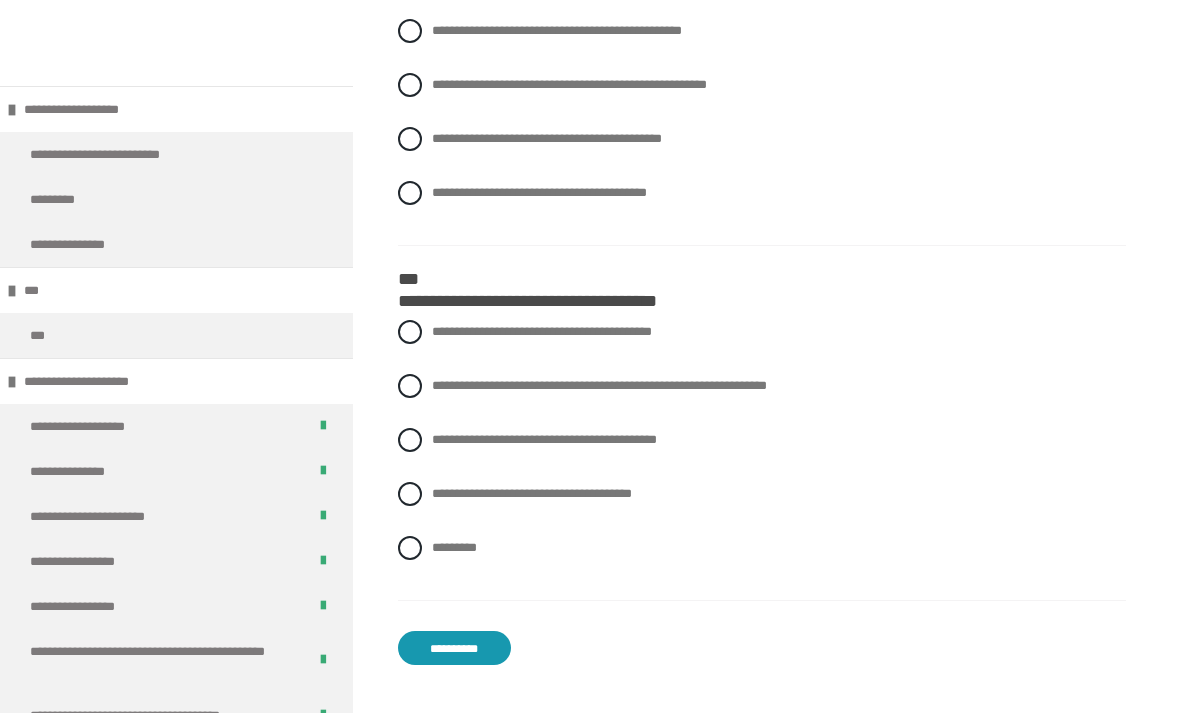 scroll, scrollTop: 3673, scrollLeft: 0, axis: vertical 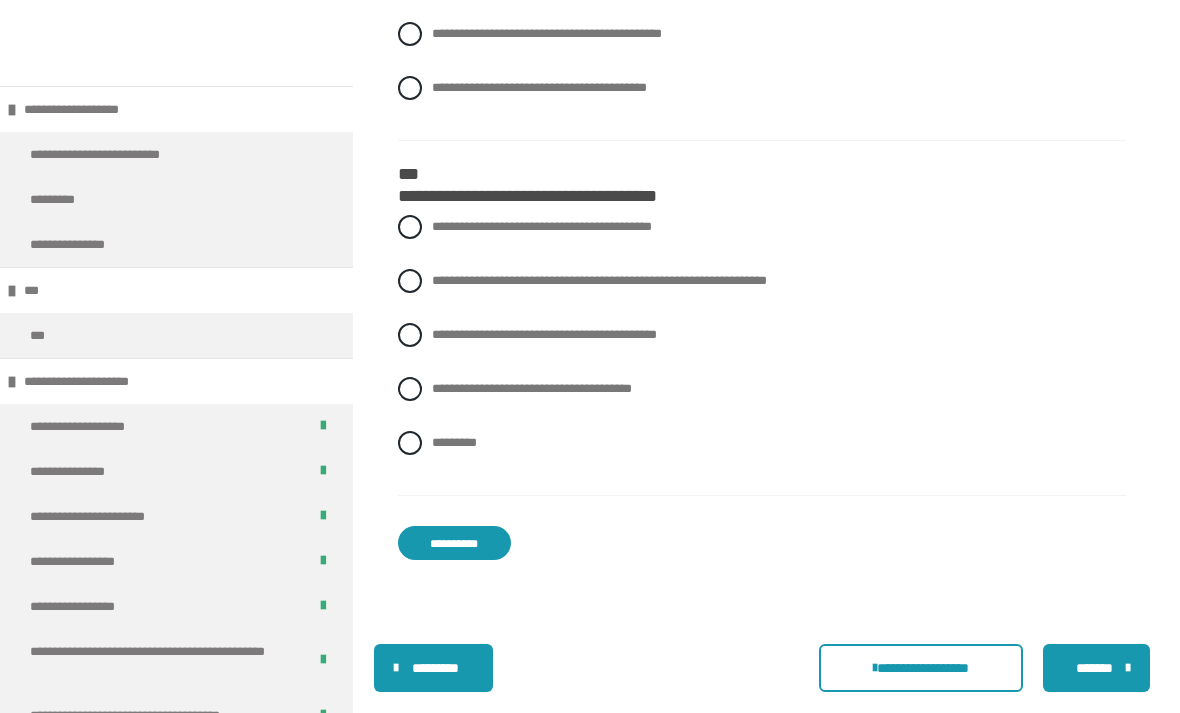 click on "**********" at bounding box center [454, 543] 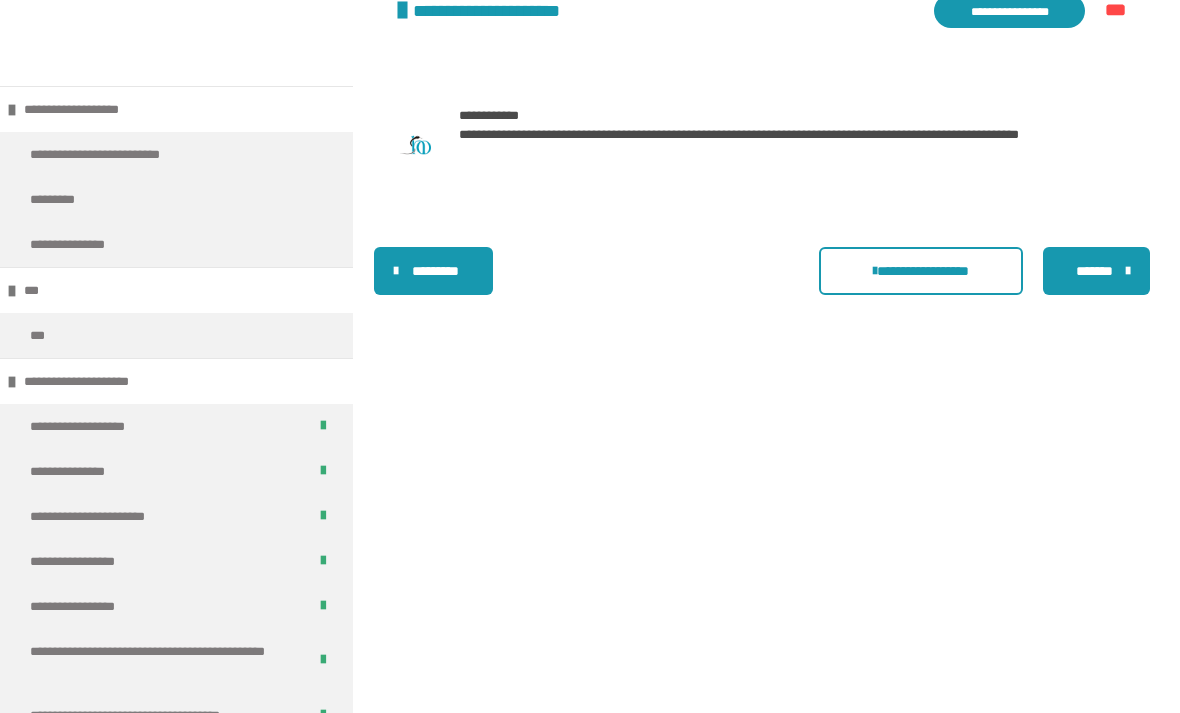 scroll, scrollTop: 593, scrollLeft: 0, axis: vertical 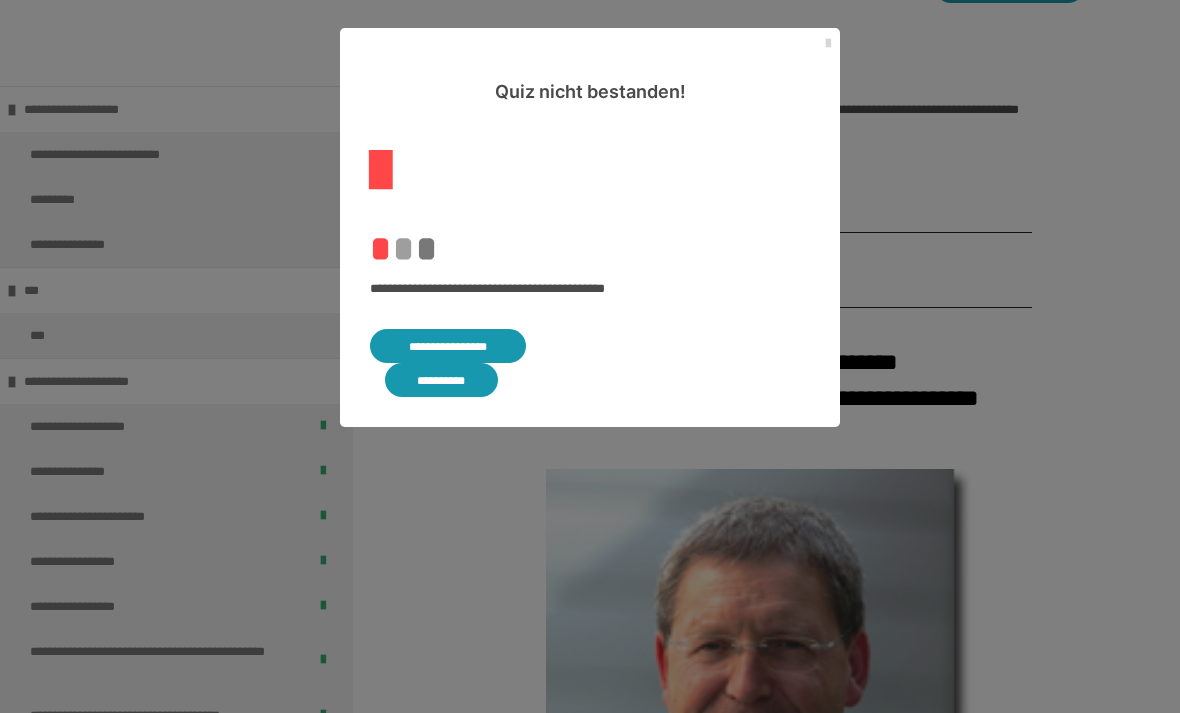 click at bounding box center (828, 44) 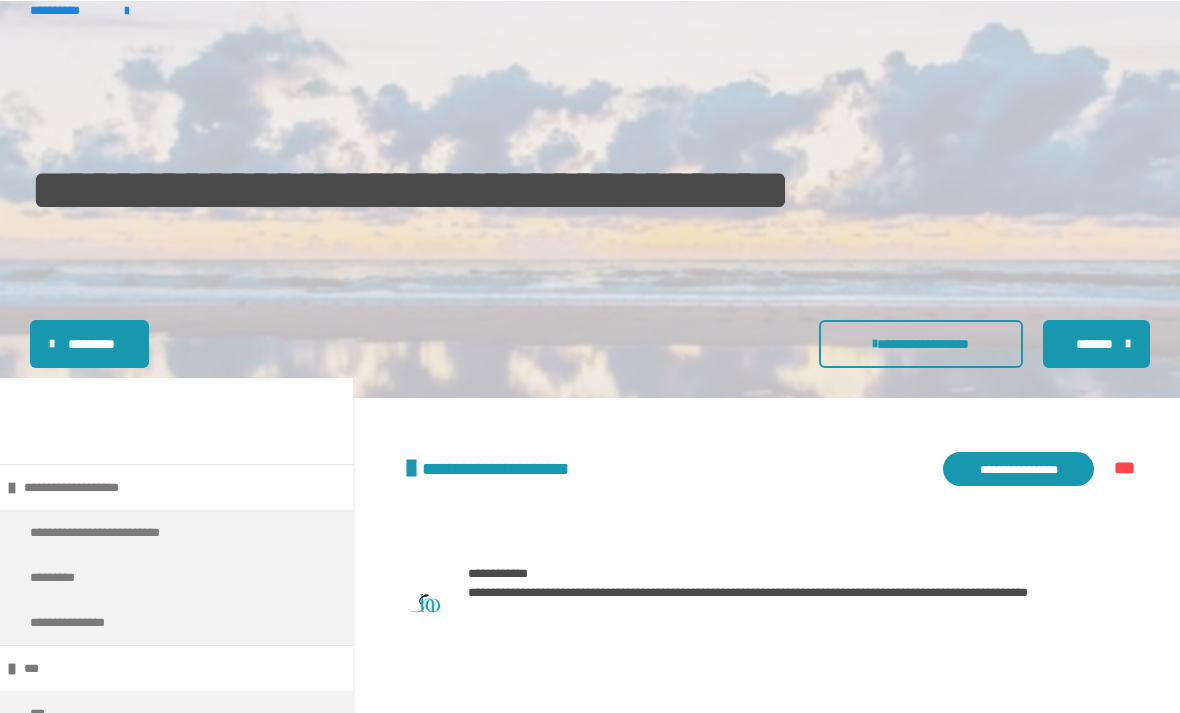 click on "**********" at bounding box center (1018, 468) 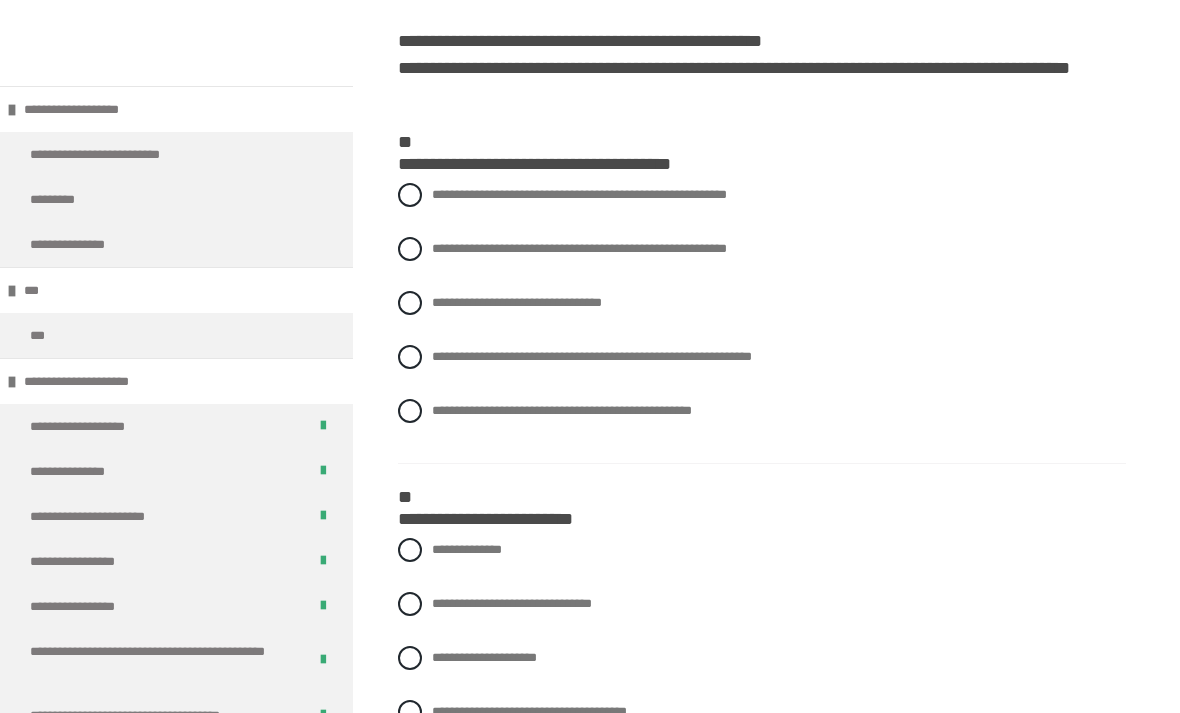 scroll, scrollTop: 533, scrollLeft: 0, axis: vertical 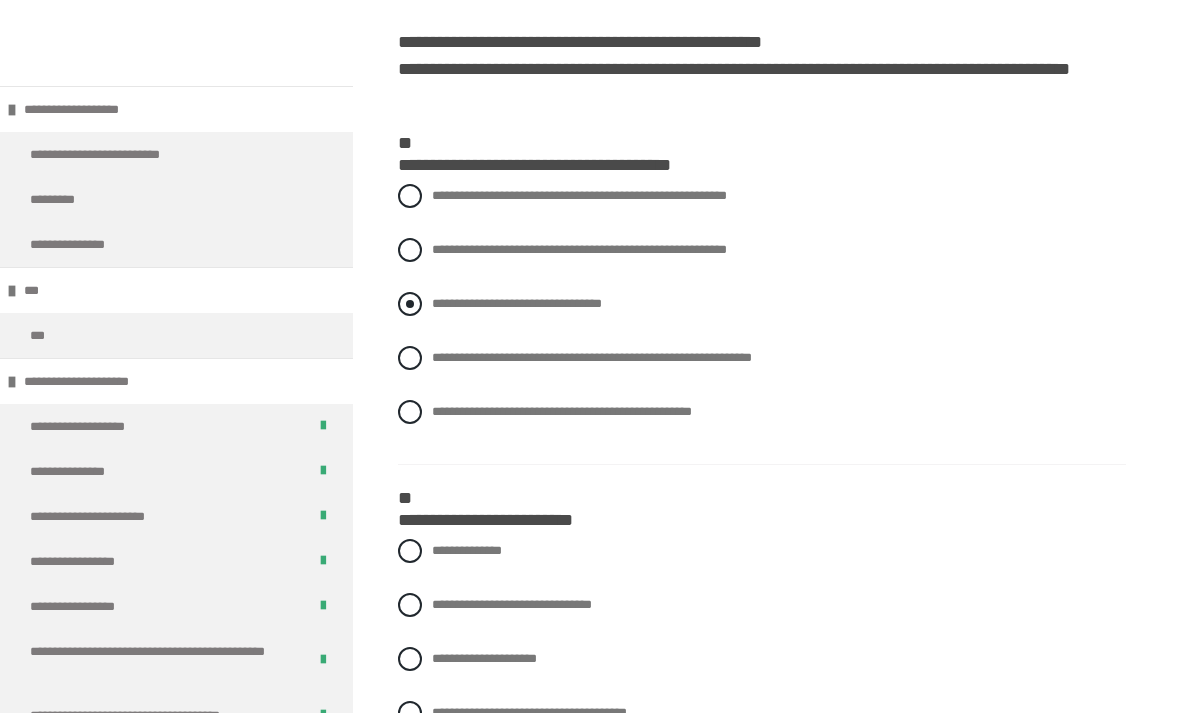 click on "**********" at bounding box center (517, 303) 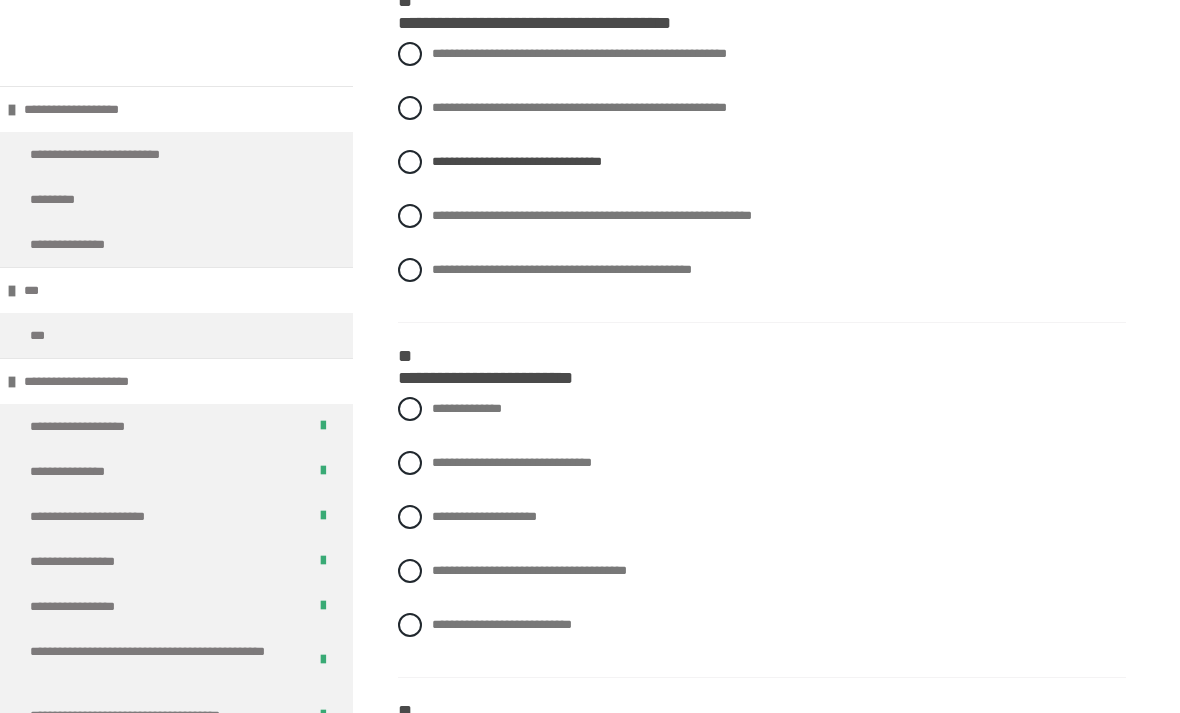 scroll, scrollTop: 714, scrollLeft: 0, axis: vertical 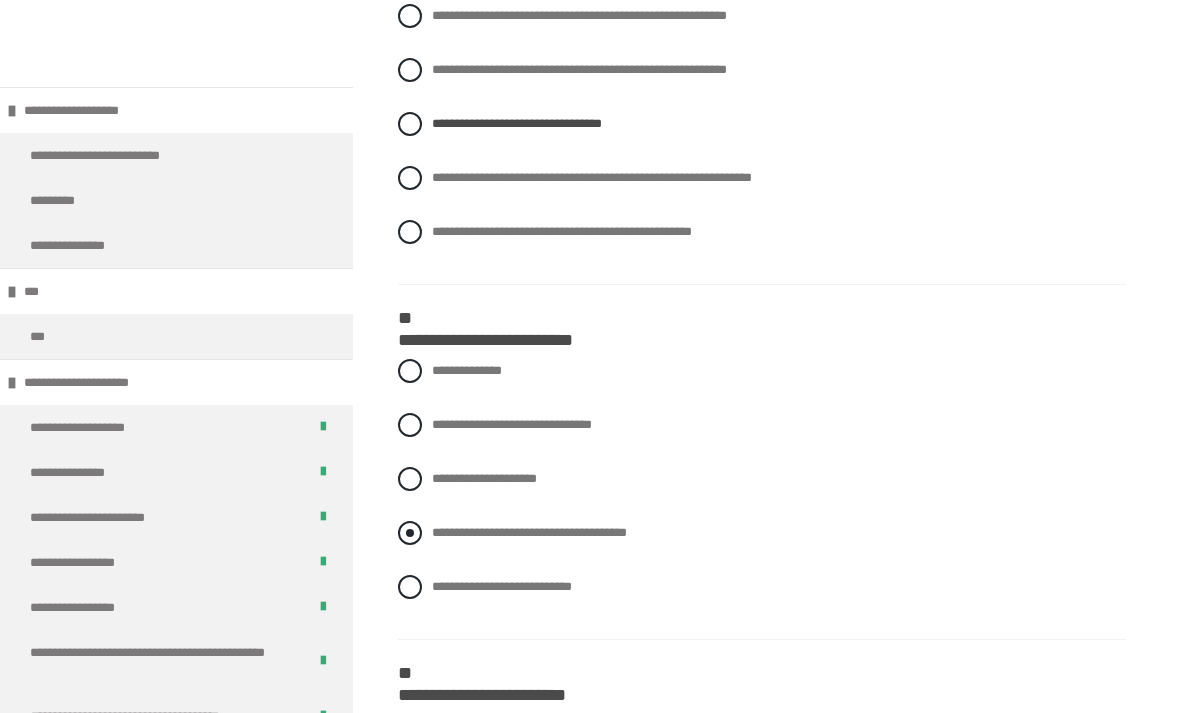 click at bounding box center (410, 532) 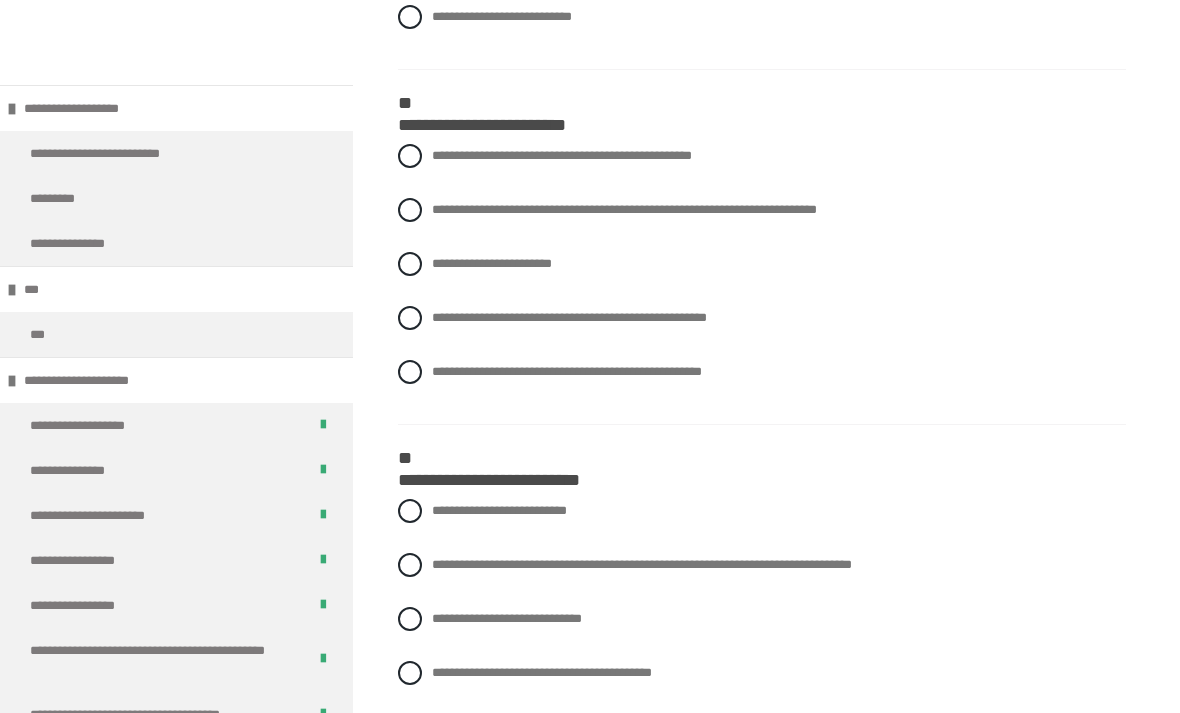 scroll, scrollTop: 1281, scrollLeft: 0, axis: vertical 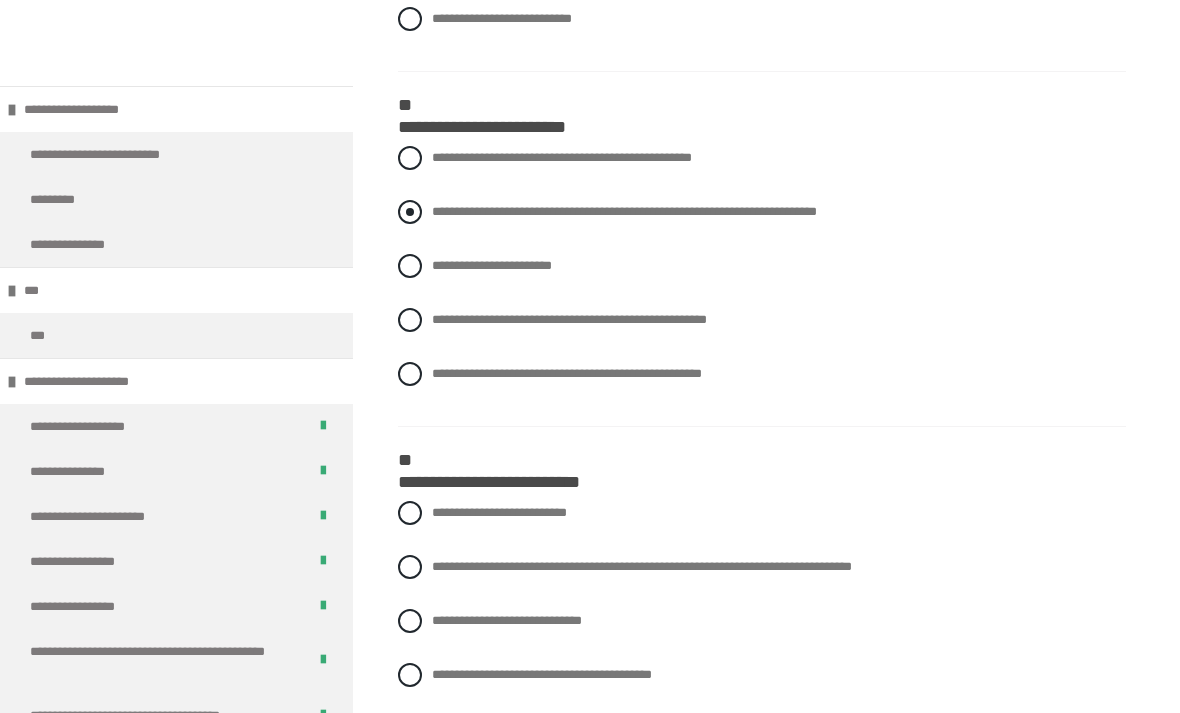 click on "**********" at bounding box center (624, 211) 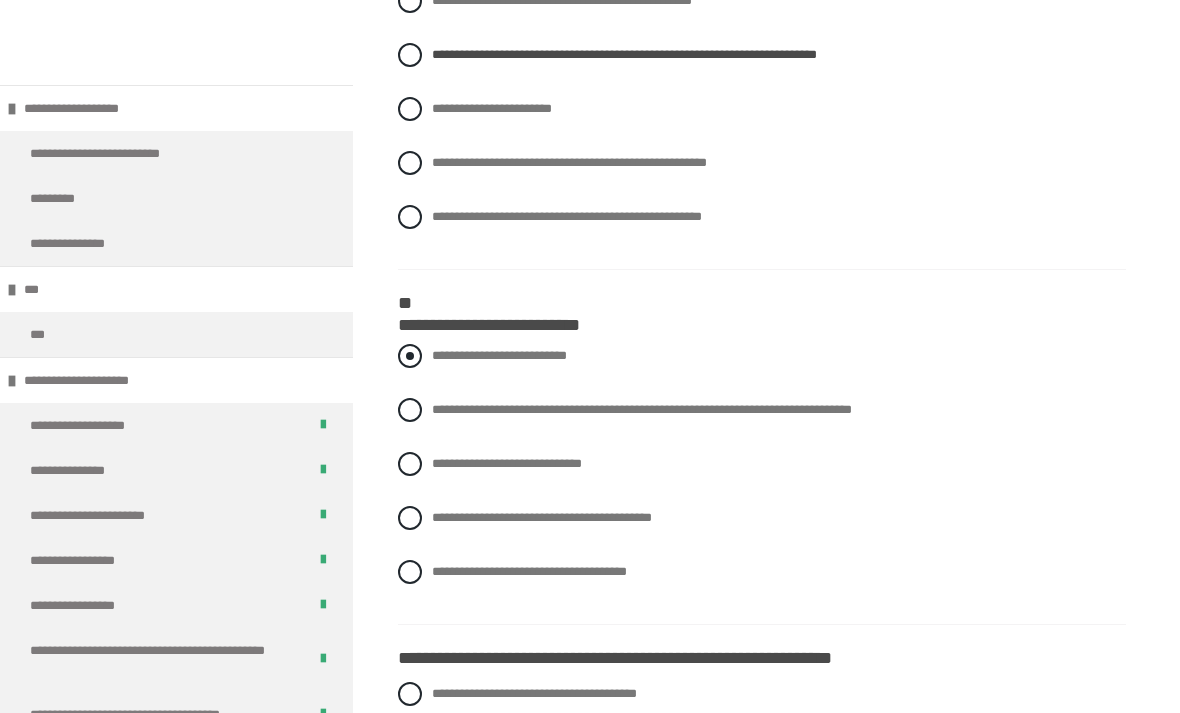 scroll, scrollTop: 1438, scrollLeft: 0, axis: vertical 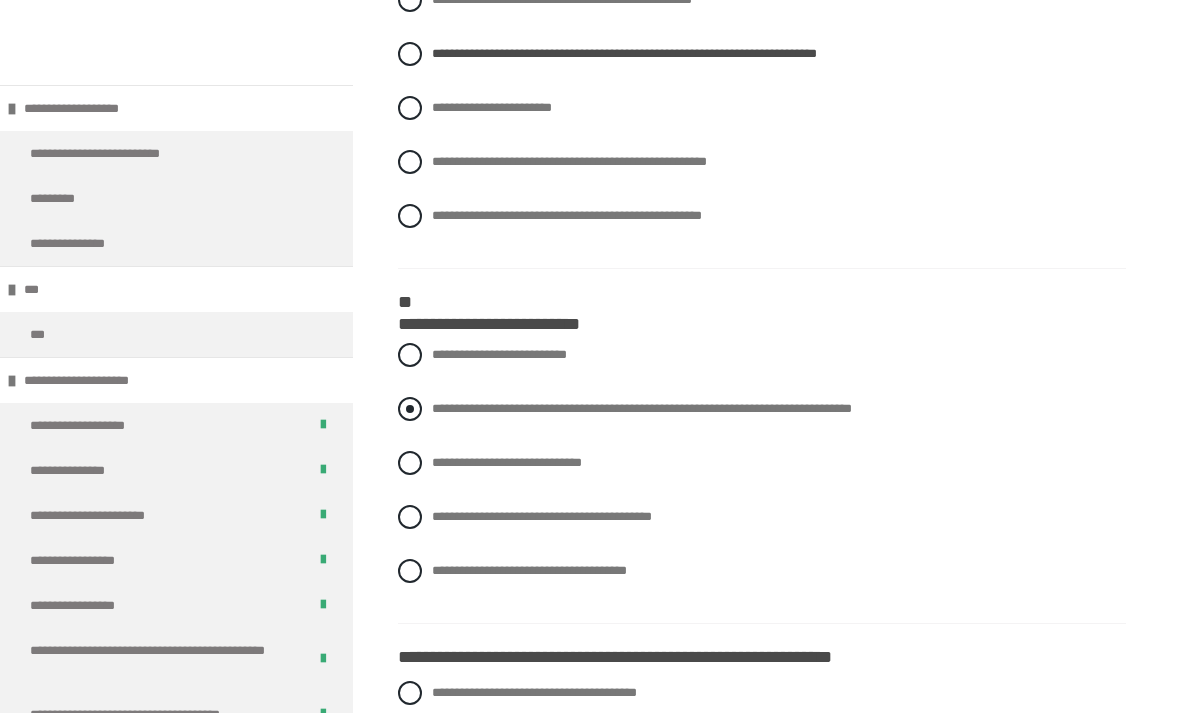 click on "**********" at bounding box center (642, 409) 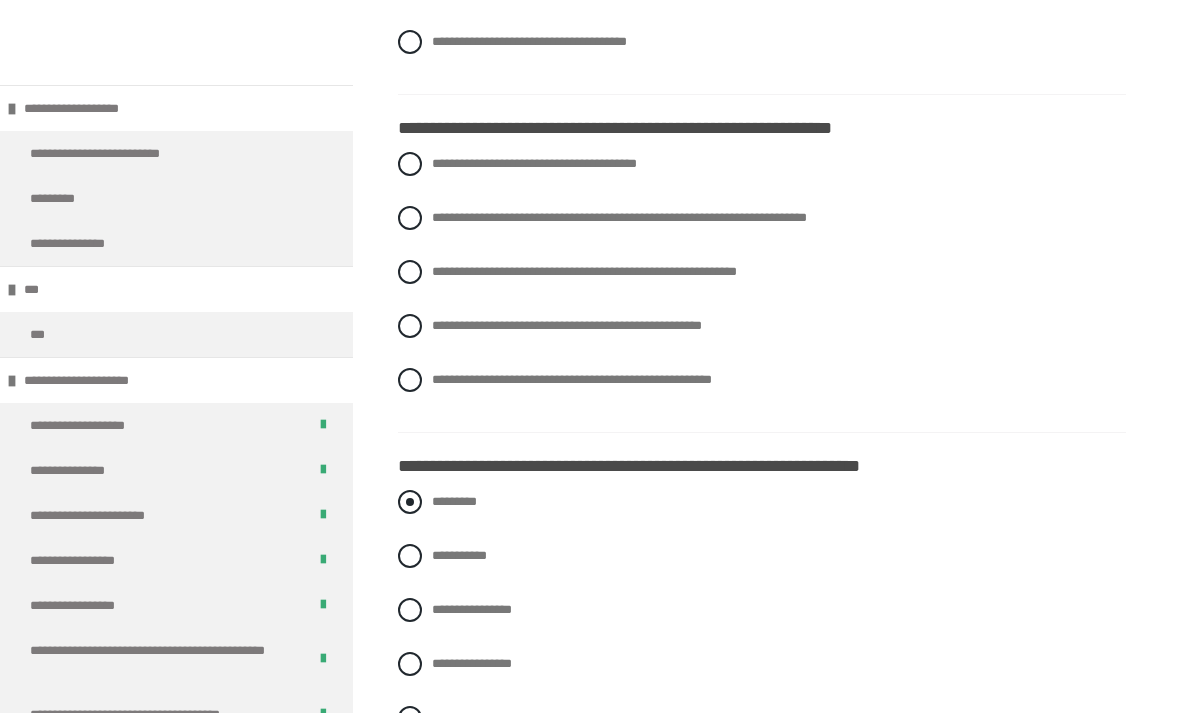 scroll, scrollTop: 1965, scrollLeft: 0, axis: vertical 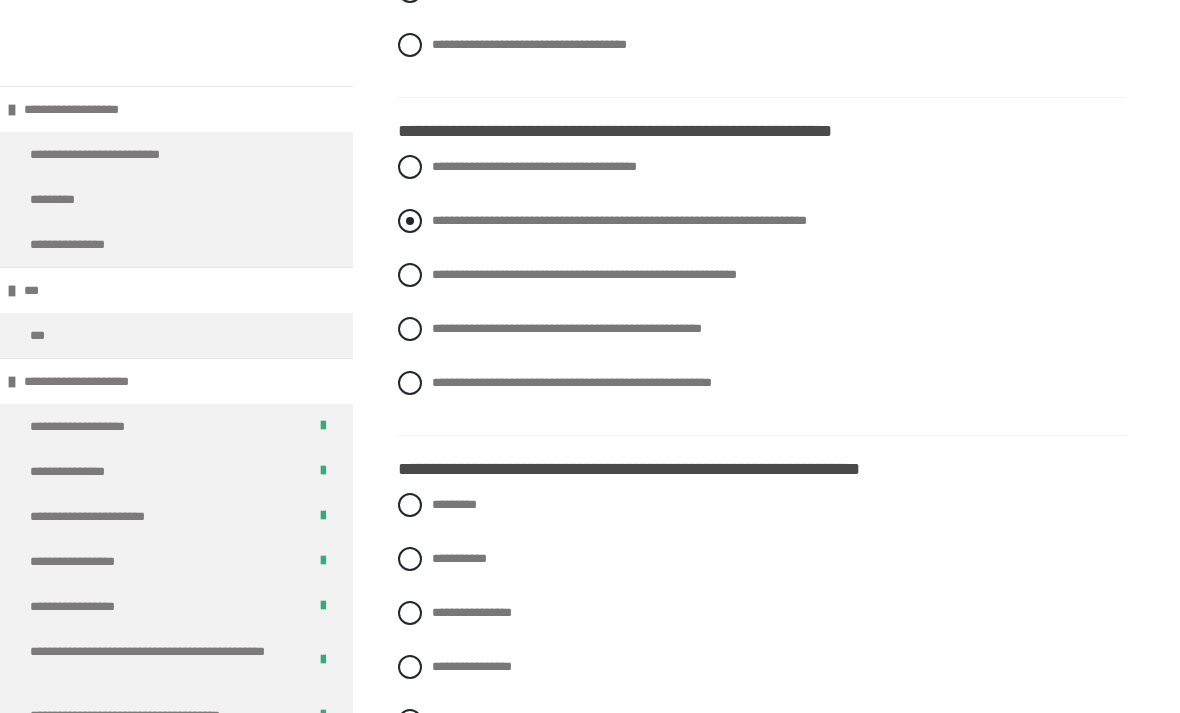 click on "**********" at bounding box center [619, 220] 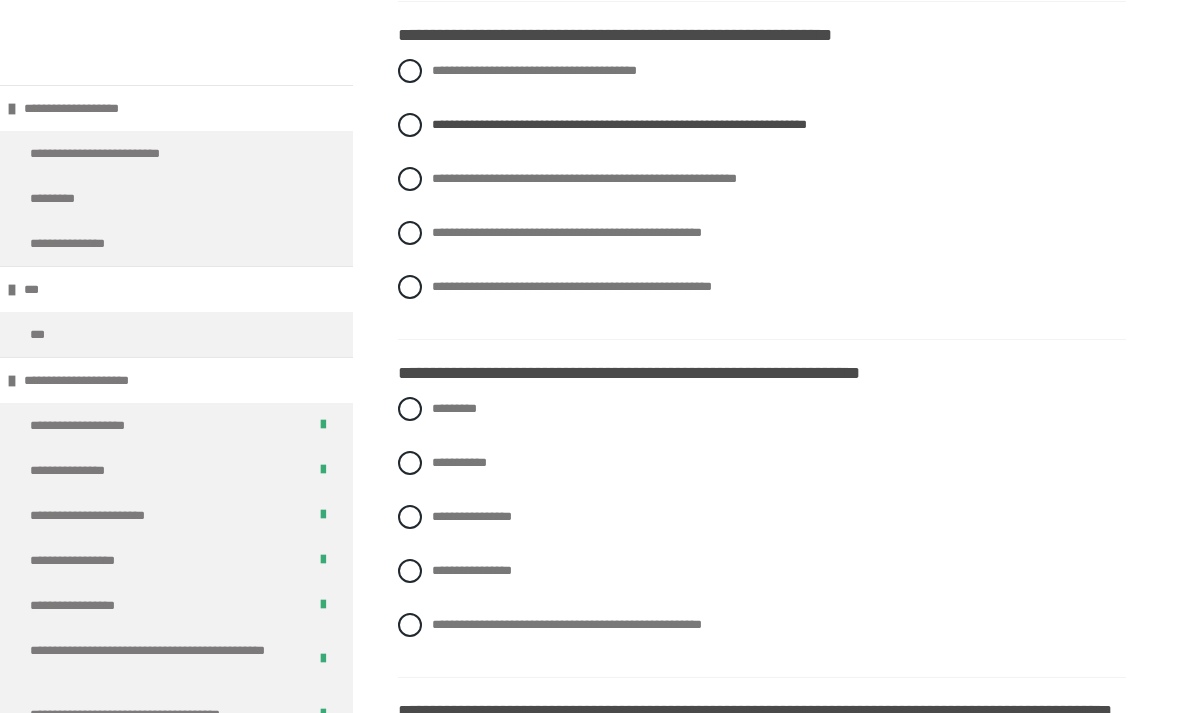 scroll, scrollTop: 2061, scrollLeft: 0, axis: vertical 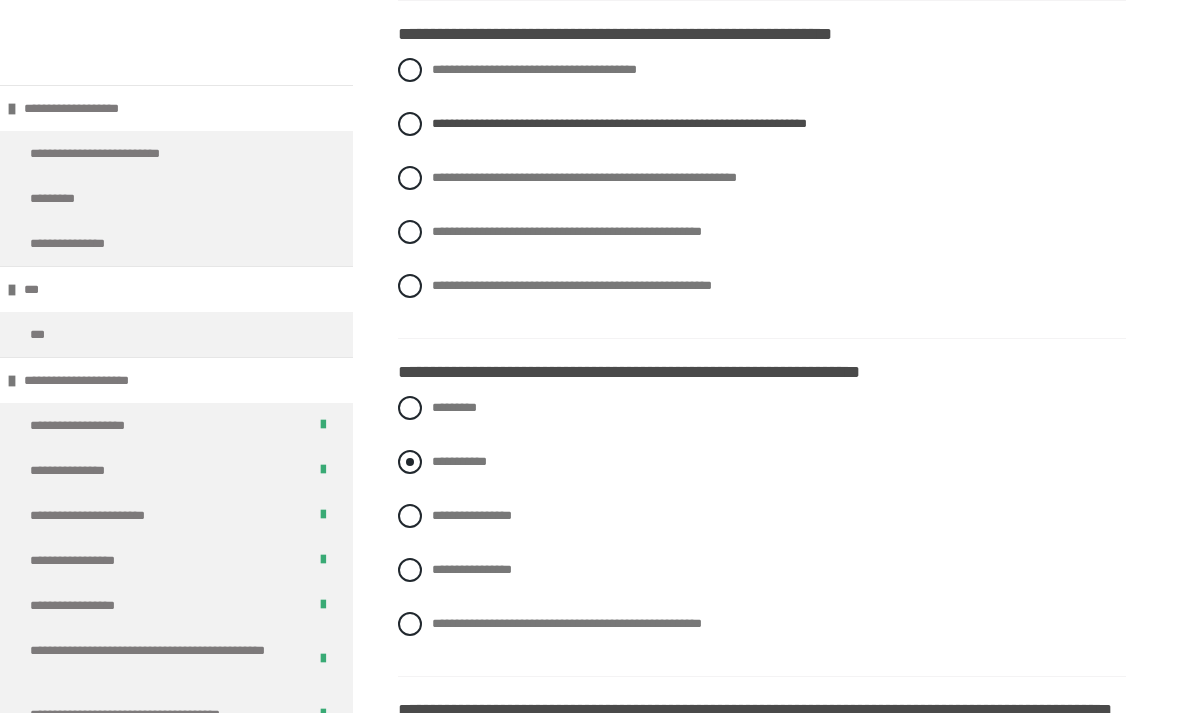 click on "**********" at bounding box center (459, 462) 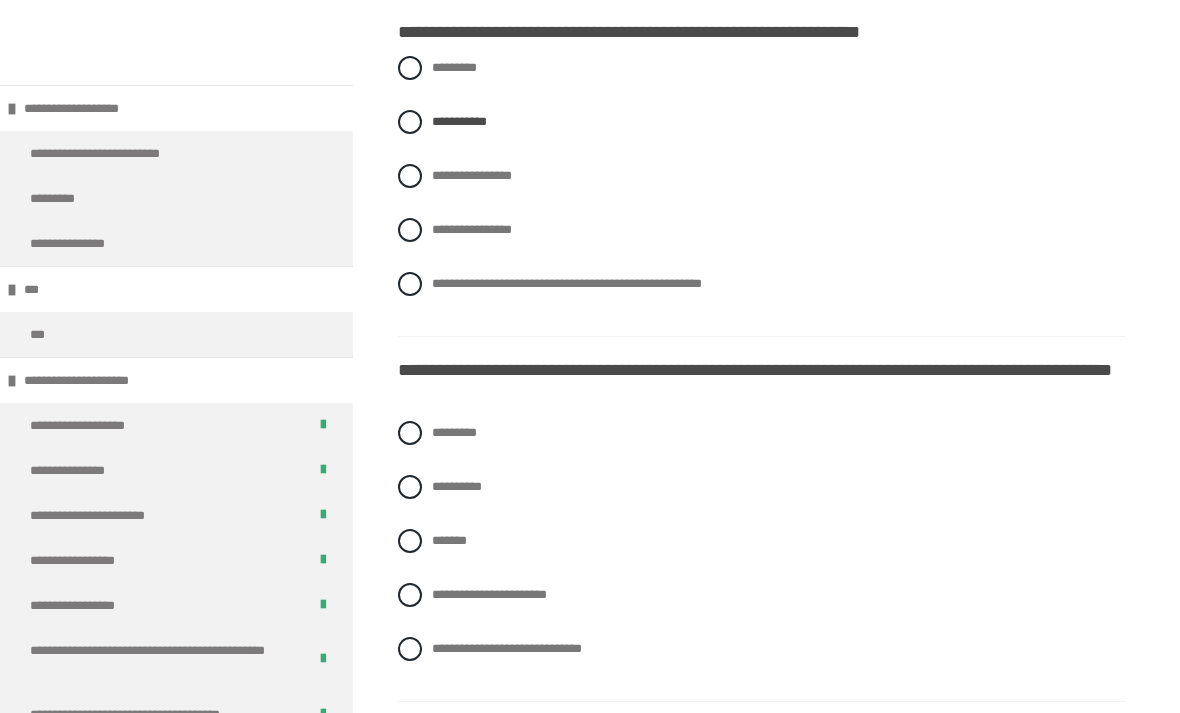 scroll, scrollTop: 2402, scrollLeft: 0, axis: vertical 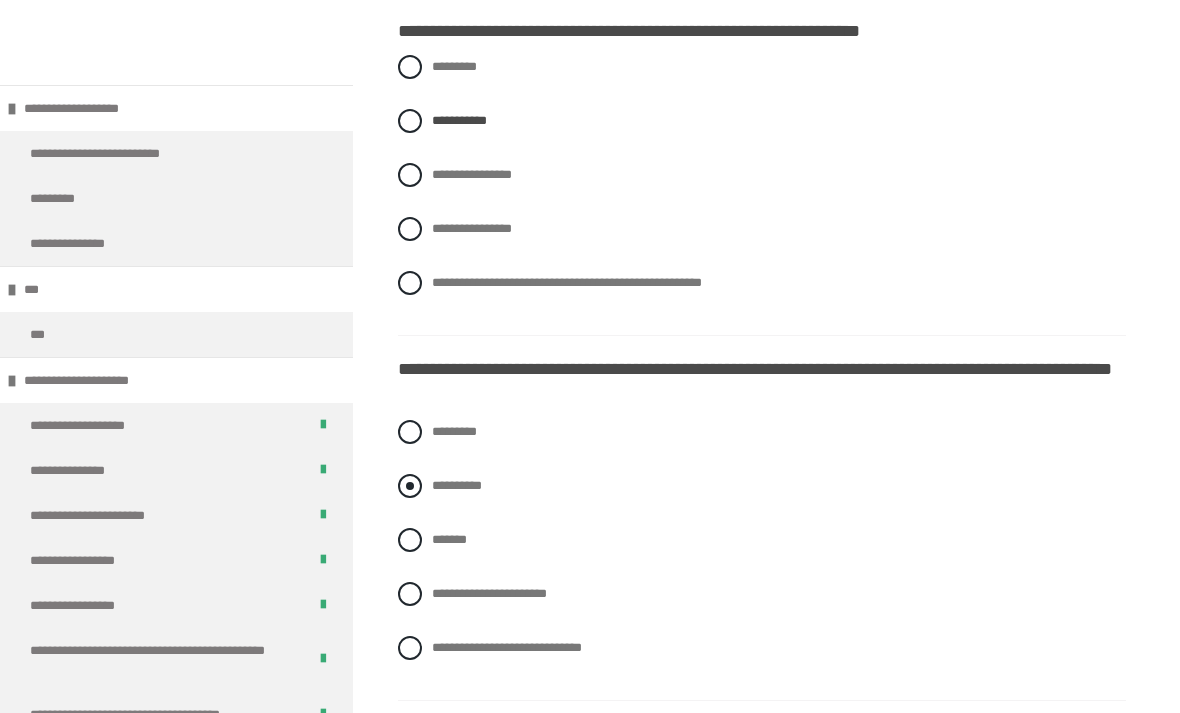 click on "**********" at bounding box center (457, 486) 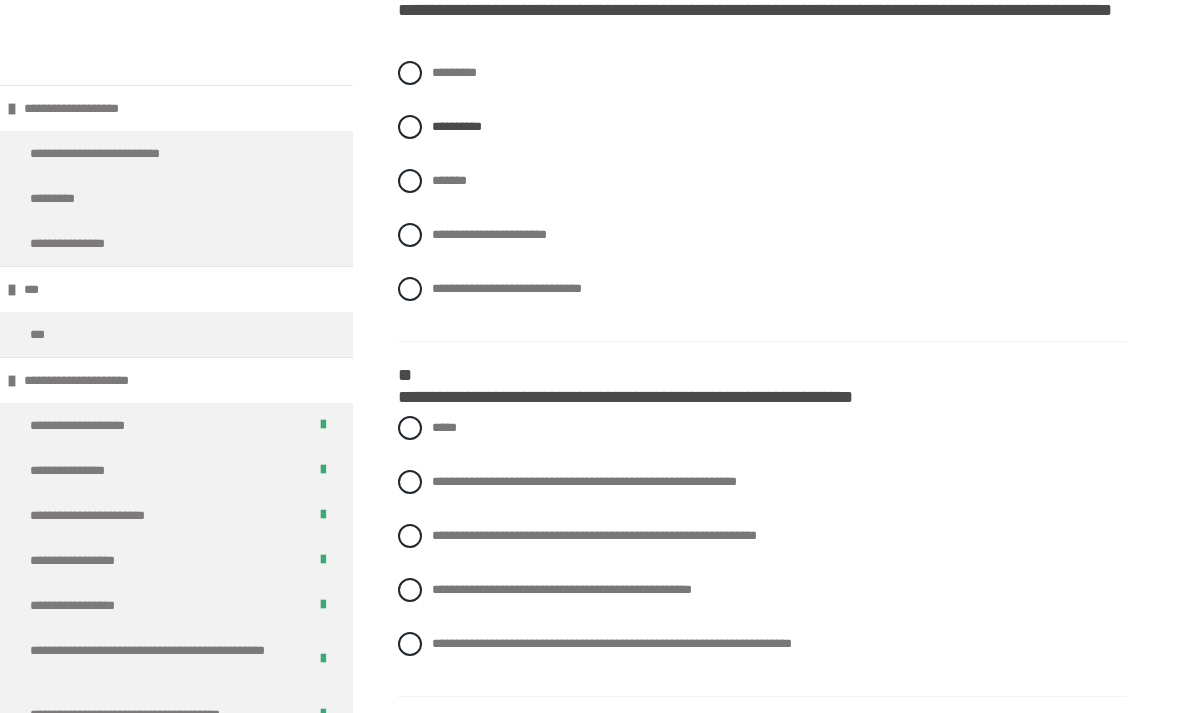 scroll, scrollTop: 2762, scrollLeft: 0, axis: vertical 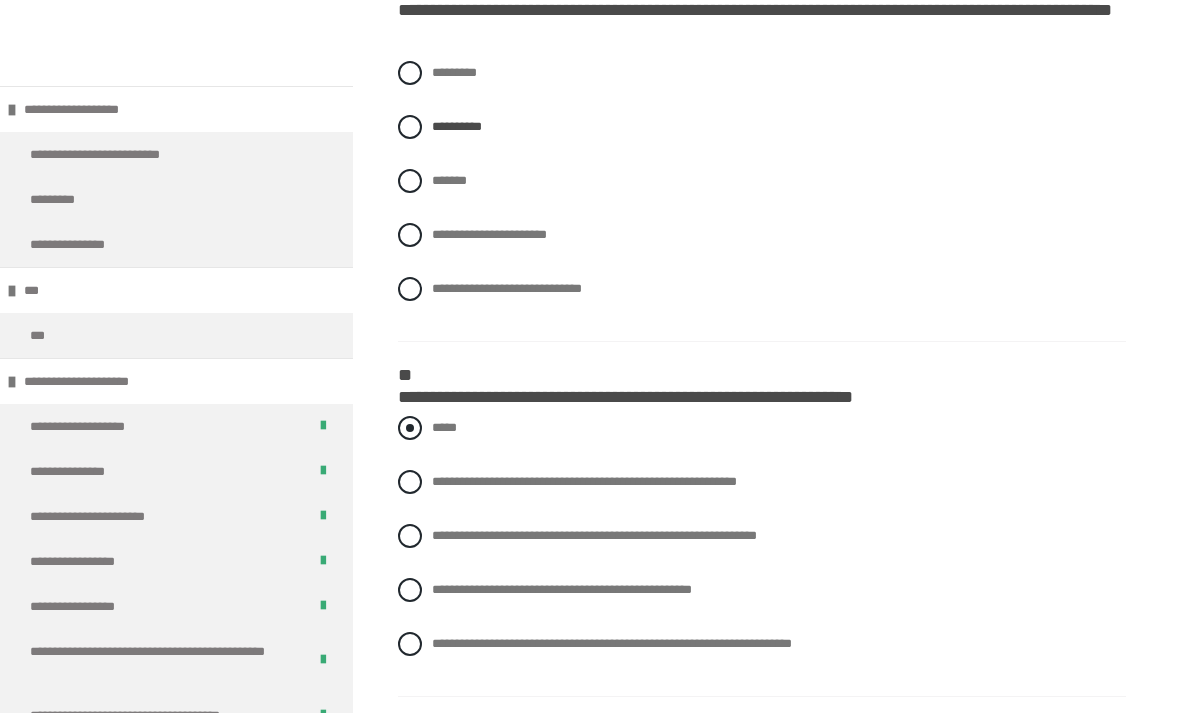 click on "*****" at bounding box center (444, 427) 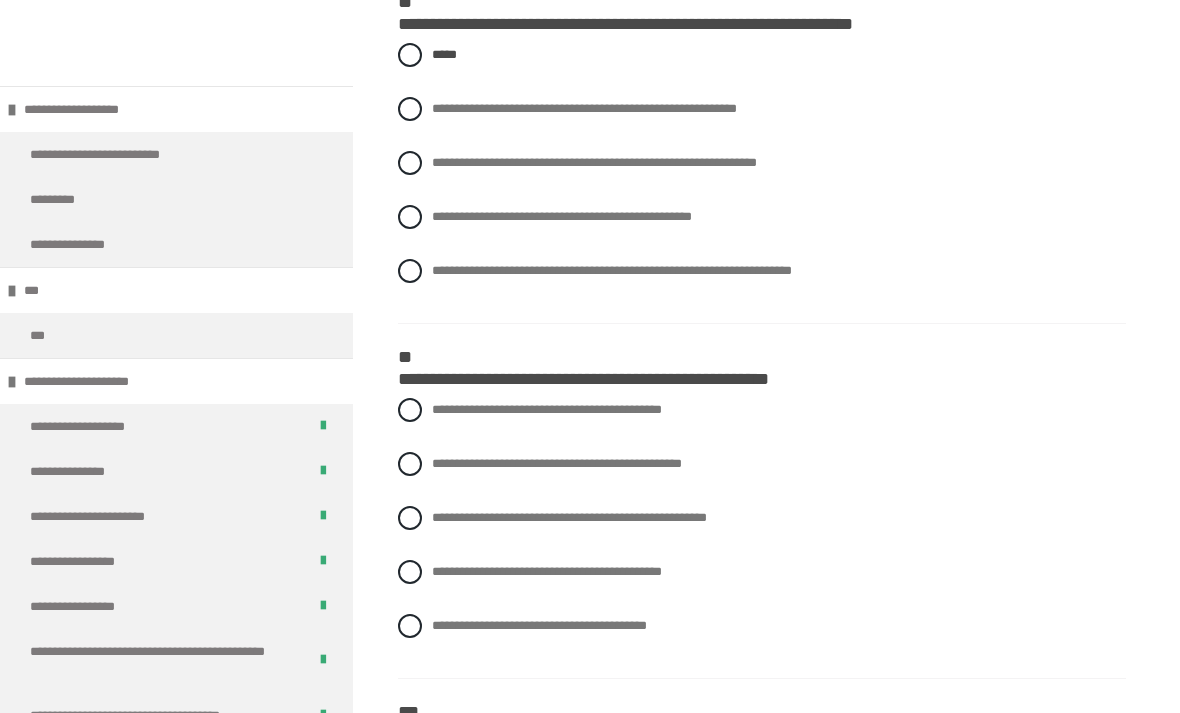 scroll, scrollTop: 3137, scrollLeft: 0, axis: vertical 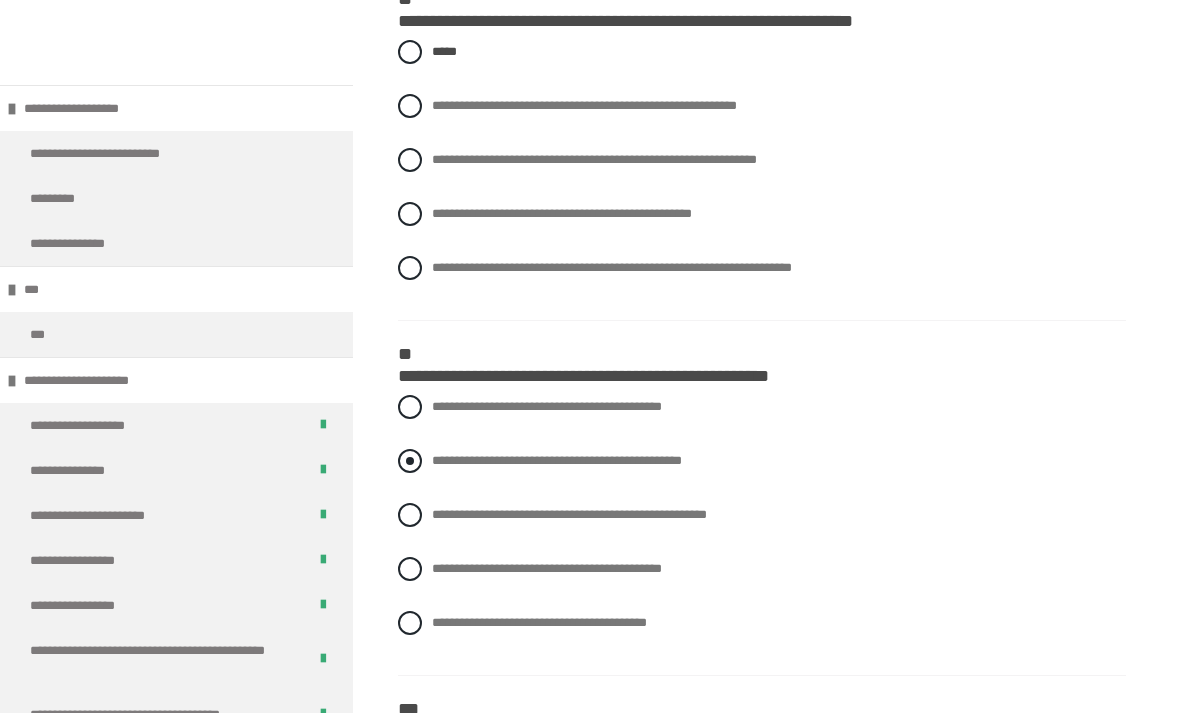 click on "**********" at bounding box center (557, 461) 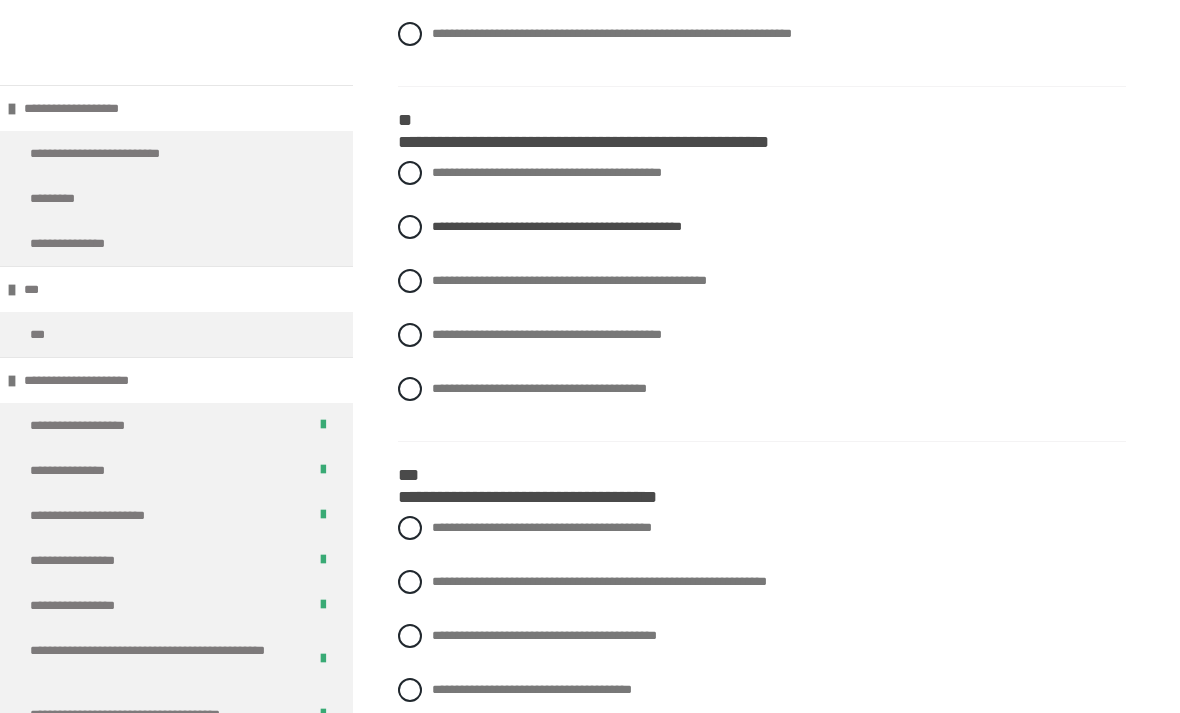 scroll, scrollTop: 3428, scrollLeft: 0, axis: vertical 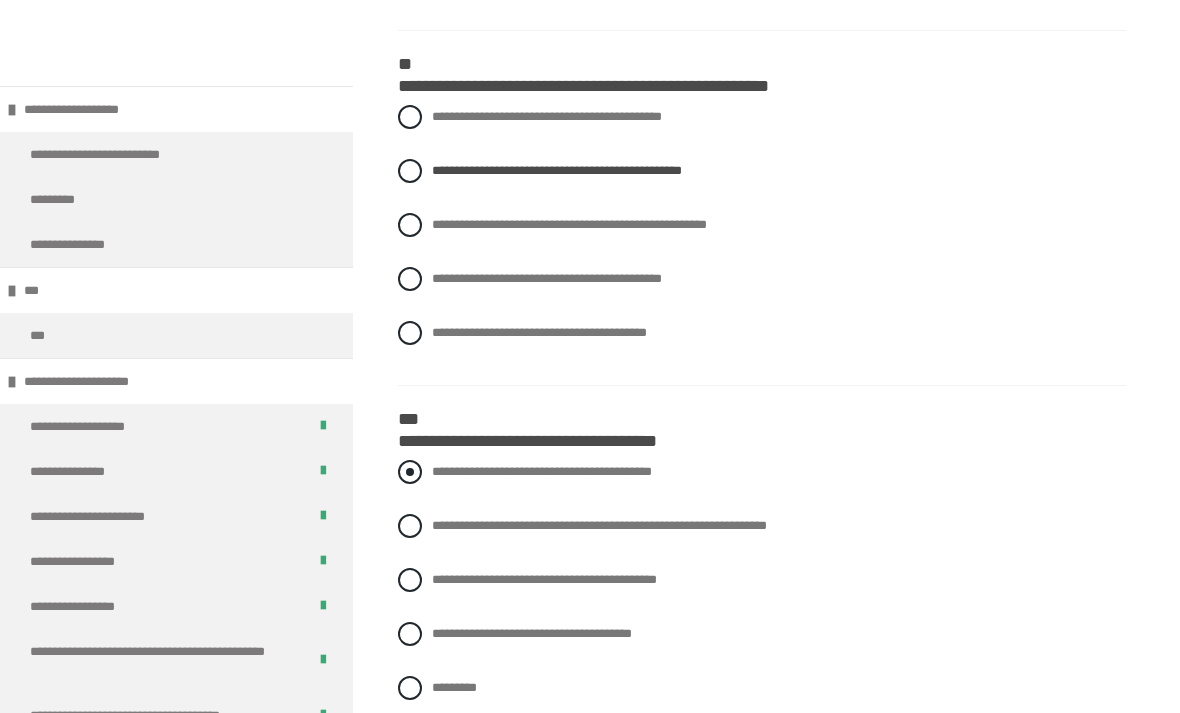 click on "**********" at bounding box center (762, 472) 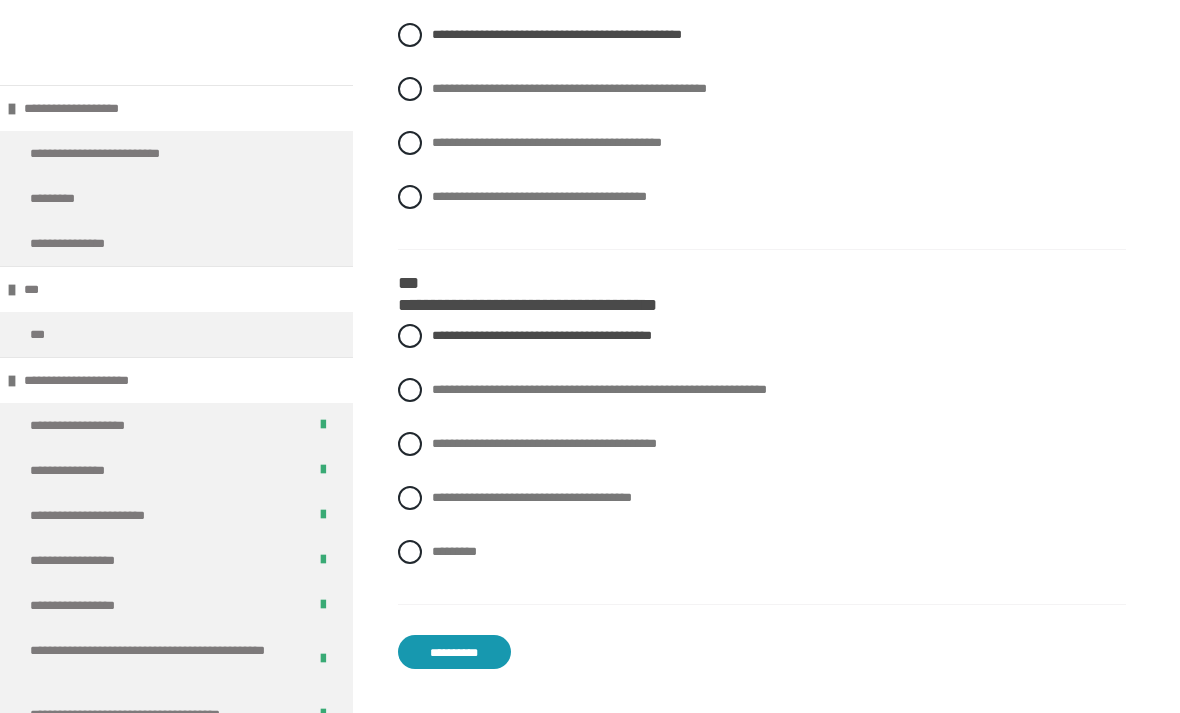 scroll, scrollTop: 3564, scrollLeft: 0, axis: vertical 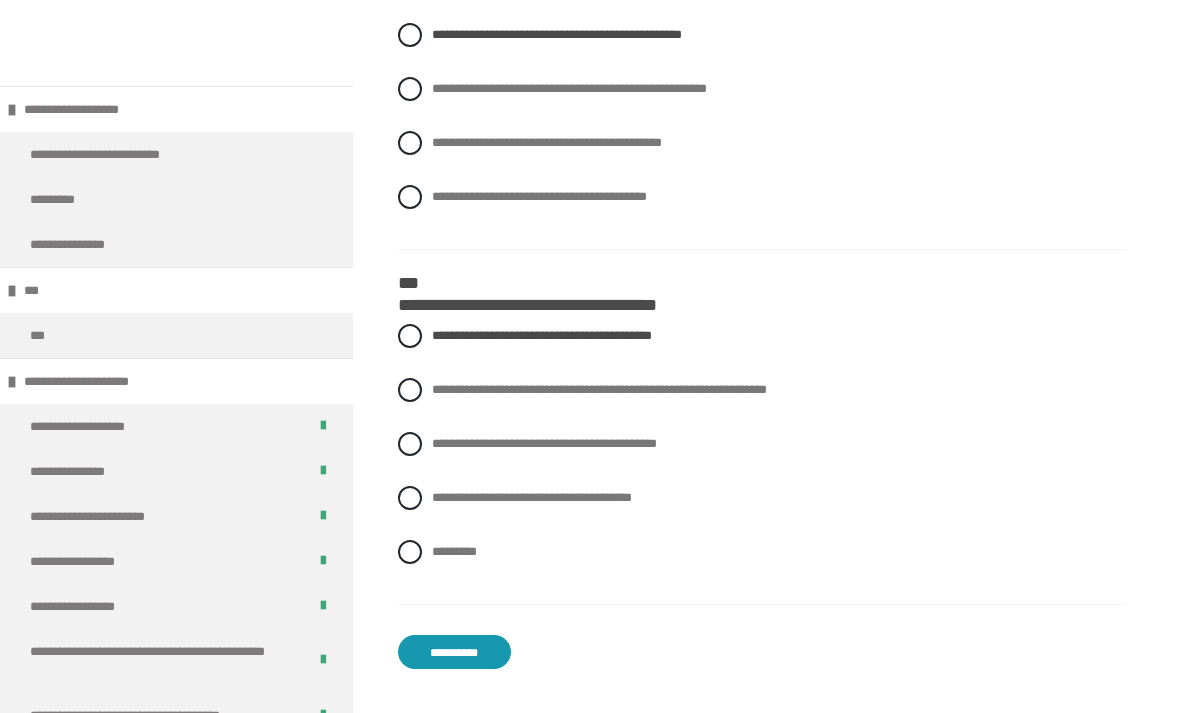 click on "**********" at bounding box center [454, 652] 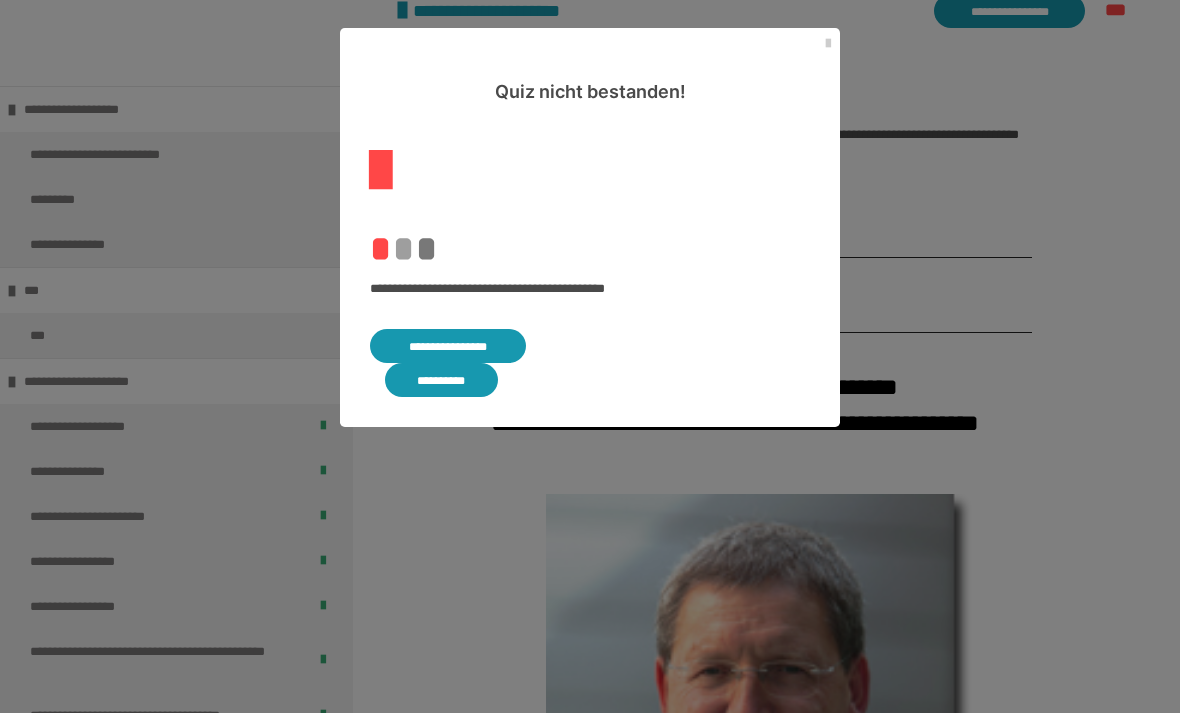 click on "**********" at bounding box center [448, 346] 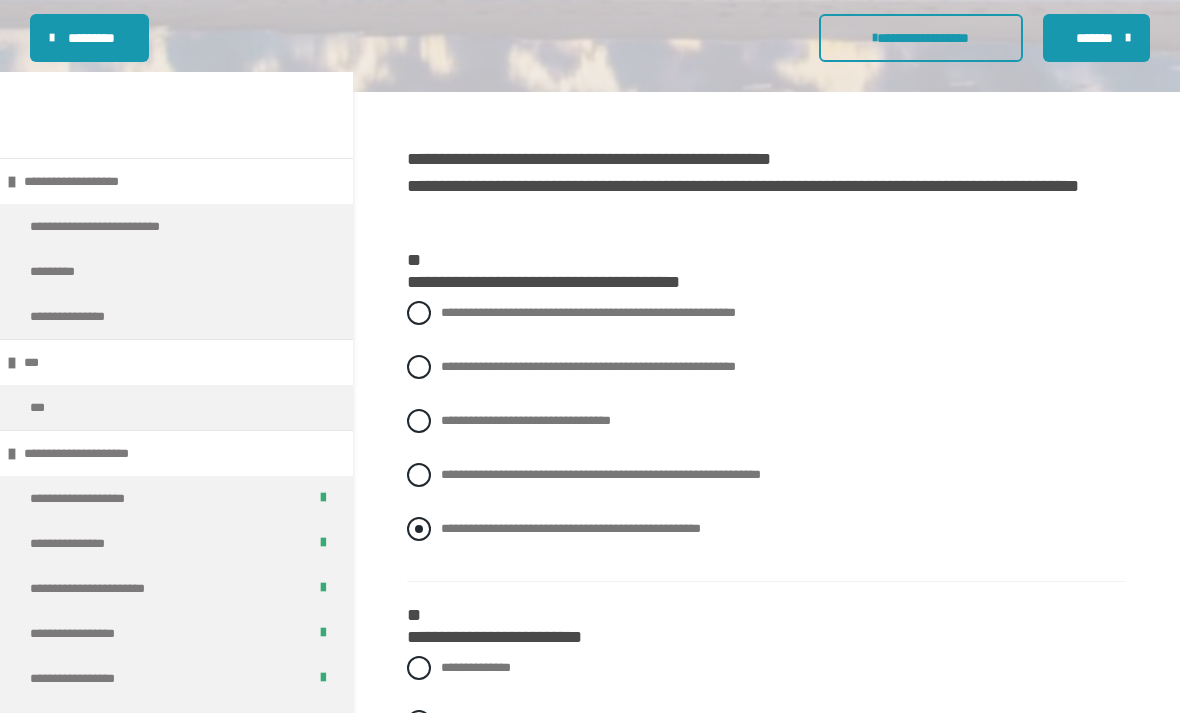 scroll, scrollTop: 414, scrollLeft: 0, axis: vertical 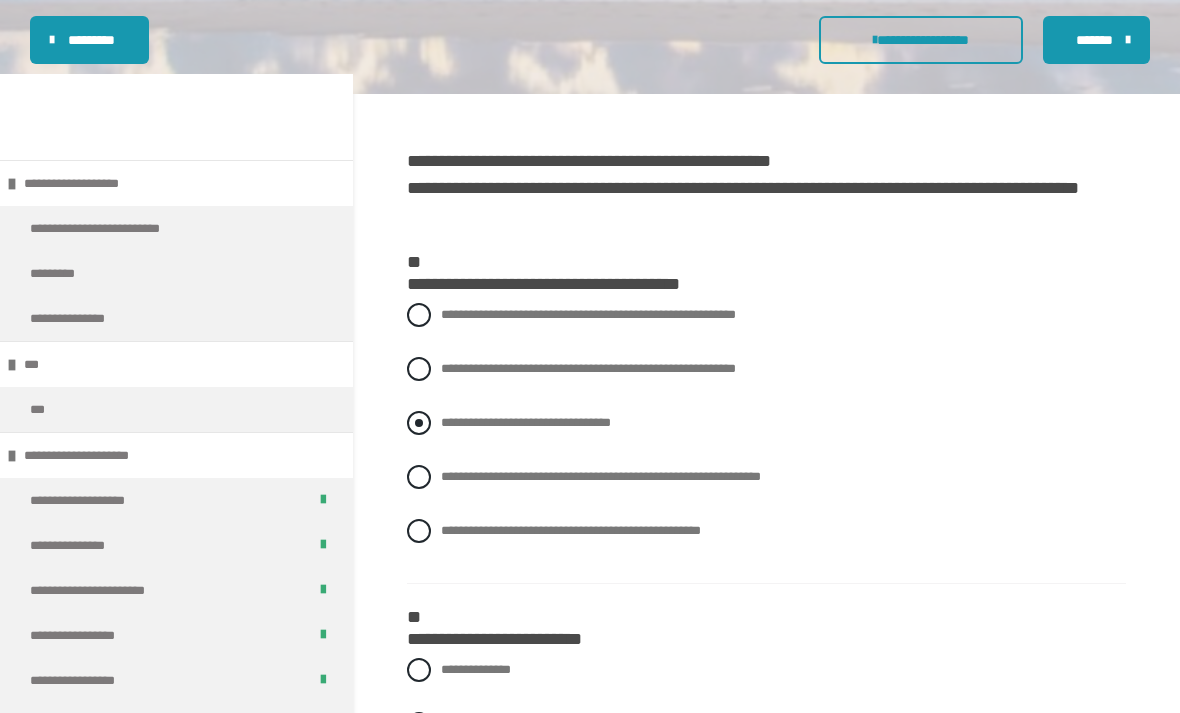 click on "**********" at bounding box center [526, 422] 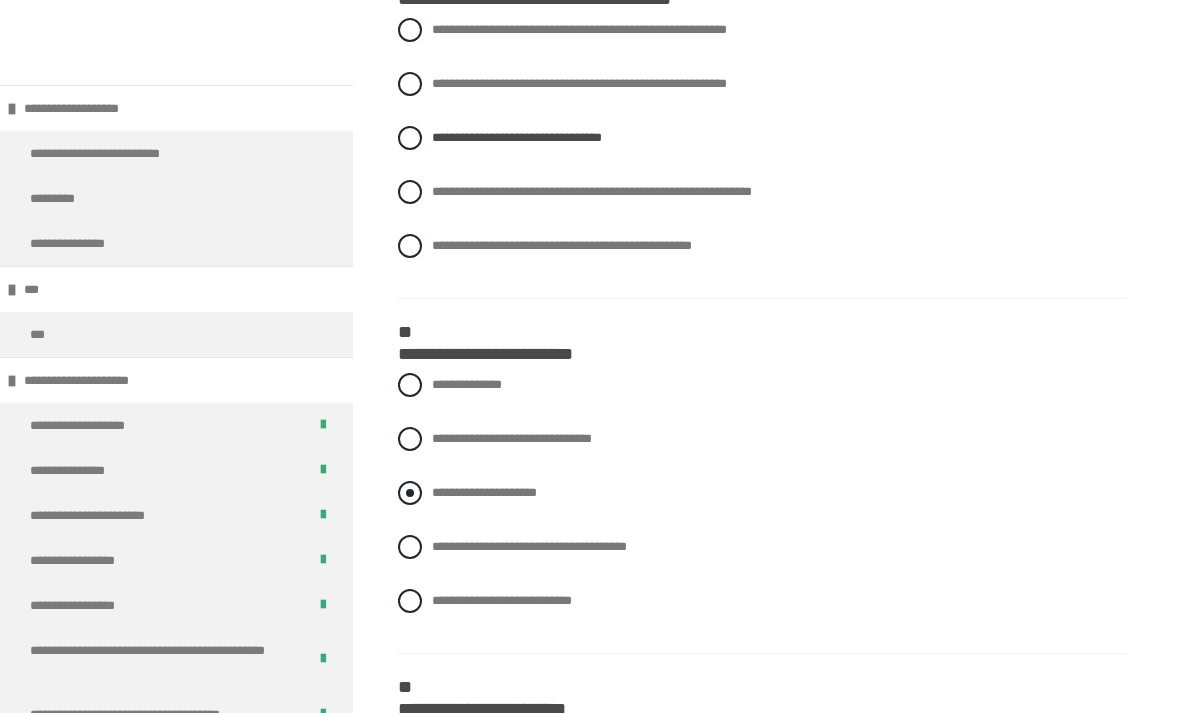 scroll, scrollTop: 698, scrollLeft: 0, axis: vertical 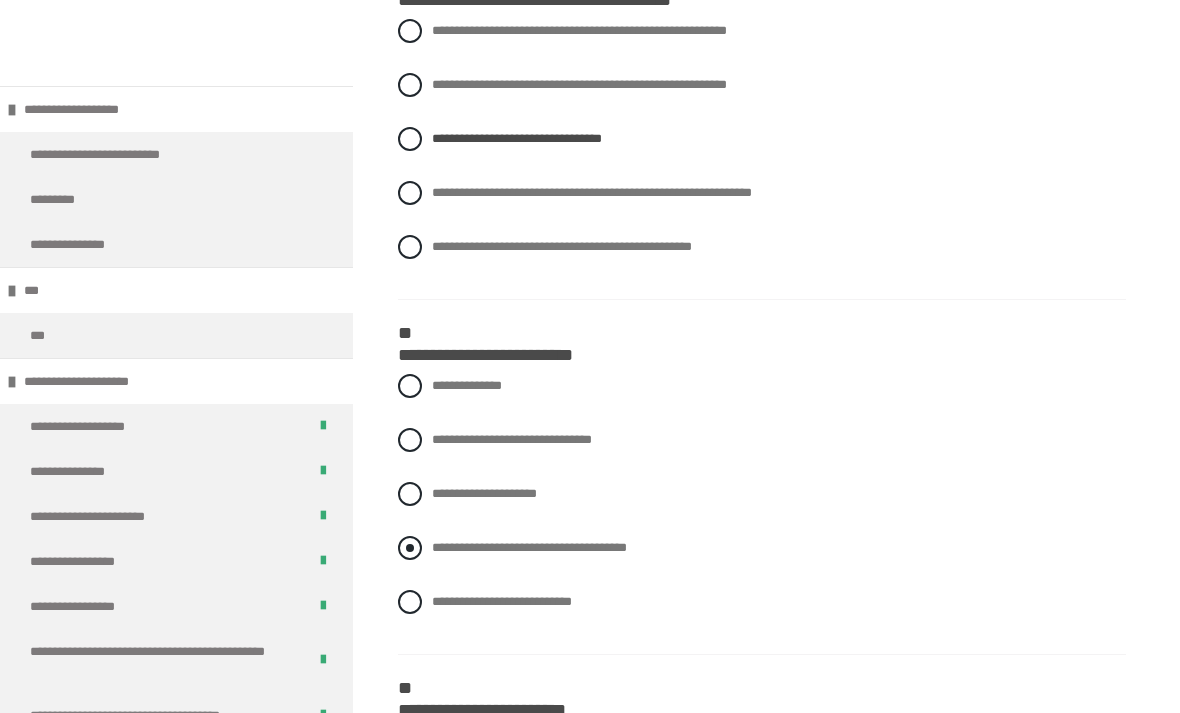click on "**********" at bounding box center [529, 547] 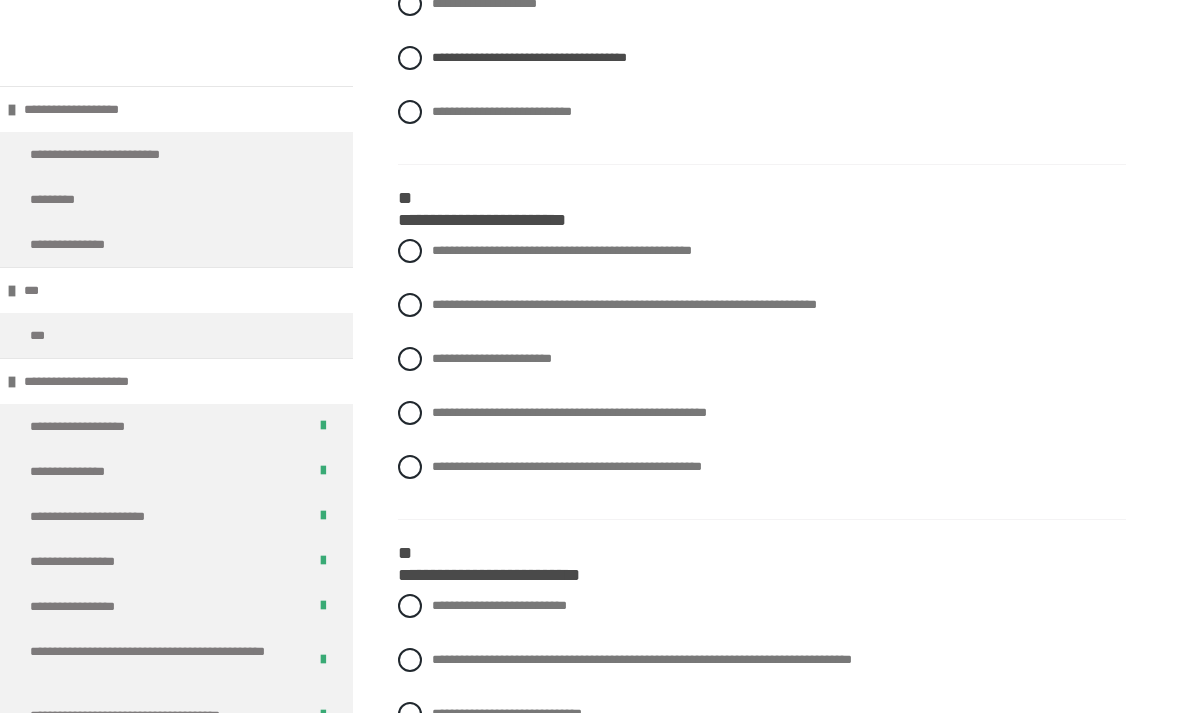 scroll, scrollTop: 1187, scrollLeft: 0, axis: vertical 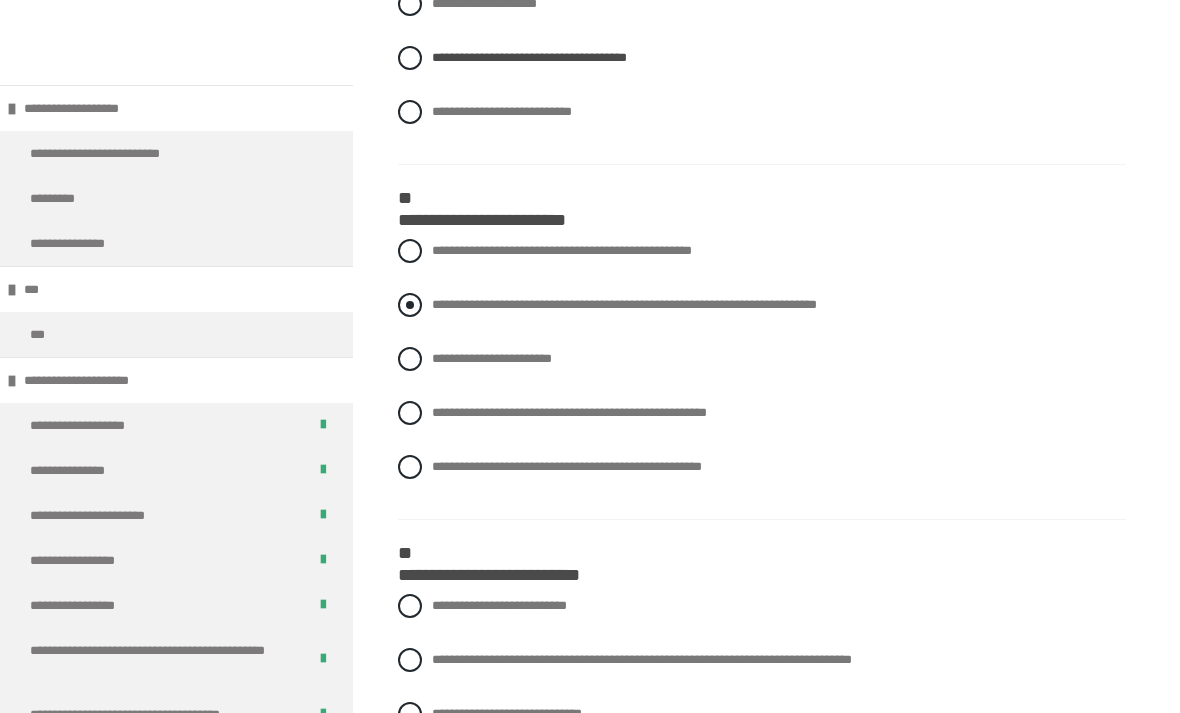 click on "**********" at bounding box center [624, 305] 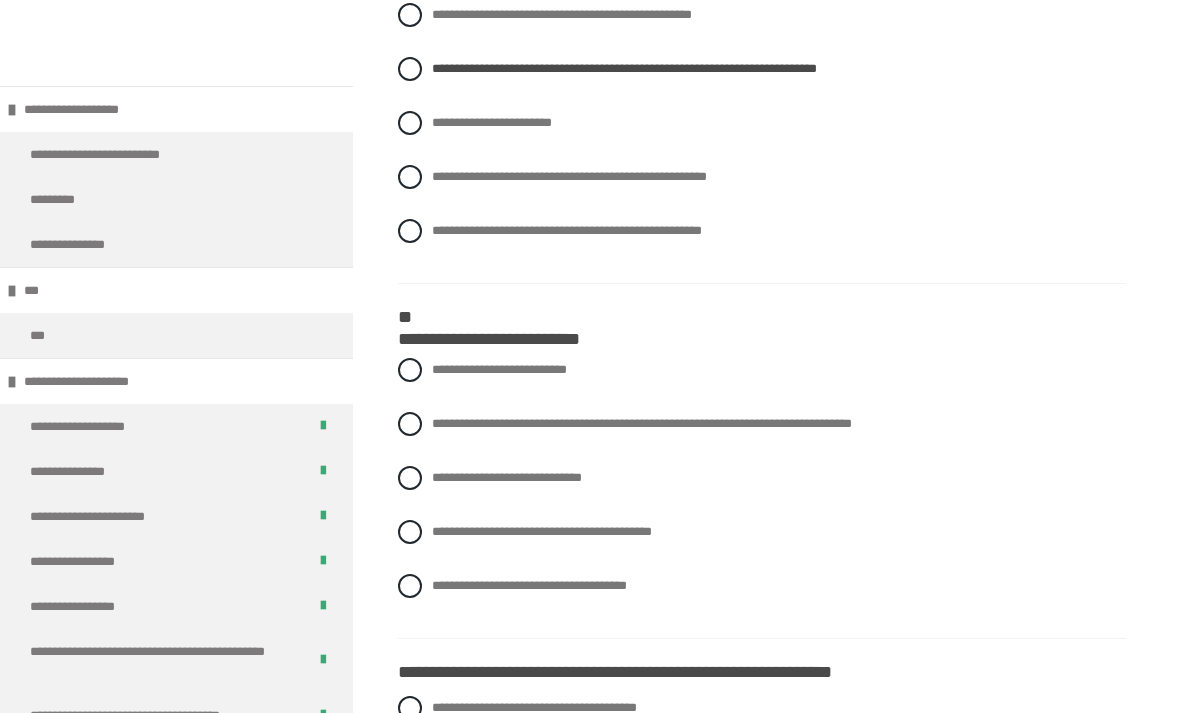 scroll, scrollTop: 1423, scrollLeft: 0, axis: vertical 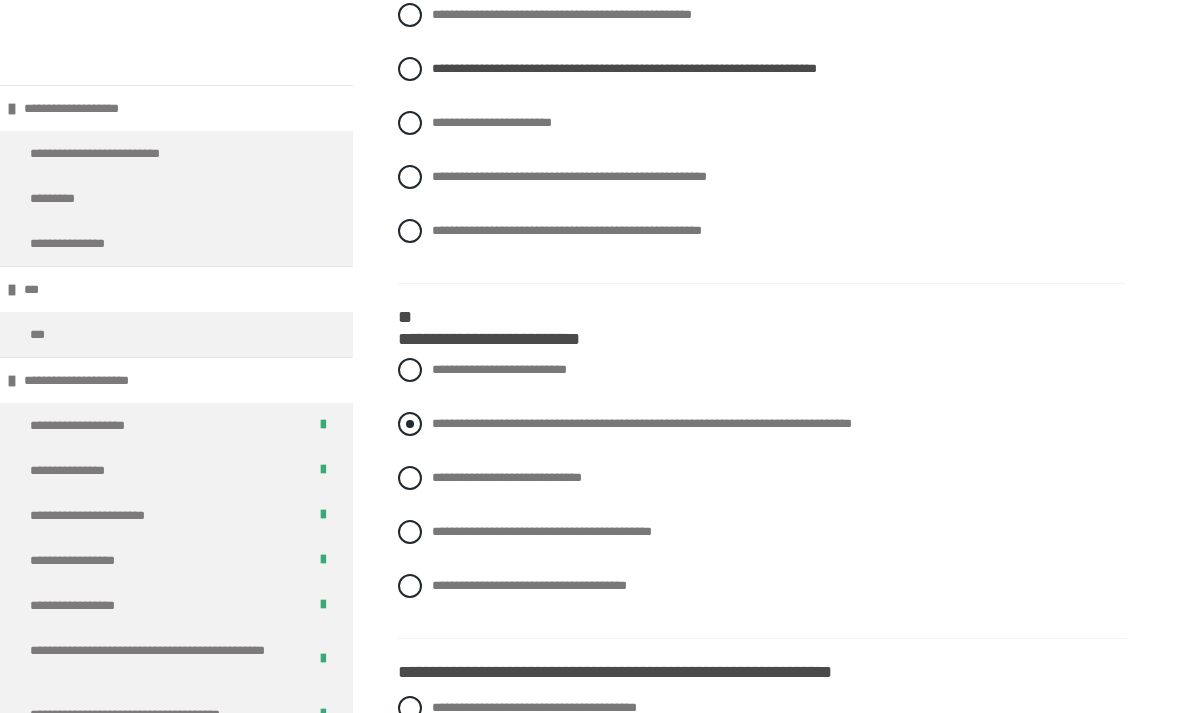 click on "**********" at bounding box center [642, 424] 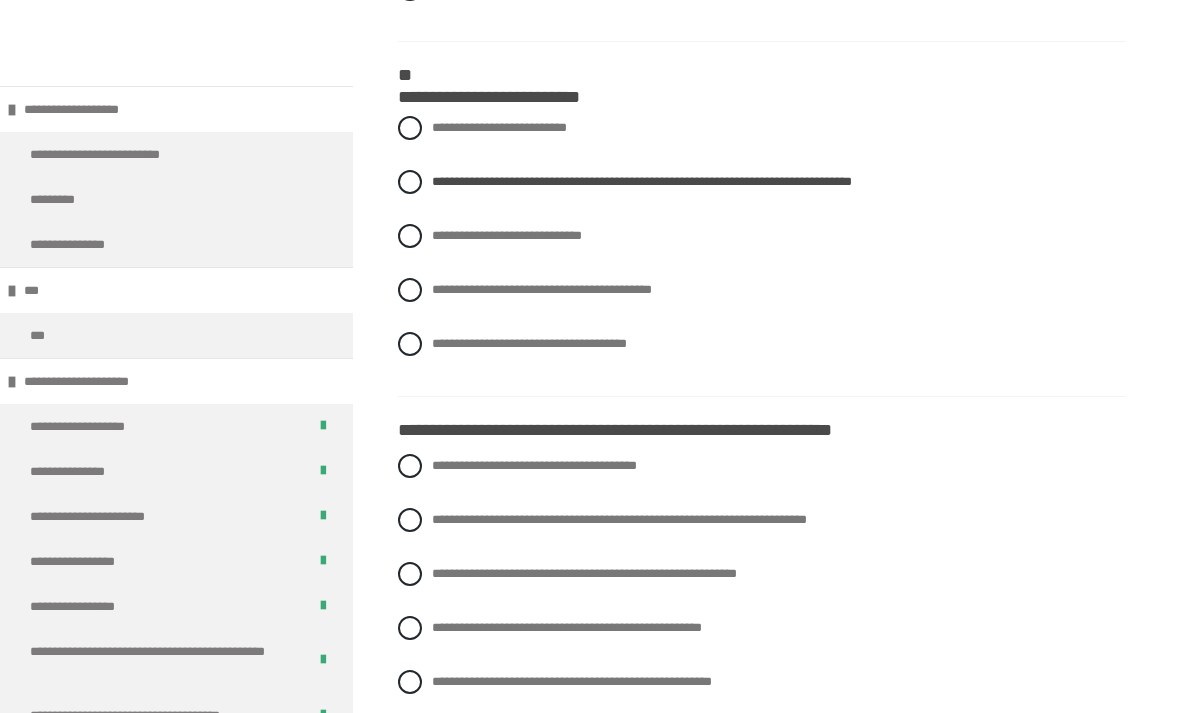 scroll, scrollTop: 1667, scrollLeft: 0, axis: vertical 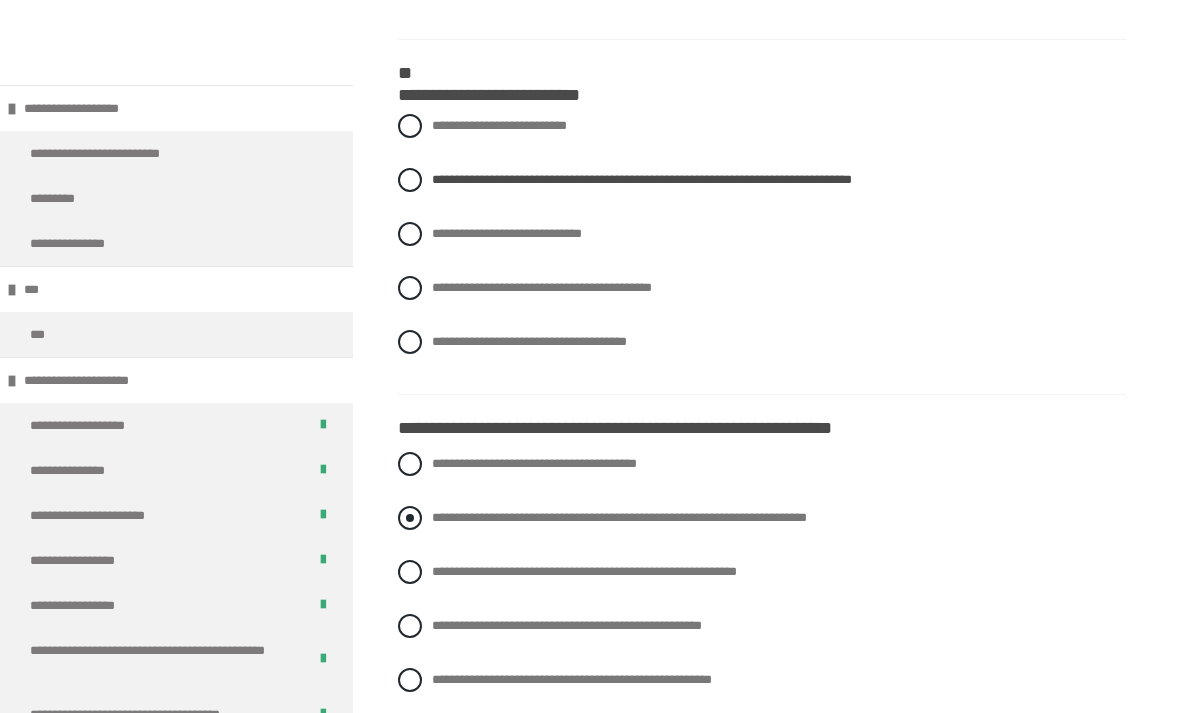 click on "**********" at bounding box center [619, 518] 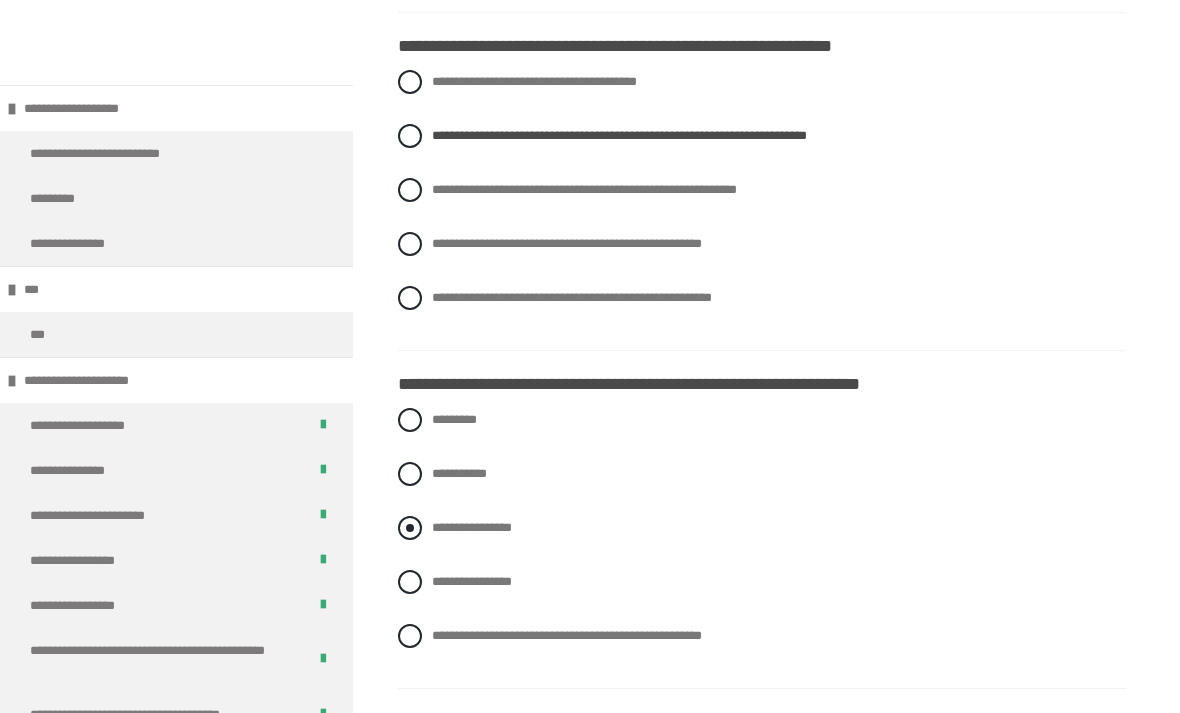 scroll, scrollTop: 2050, scrollLeft: 0, axis: vertical 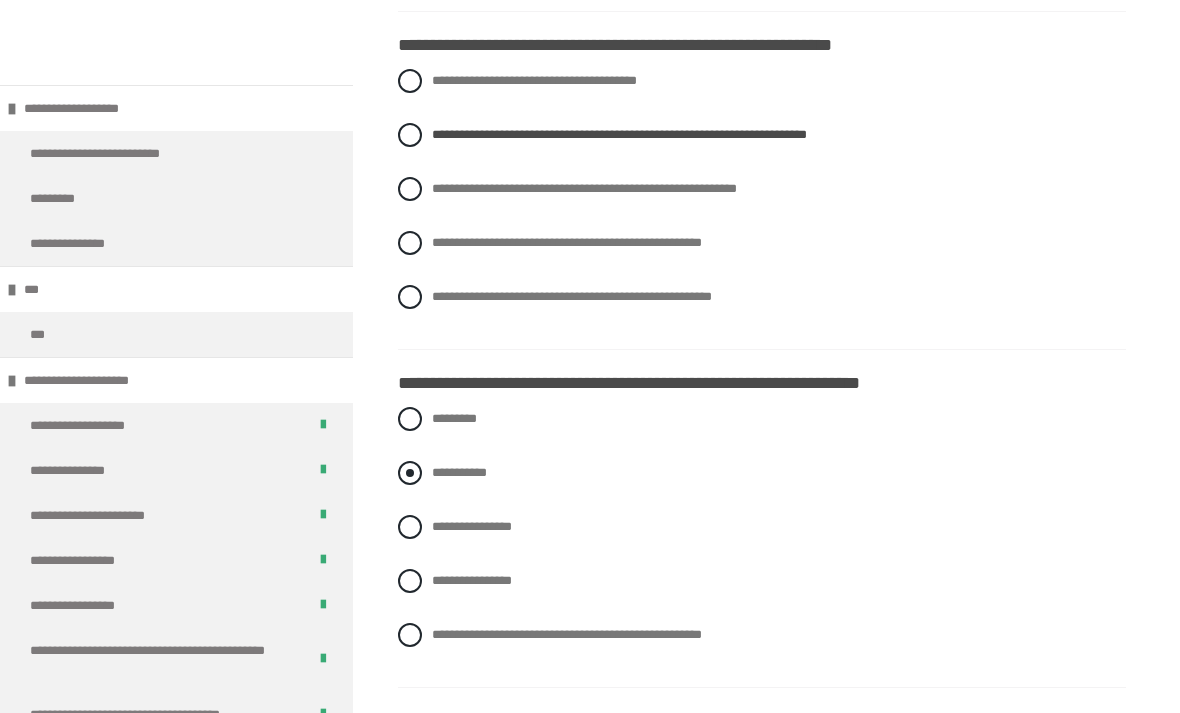click on "**********" at bounding box center (459, 473) 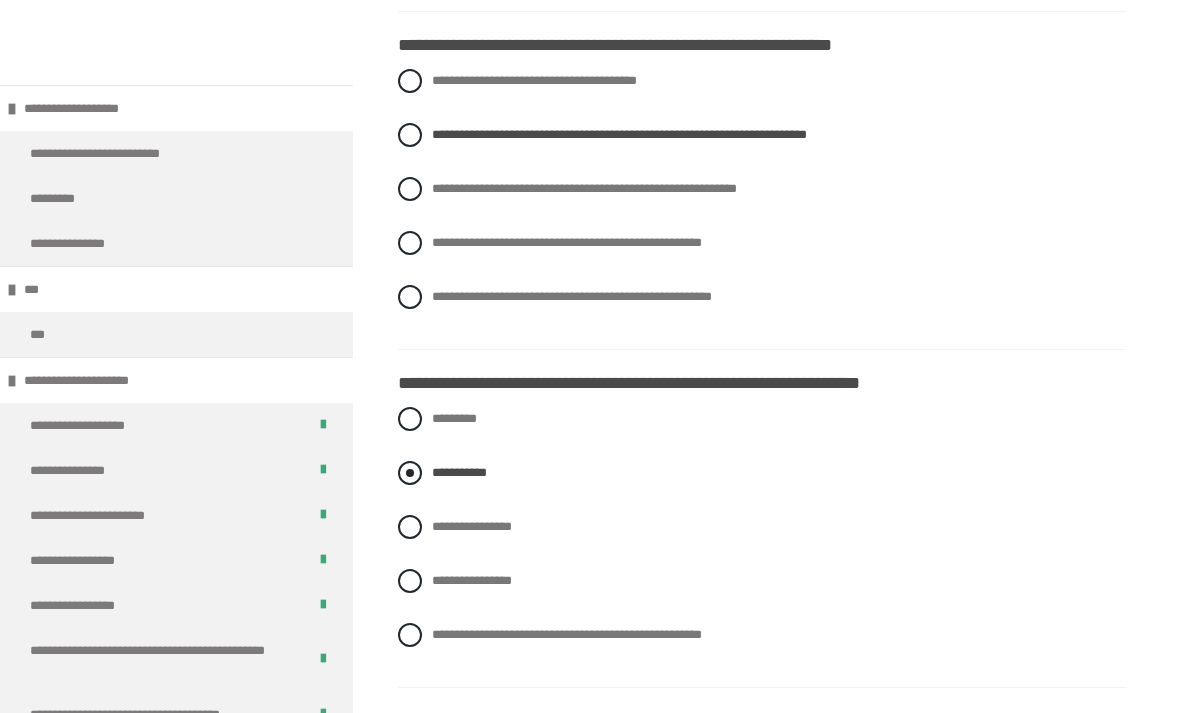 scroll, scrollTop: 2051, scrollLeft: 0, axis: vertical 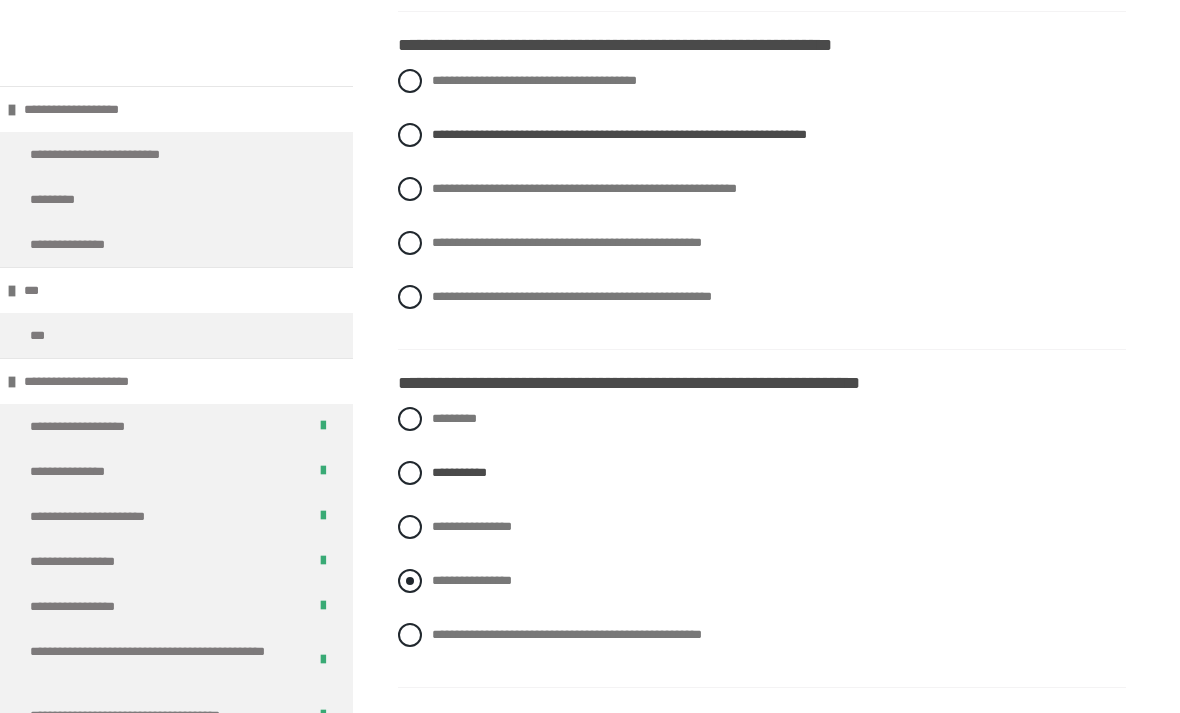 click on "**********" at bounding box center [472, 580] 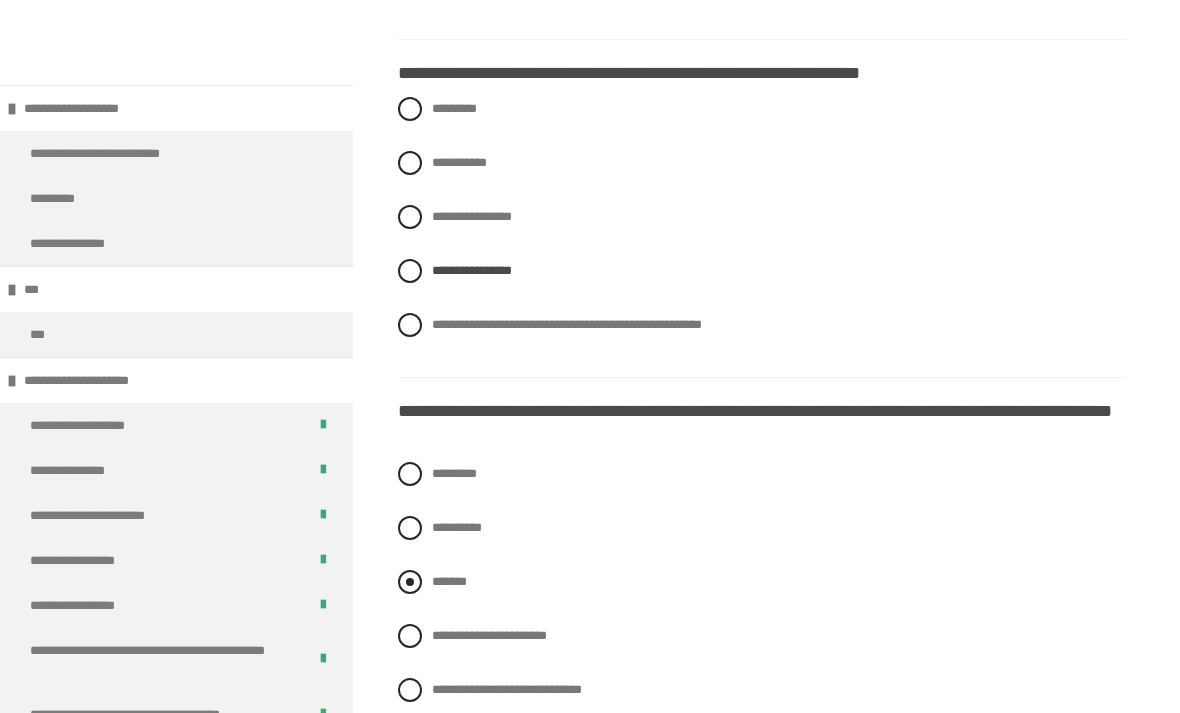 scroll, scrollTop: 2370, scrollLeft: 0, axis: vertical 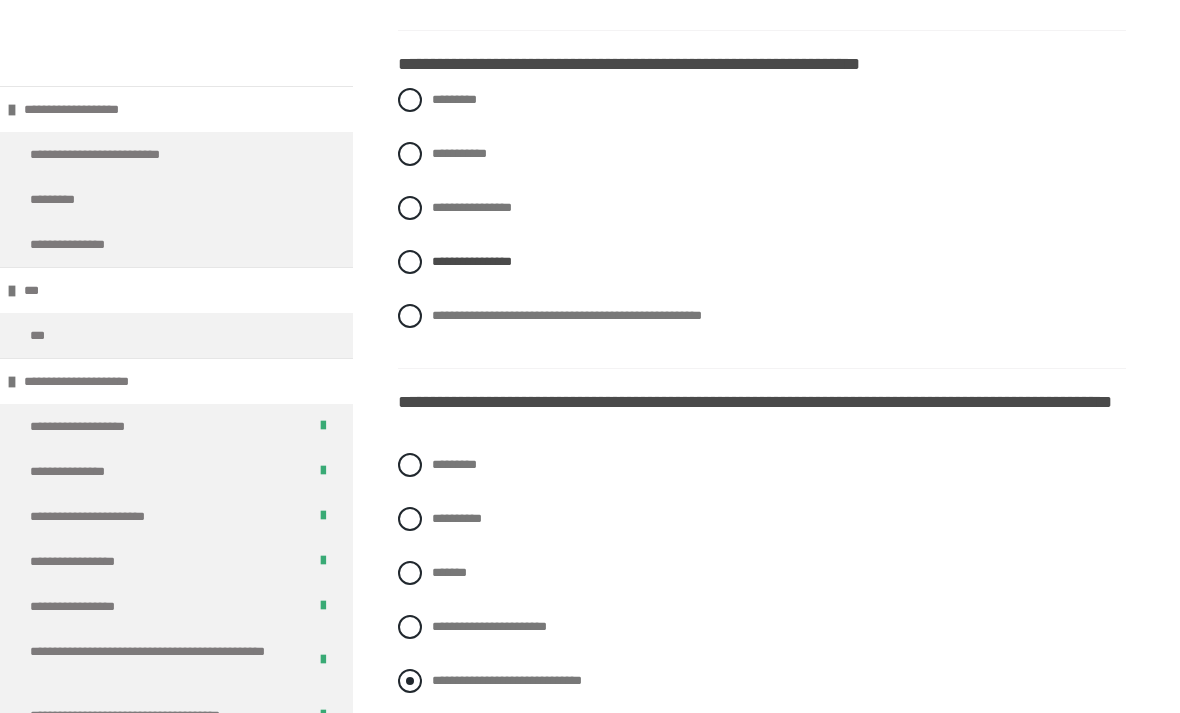 click on "**********" at bounding box center (507, 680) 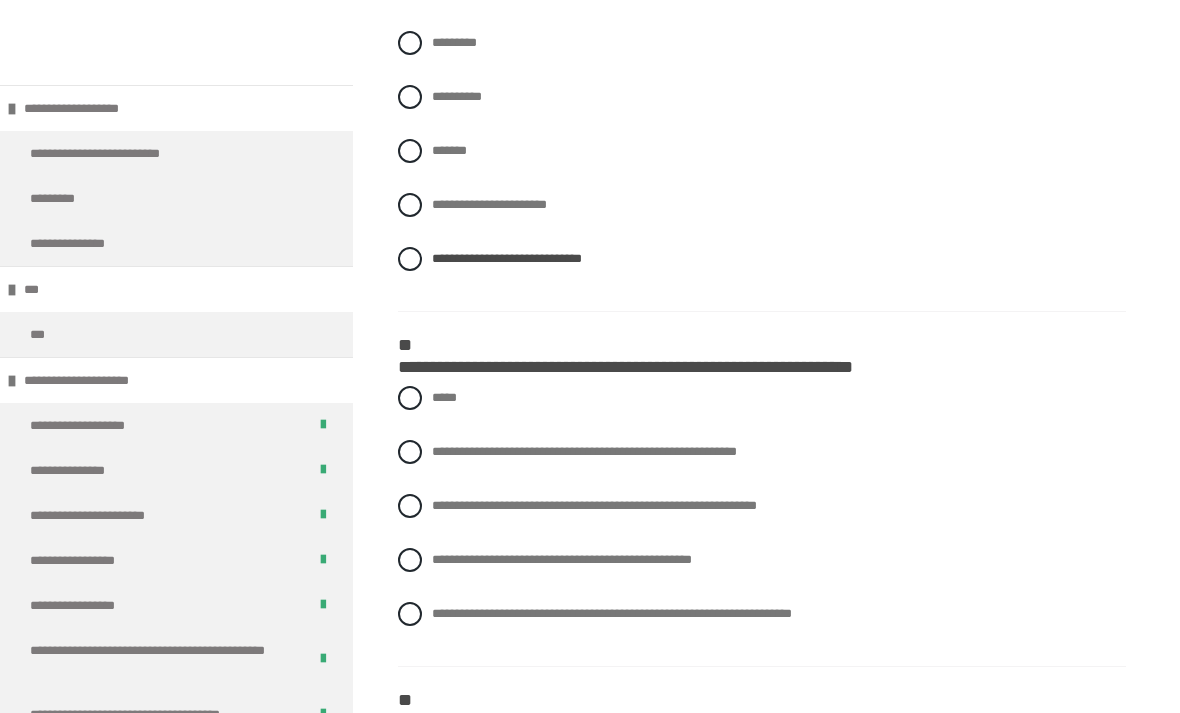scroll, scrollTop: 2792, scrollLeft: 0, axis: vertical 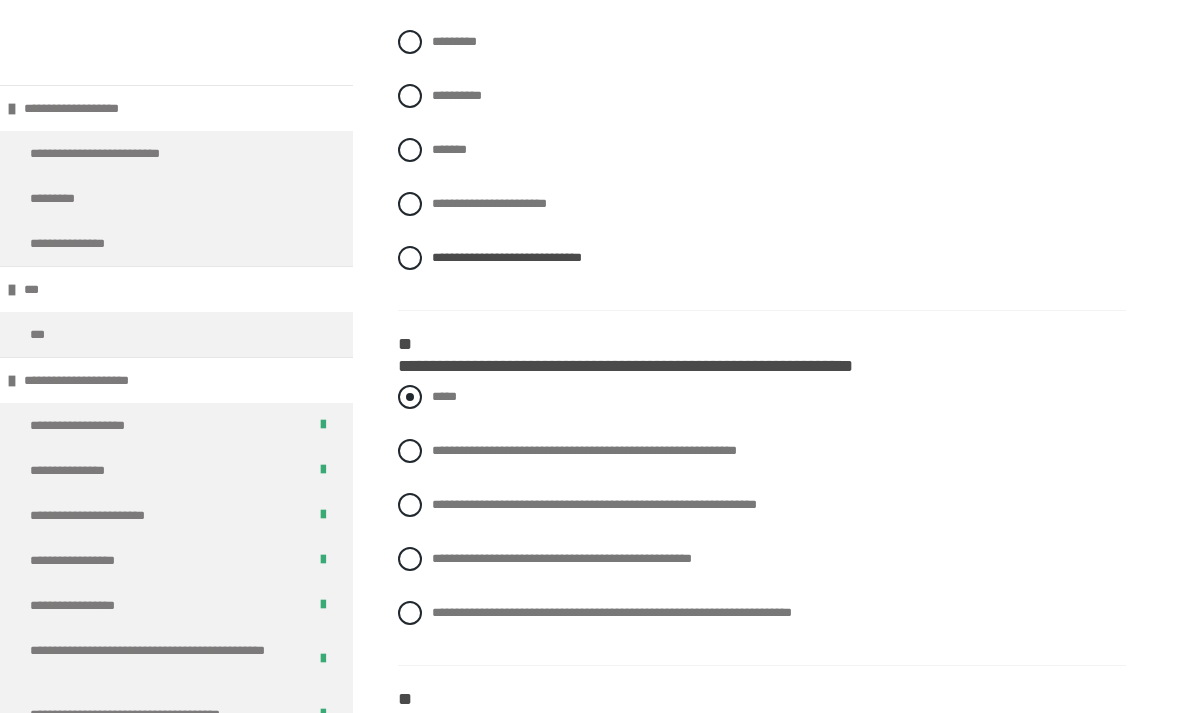 click on "*****" at bounding box center [444, 397] 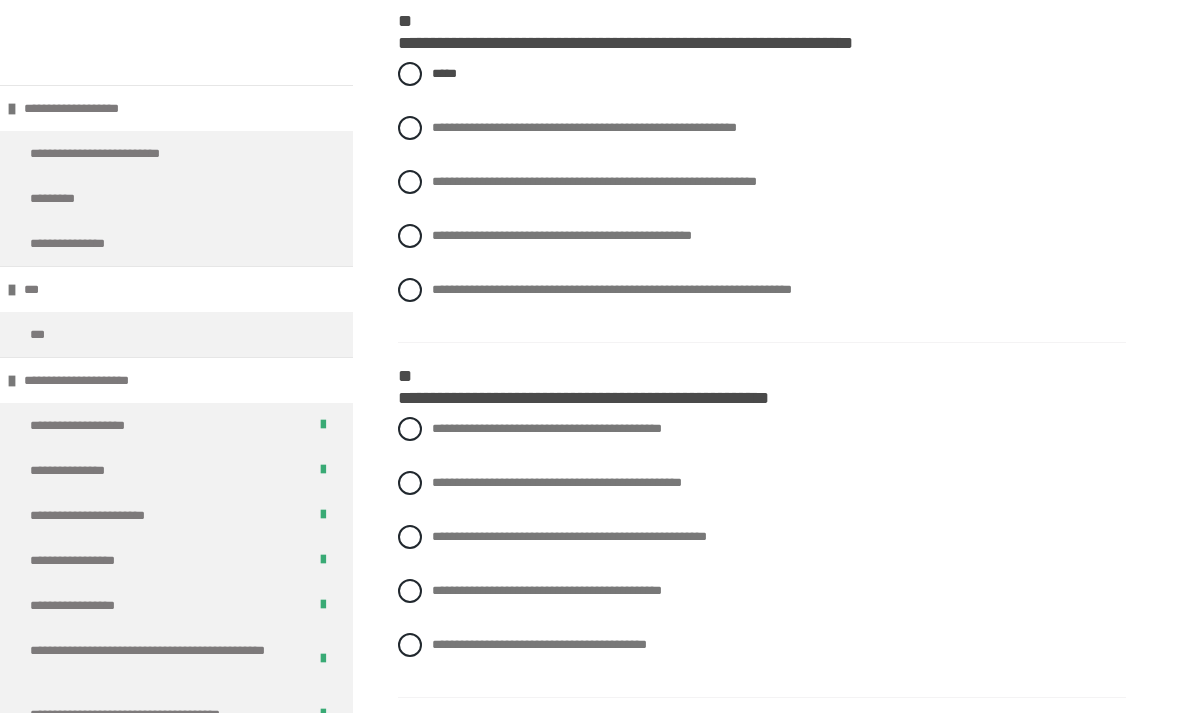 scroll, scrollTop: 3116, scrollLeft: 0, axis: vertical 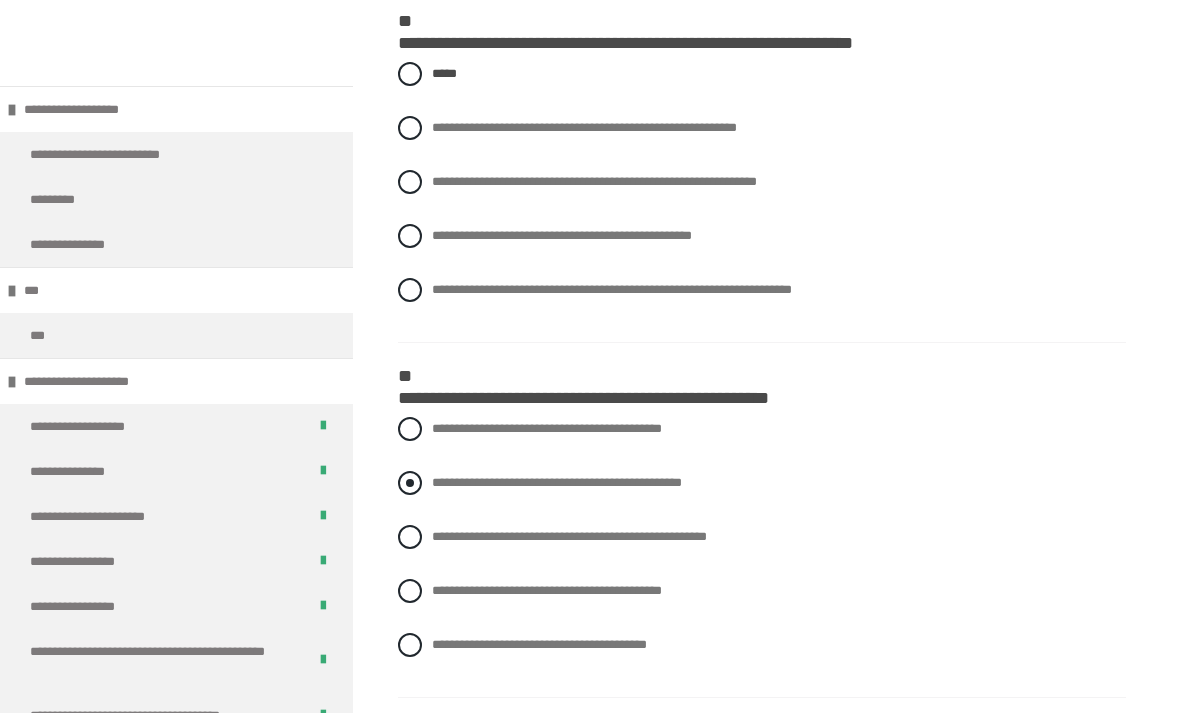 click on "**********" at bounding box center [557, 482] 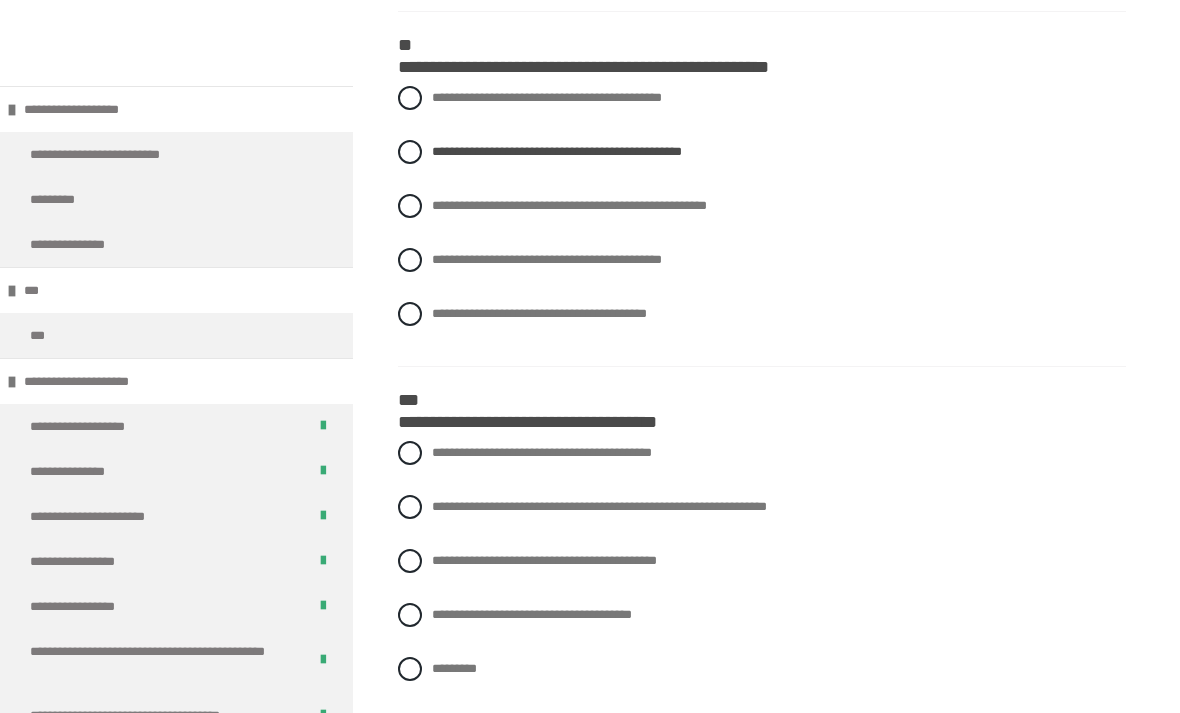 scroll, scrollTop: 3449, scrollLeft: 0, axis: vertical 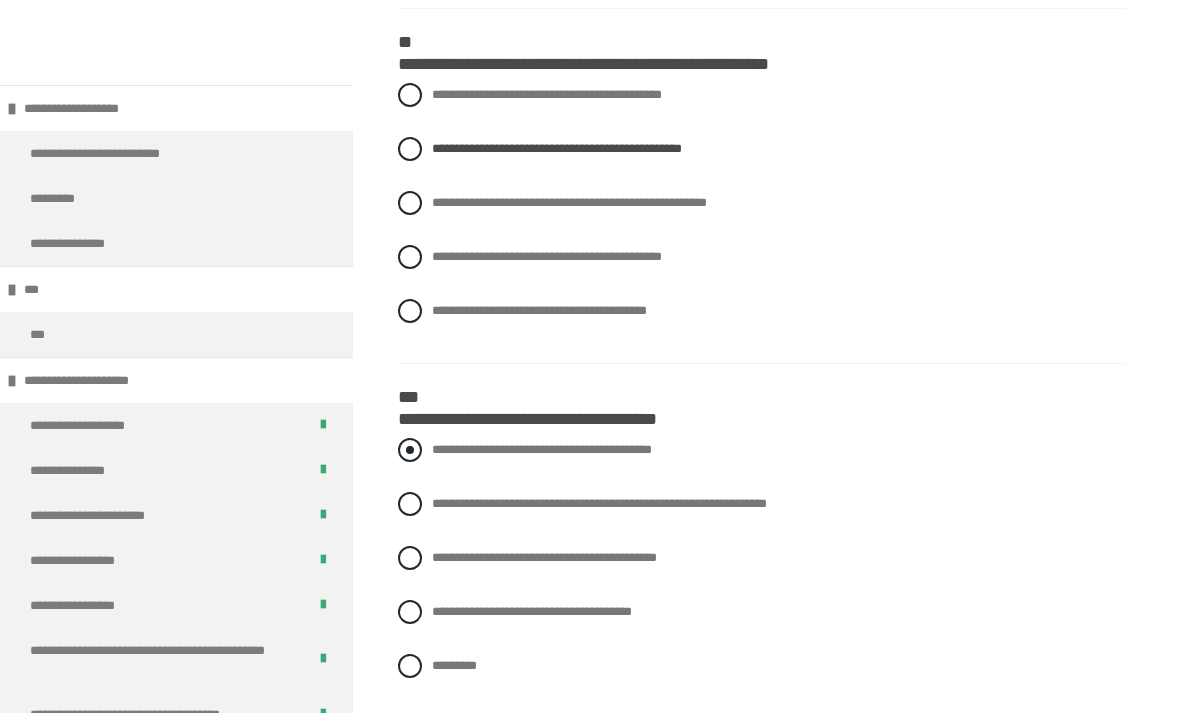 click on "**********" at bounding box center [542, 450] 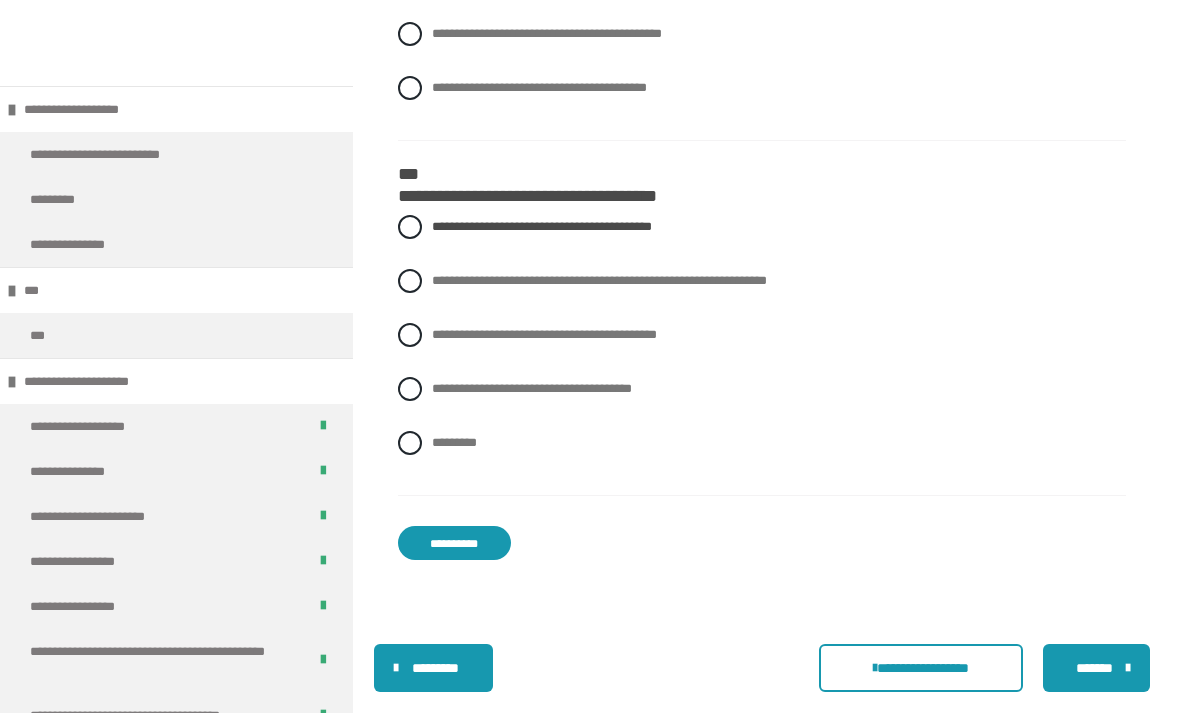 click on "**********" at bounding box center [454, 543] 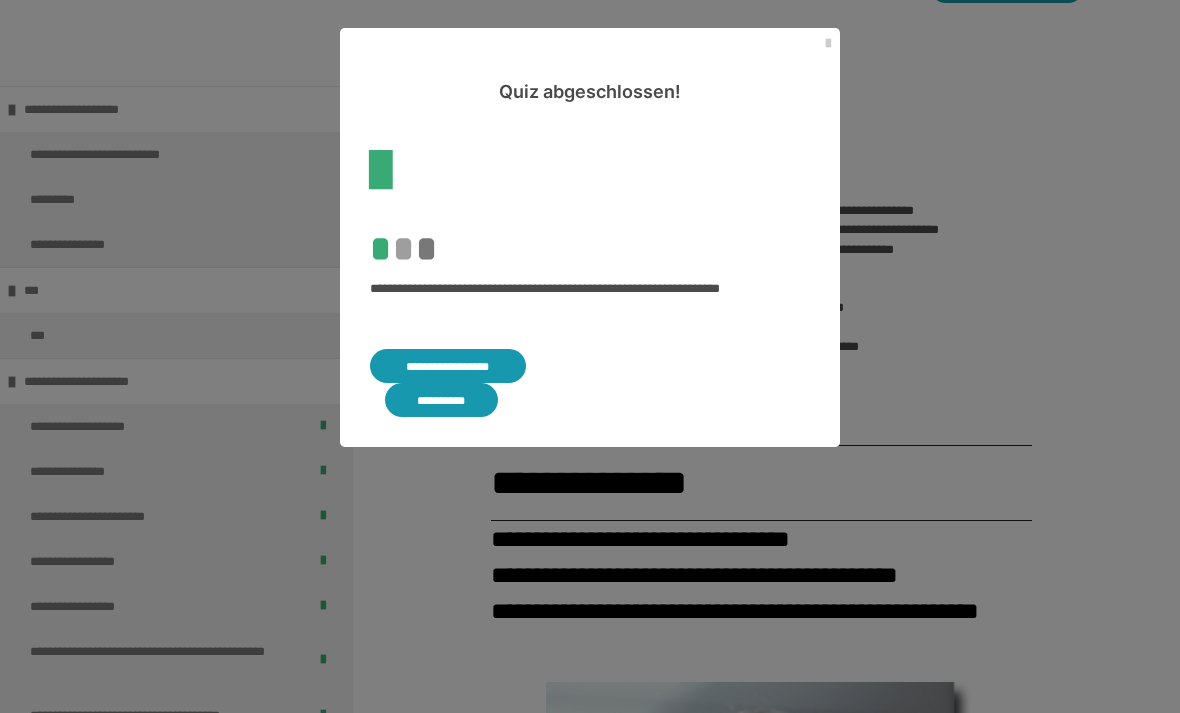 click on "**********" at bounding box center (441, 400) 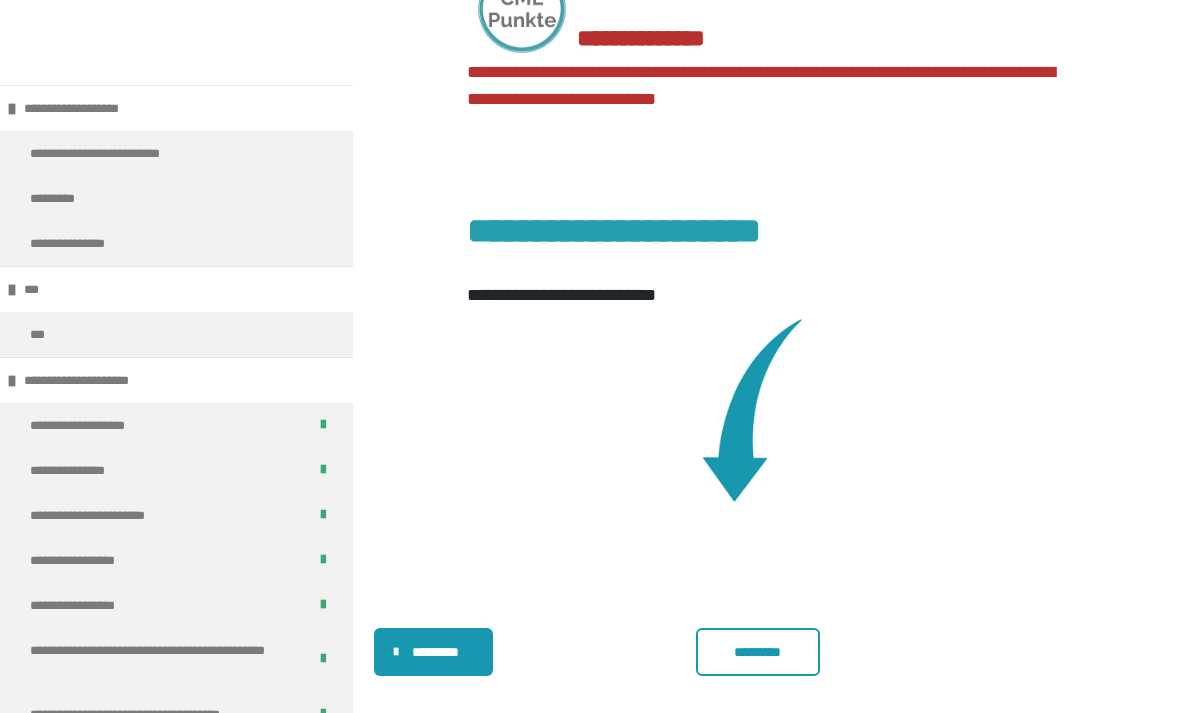 scroll, scrollTop: 1397, scrollLeft: 0, axis: vertical 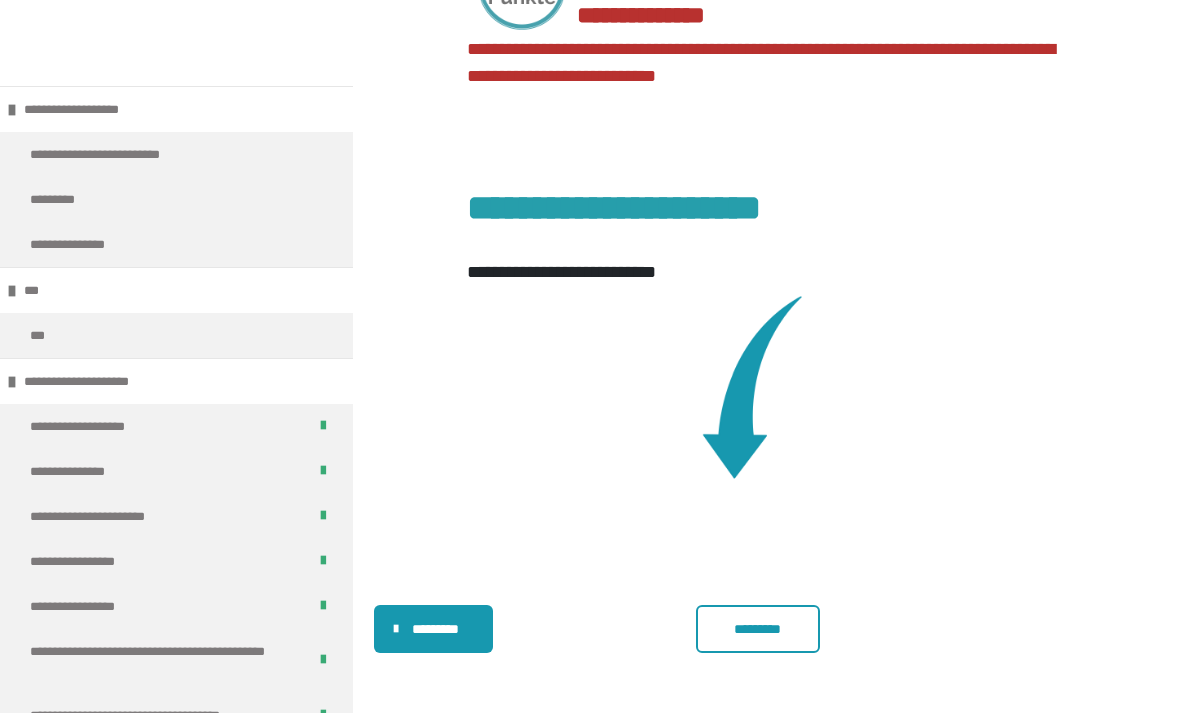 click on "*********" at bounding box center (758, 629) 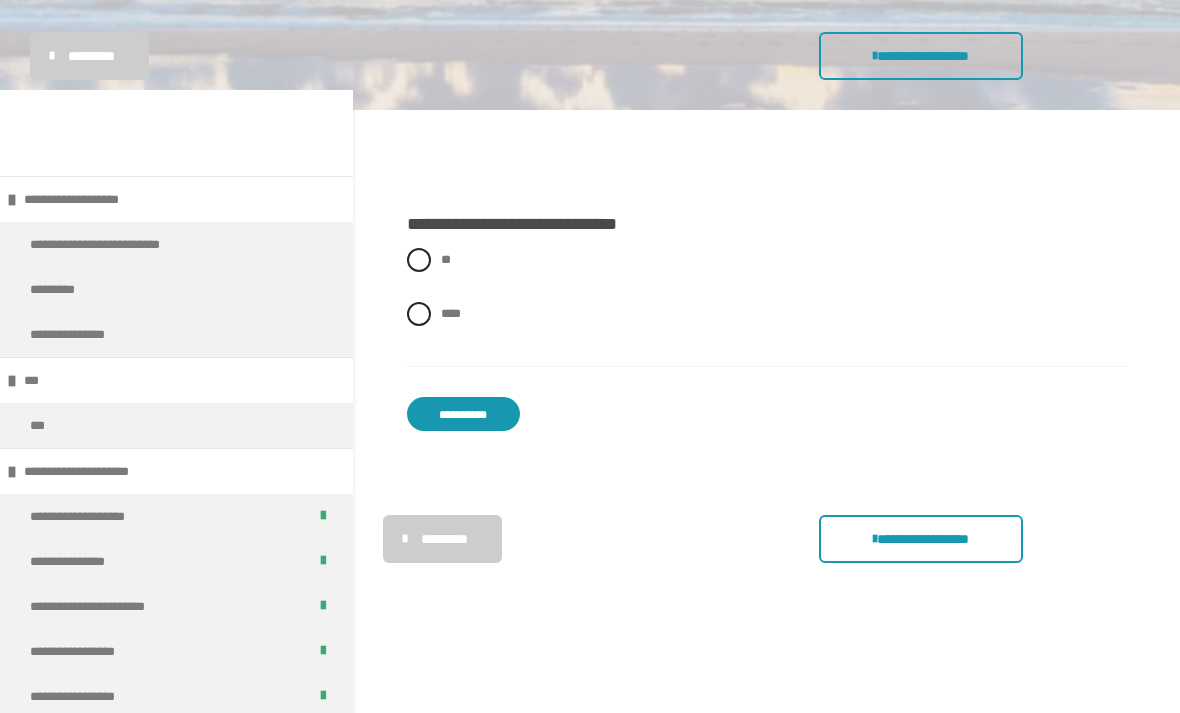 scroll, scrollTop: 343, scrollLeft: 0, axis: vertical 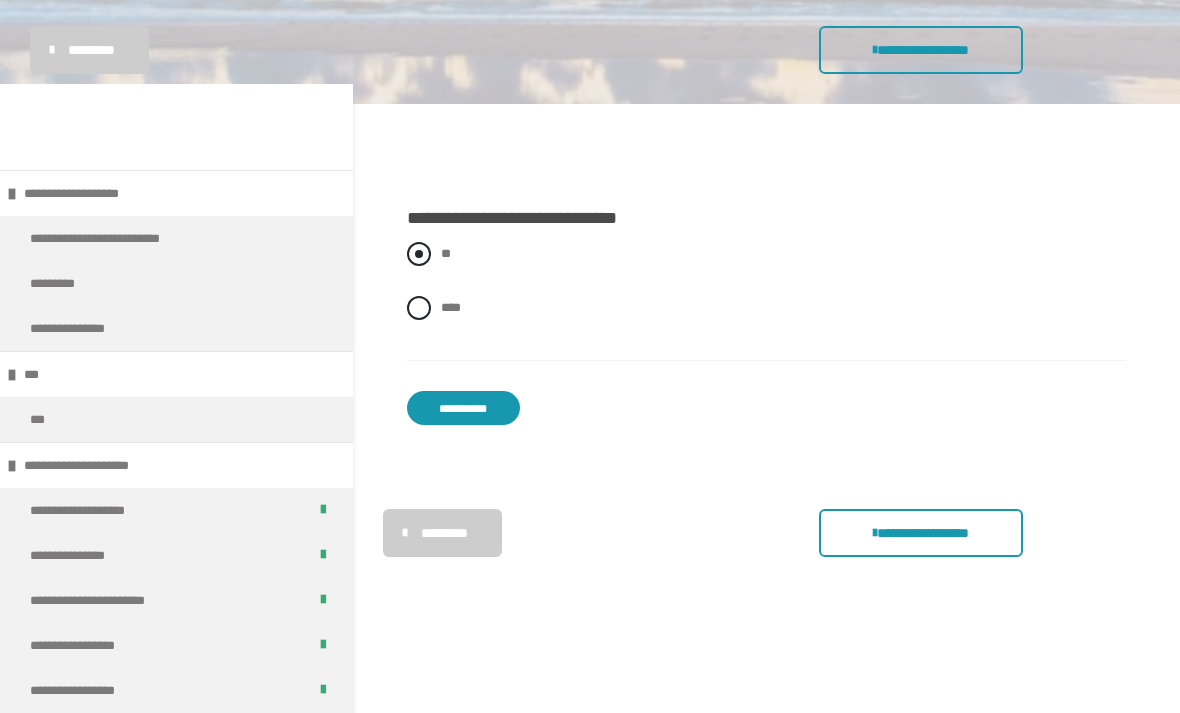 click at bounding box center [419, 255] 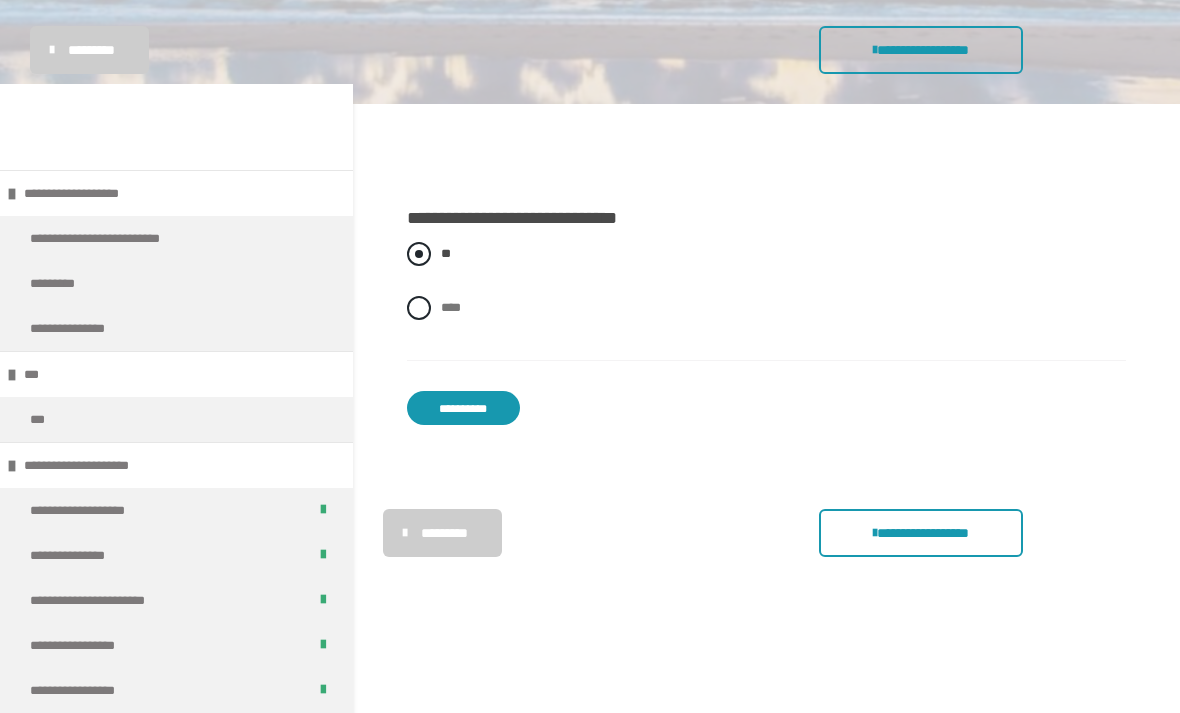 scroll, scrollTop: 344, scrollLeft: 0, axis: vertical 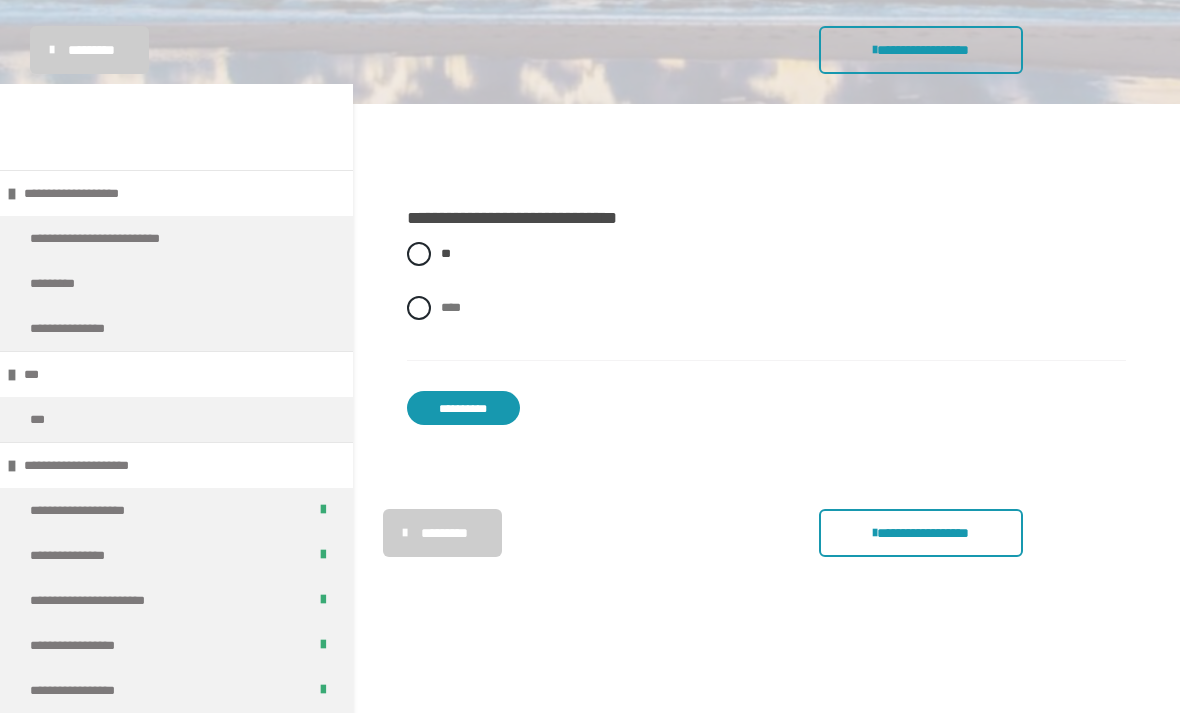 click on "**********" at bounding box center [463, 408] 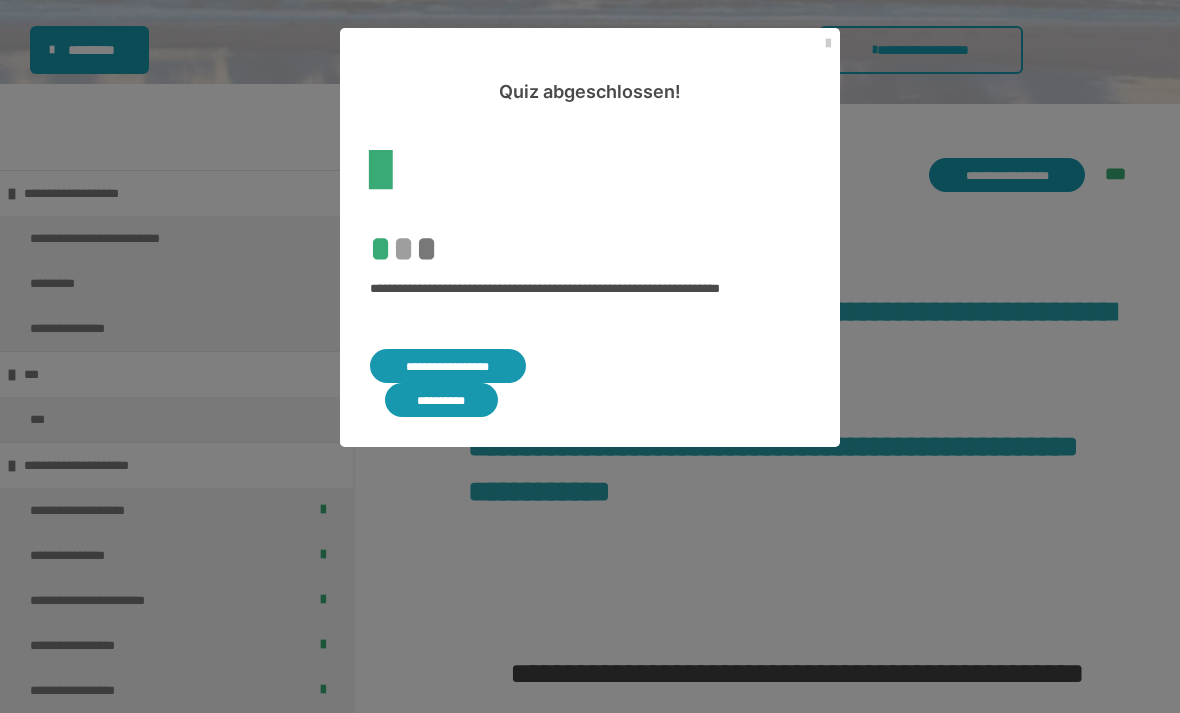 click on "**********" at bounding box center (441, 400) 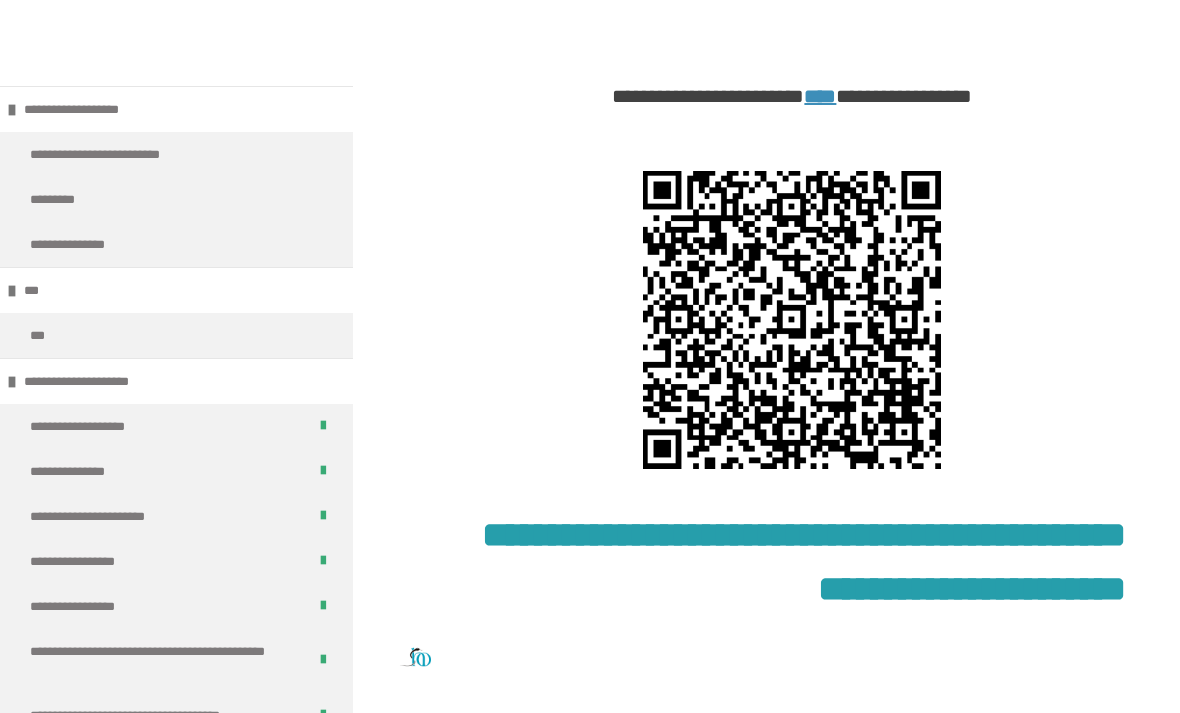 scroll, scrollTop: 1024, scrollLeft: 0, axis: vertical 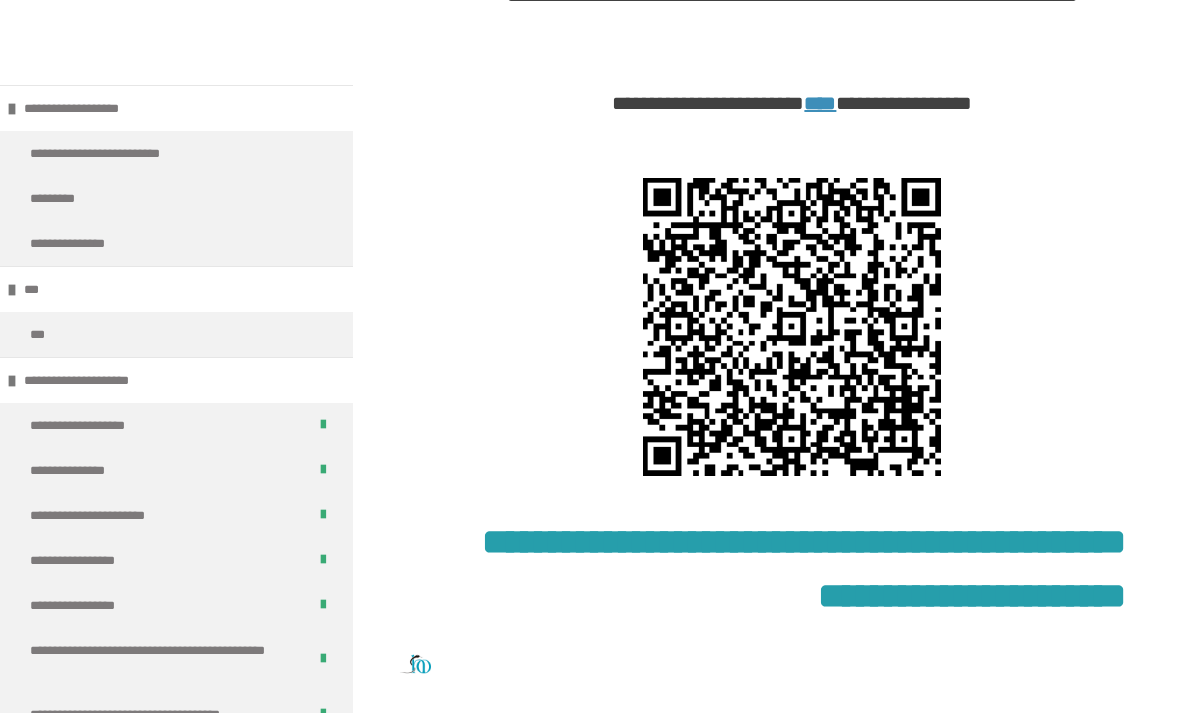 click on "****" at bounding box center (820, 104) 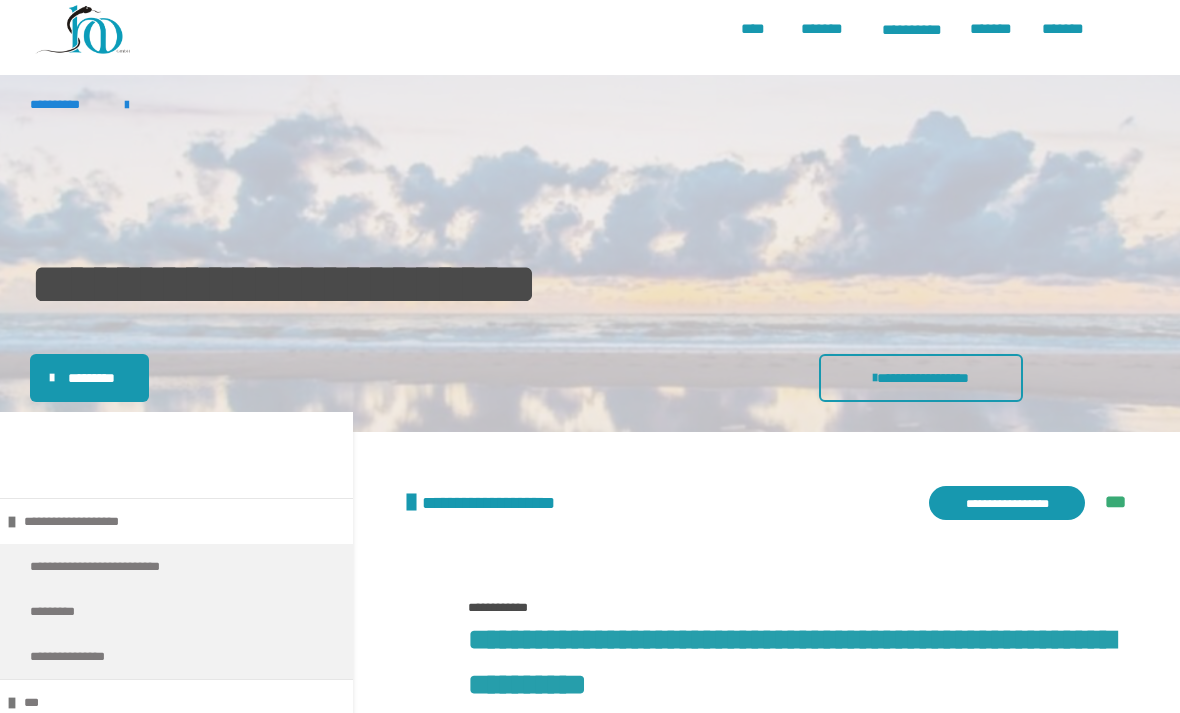 scroll, scrollTop: 0, scrollLeft: 0, axis: both 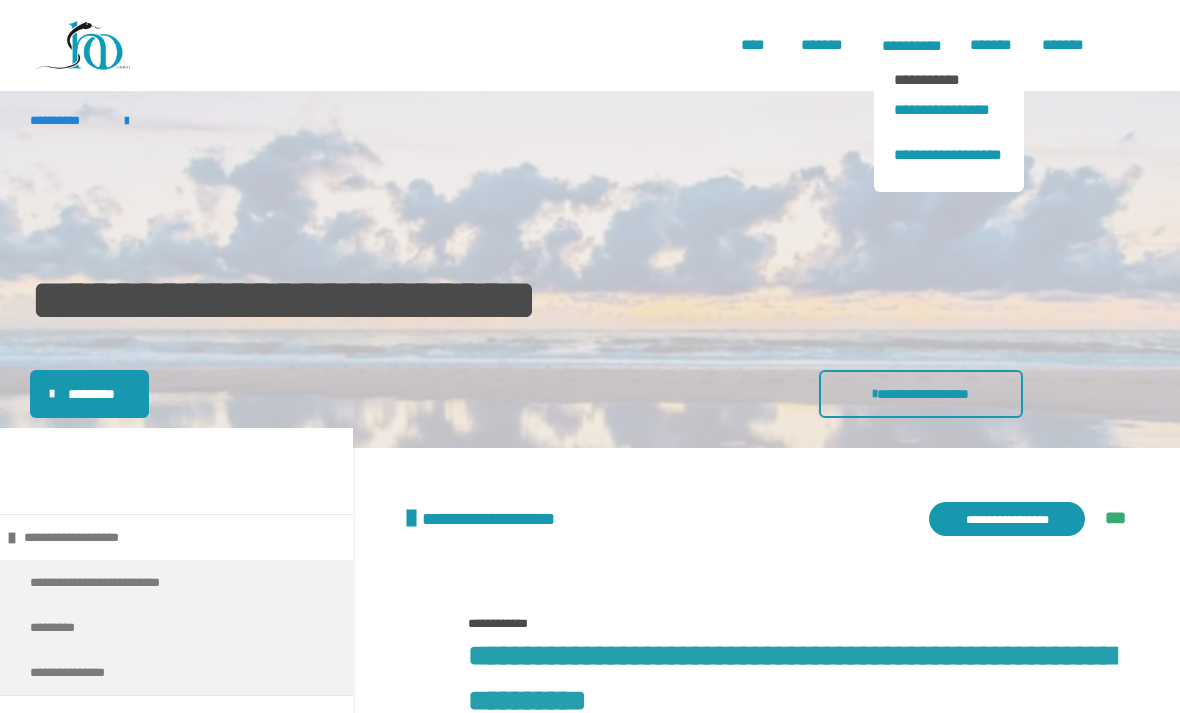click on "**********" at bounding box center (949, 79) 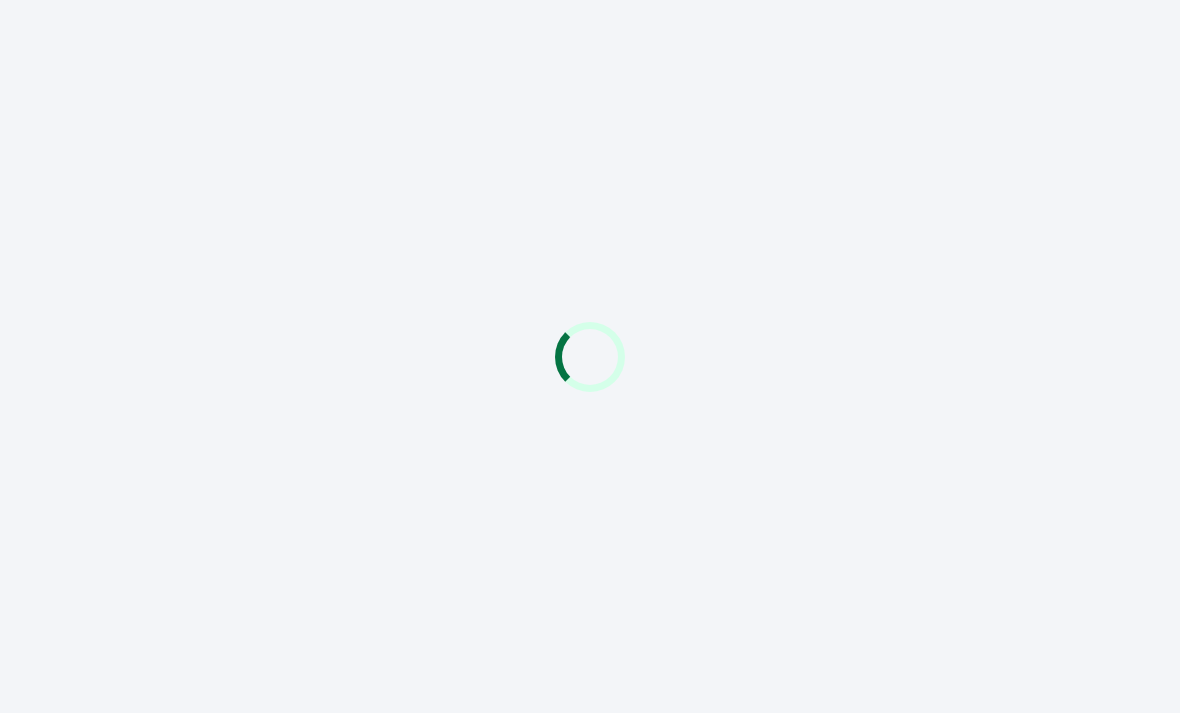 scroll, scrollTop: 0, scrollLeft: 0, axis: both 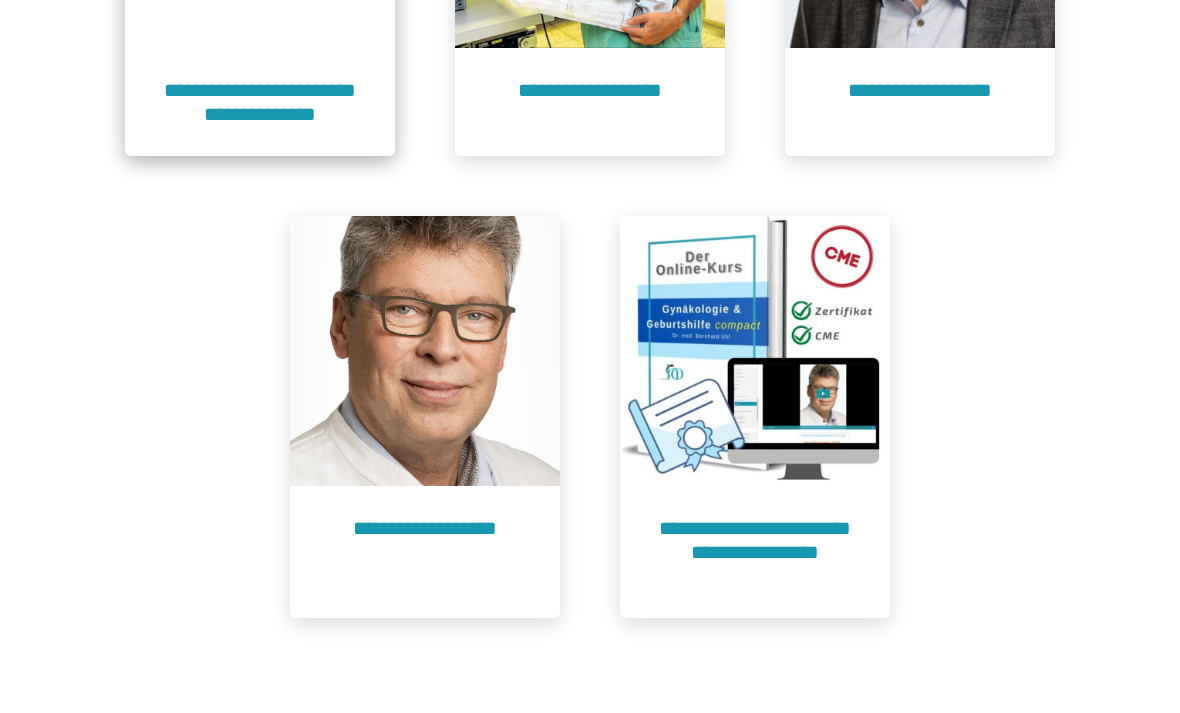click on "**********" at bounding box center (260, 102) 